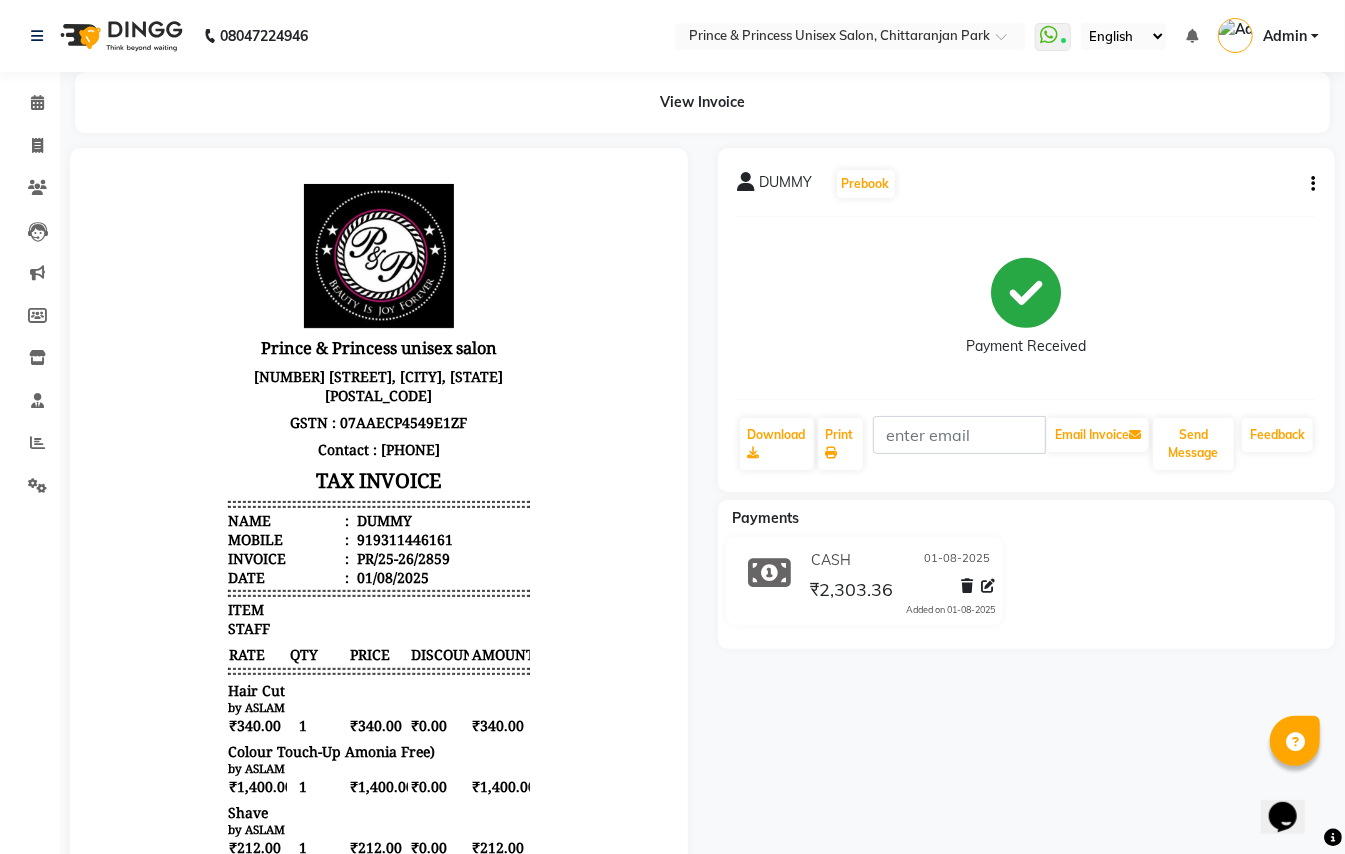 scroll, scrollTop: 0, scrollLeft: 0, axis: both 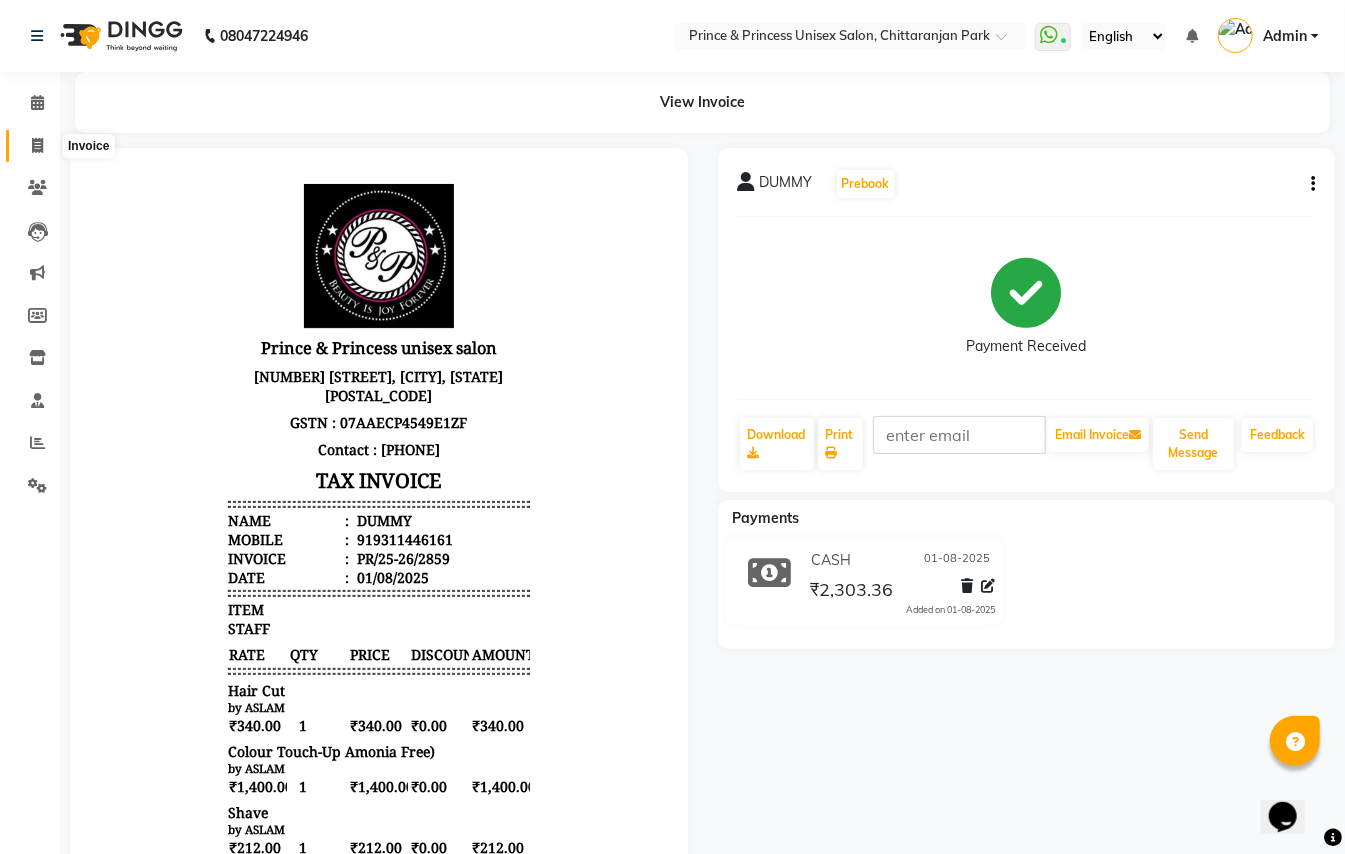 click 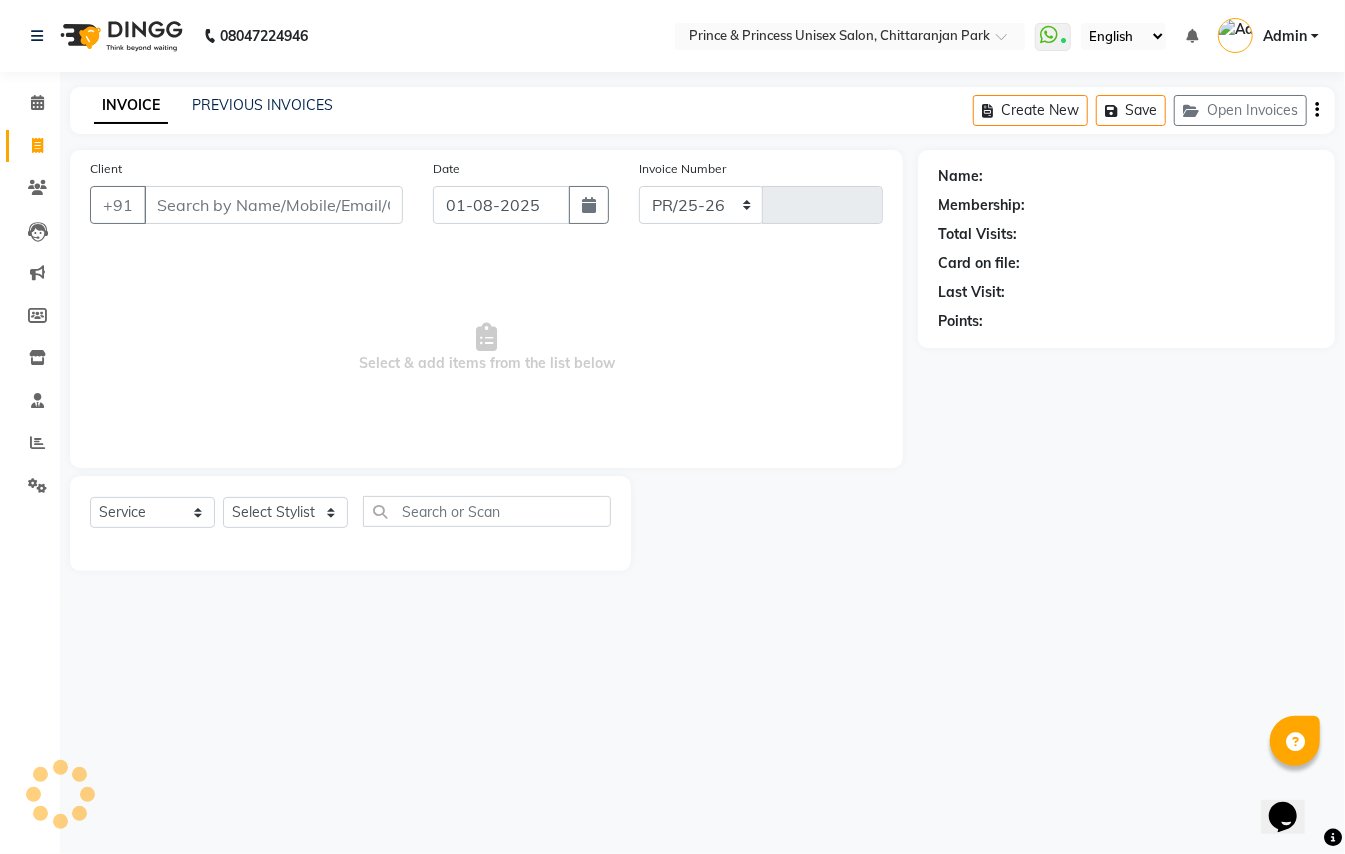 select on "3760" 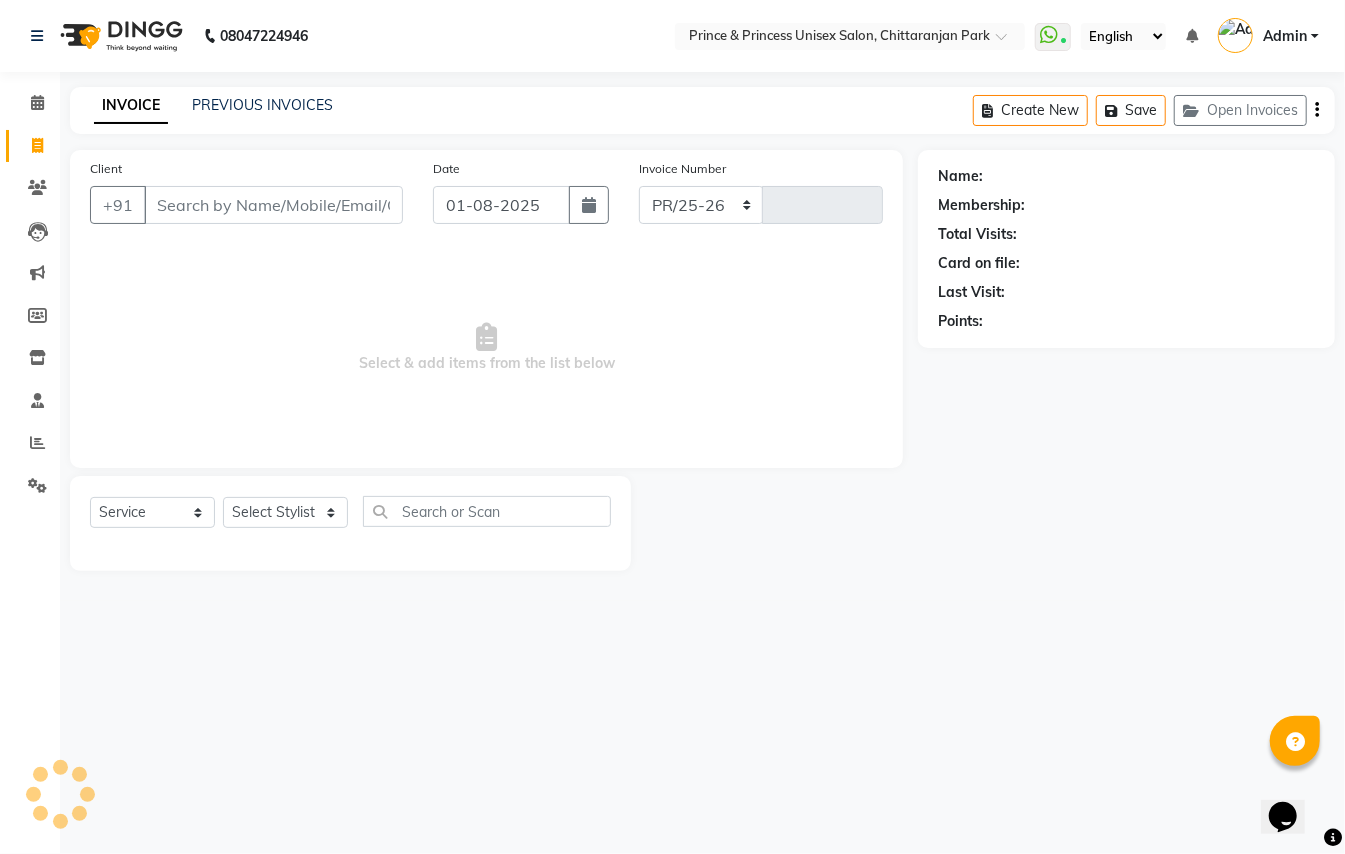 type on "2860" 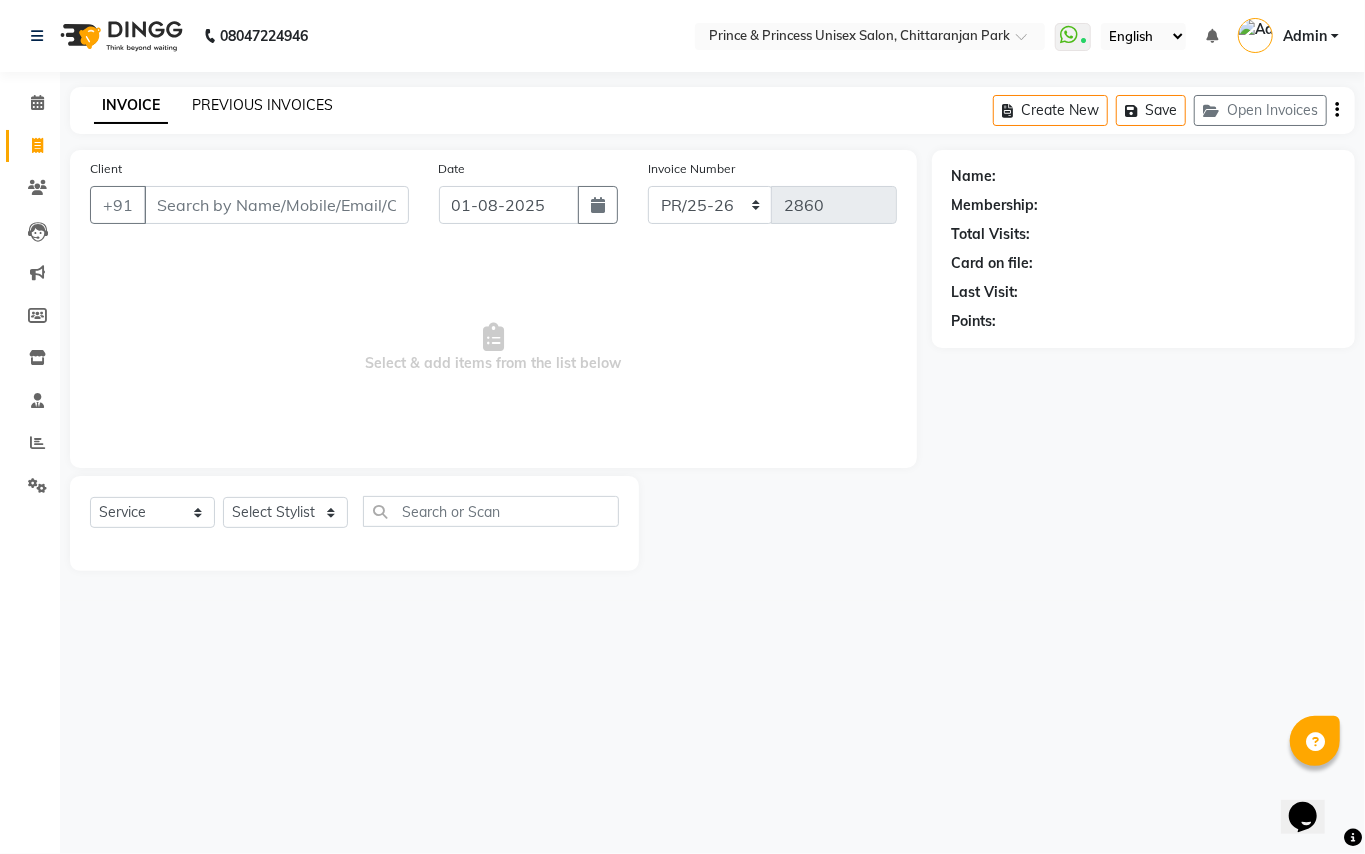 click on "PREVIOUS INVOICES" 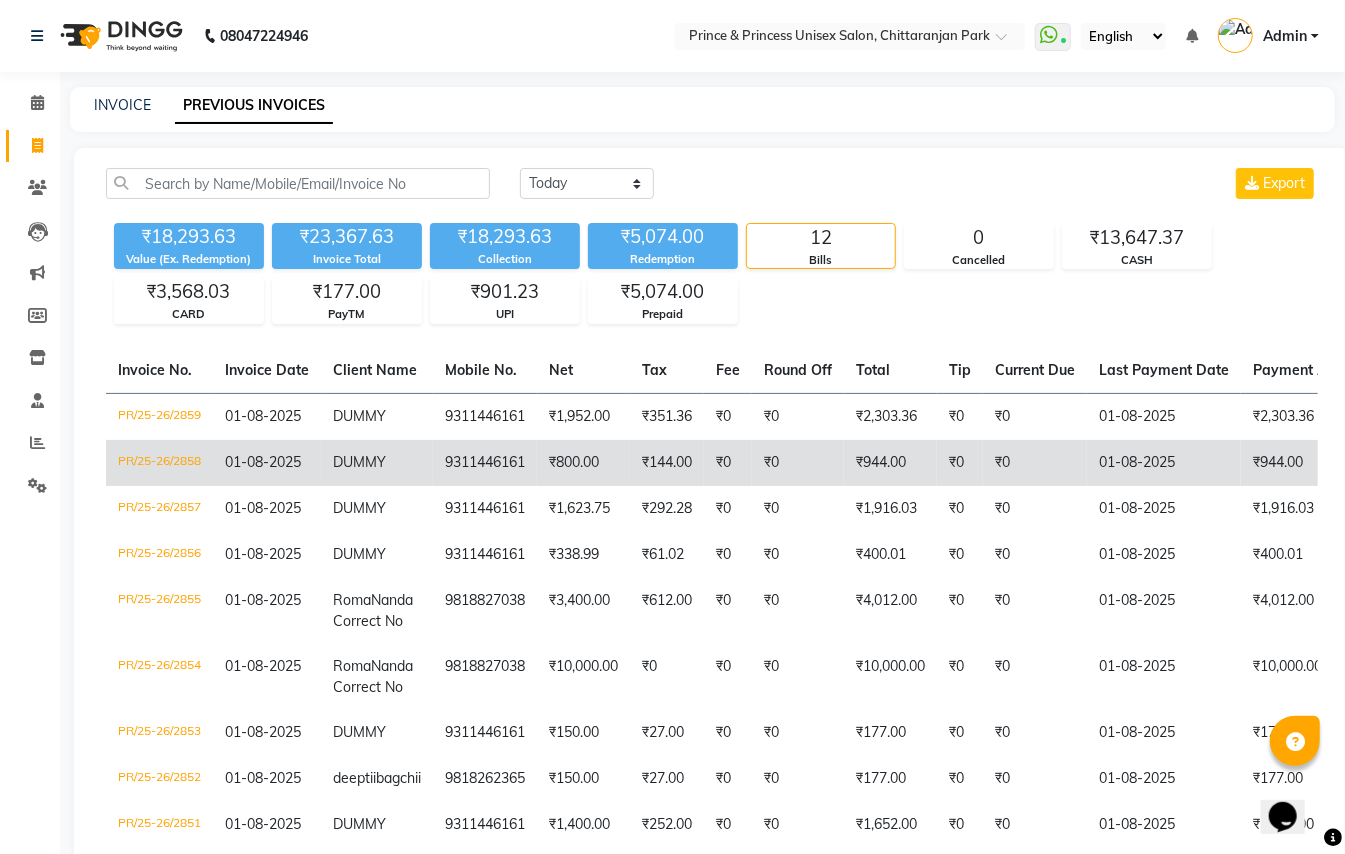 click on "₹0" 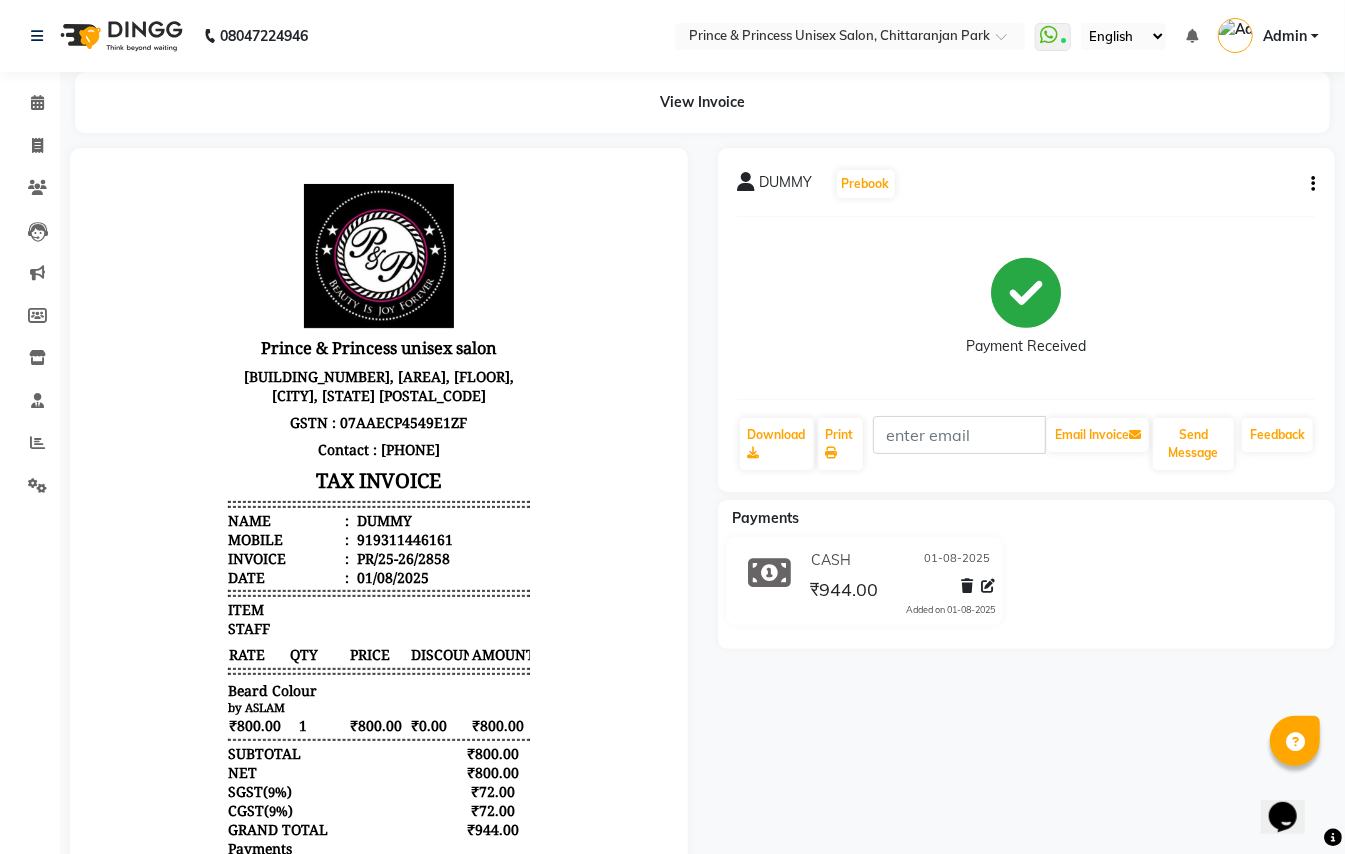 scroll, scrollTop: 0, scrollLeft: 0, axis: both 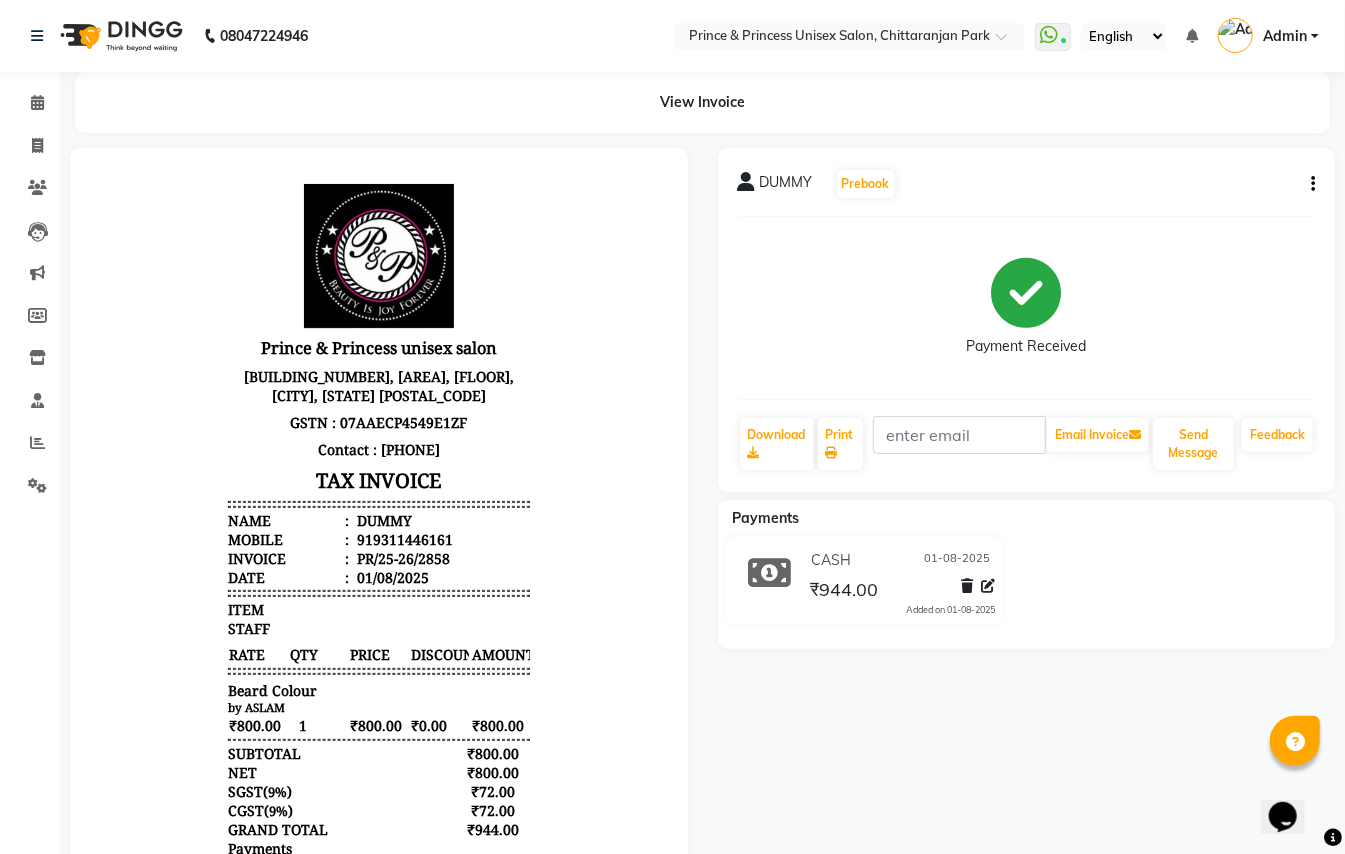 click 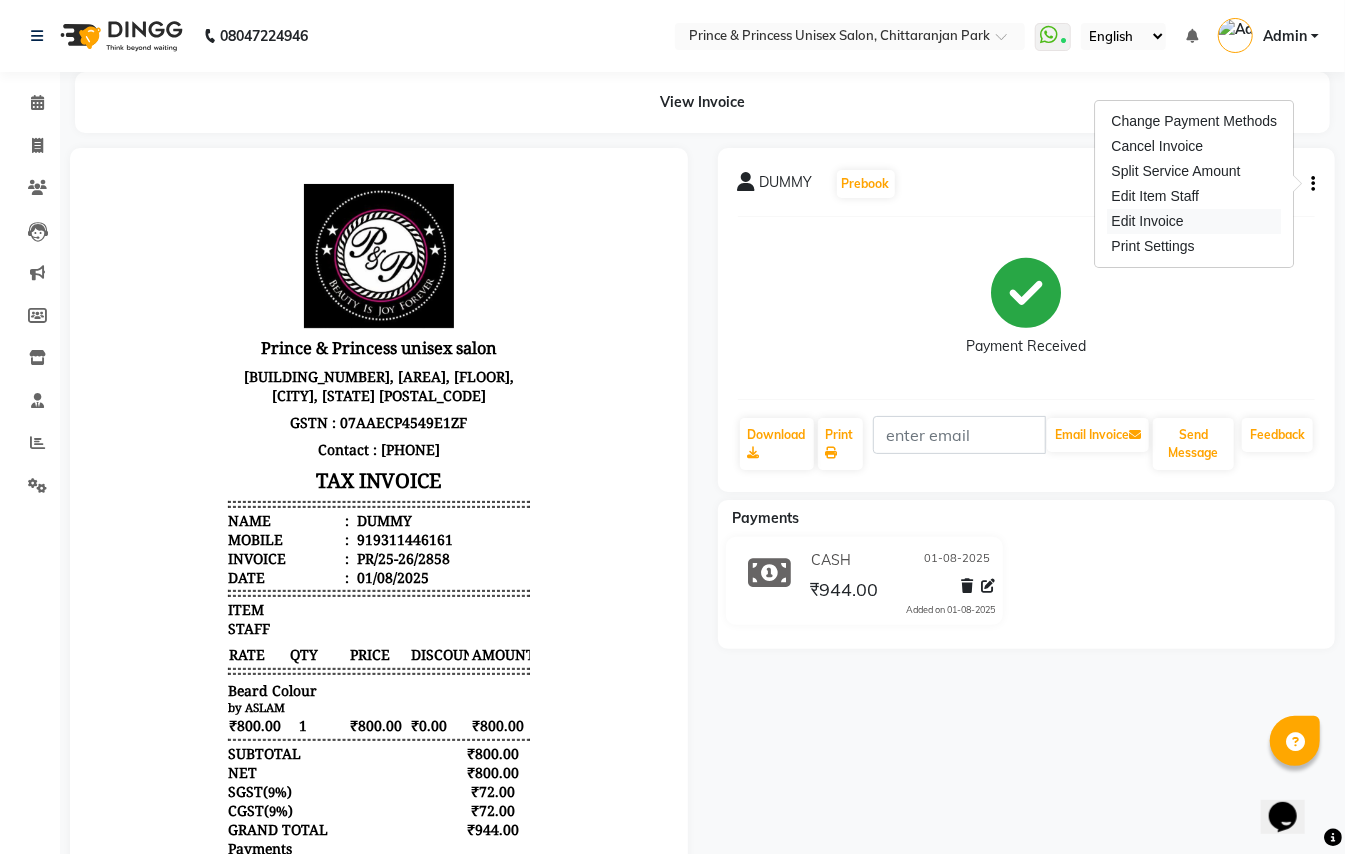 click on "Edit Invoice" at bounding box center (1195, 221) 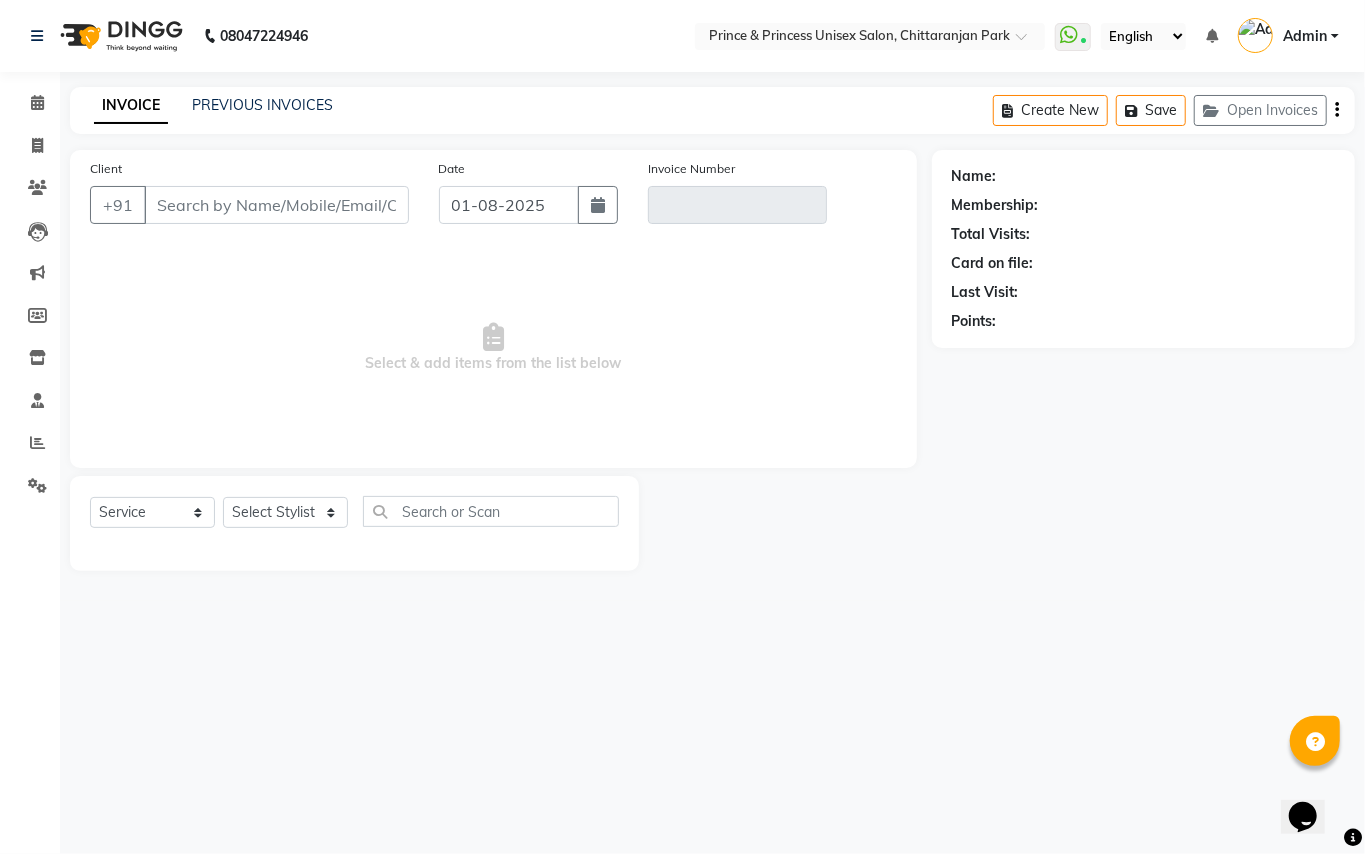 type on "9311446161" 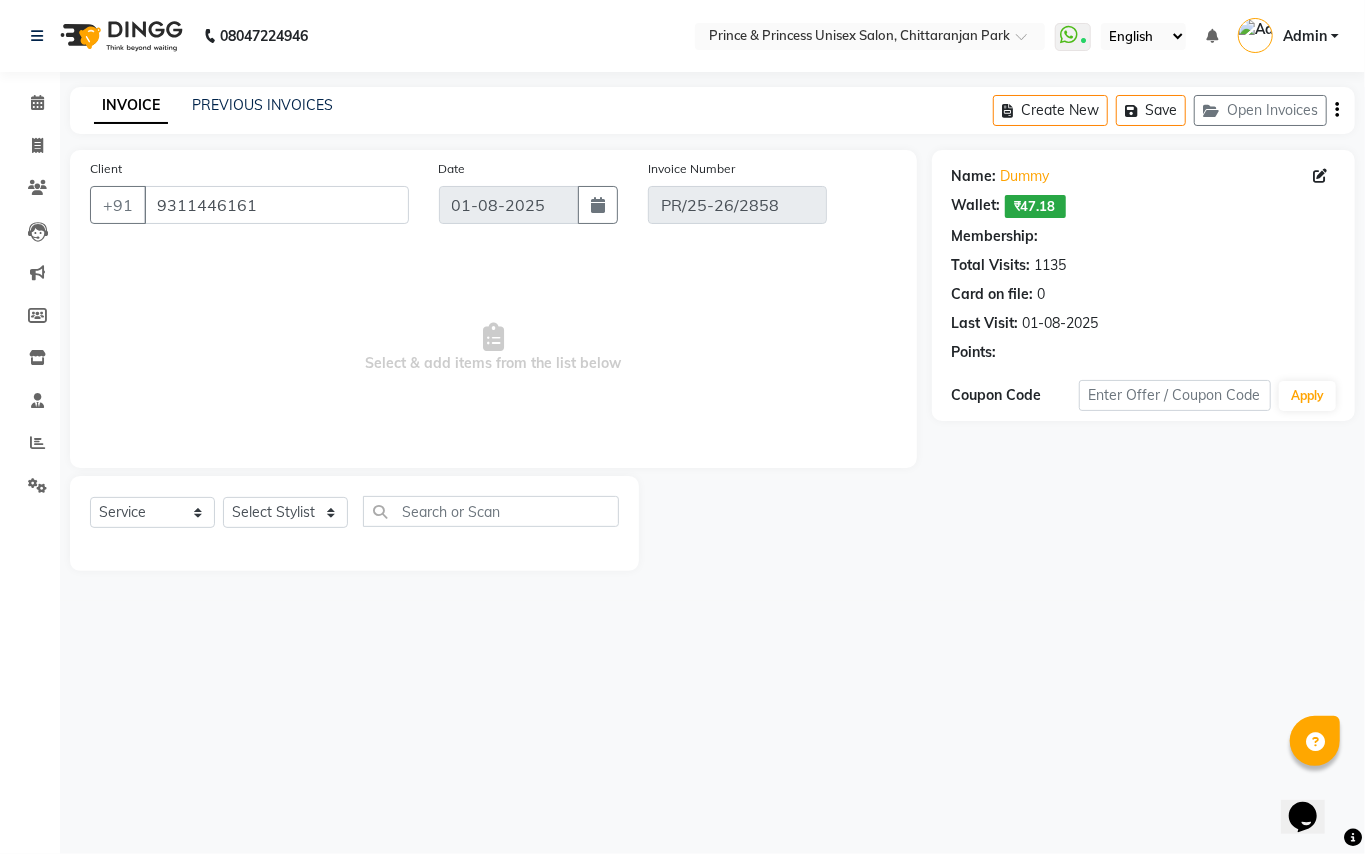select on "select" 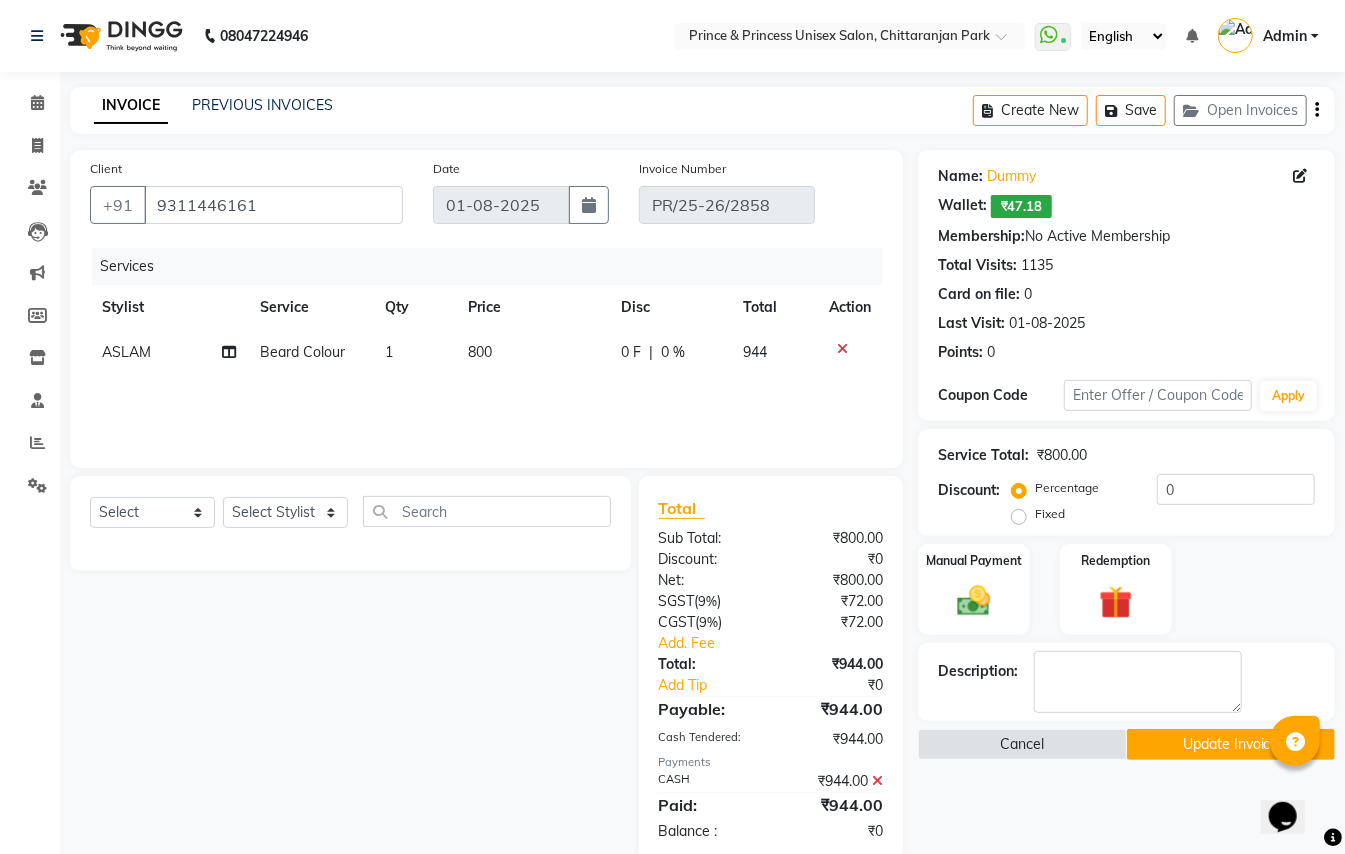 click on "800" 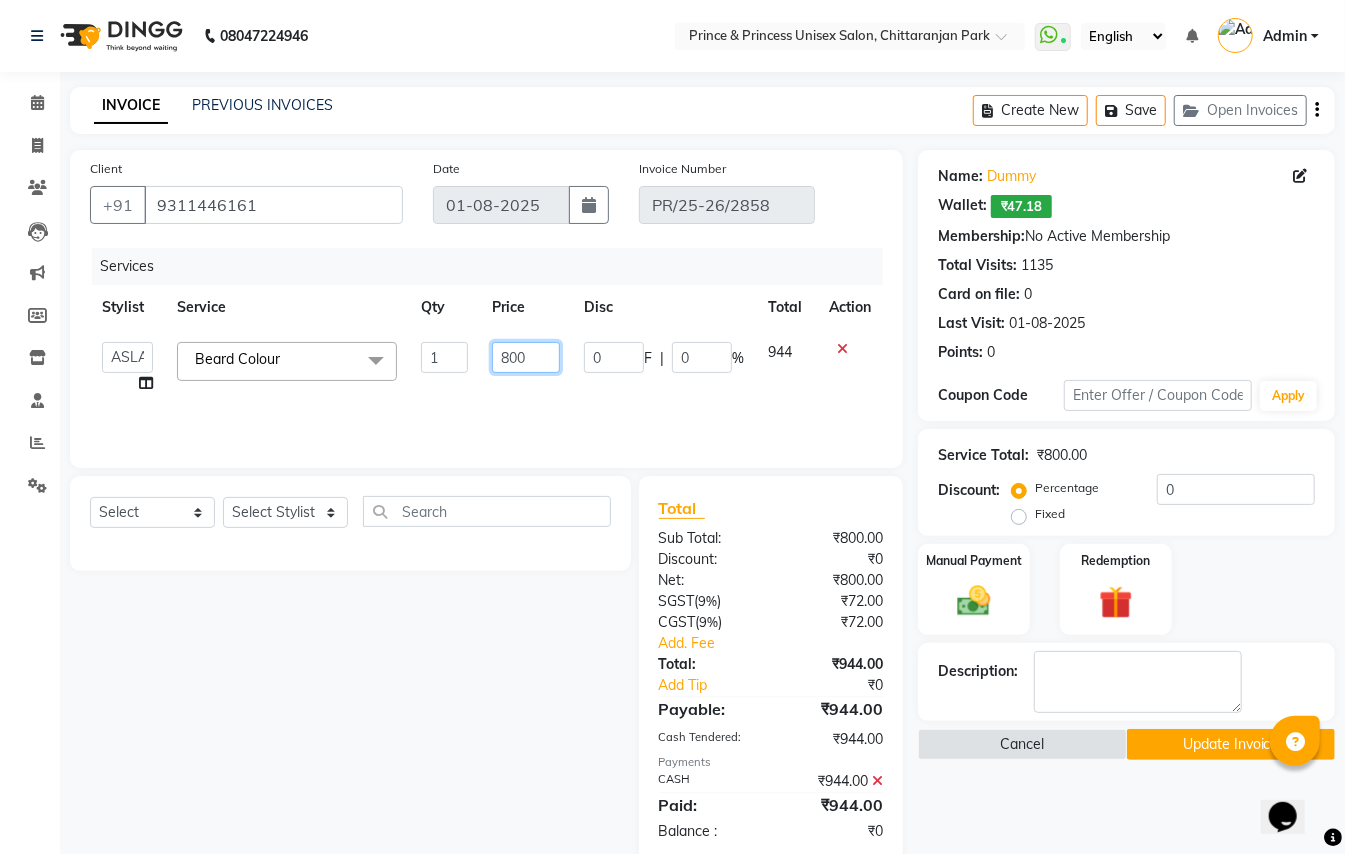 click on "800" 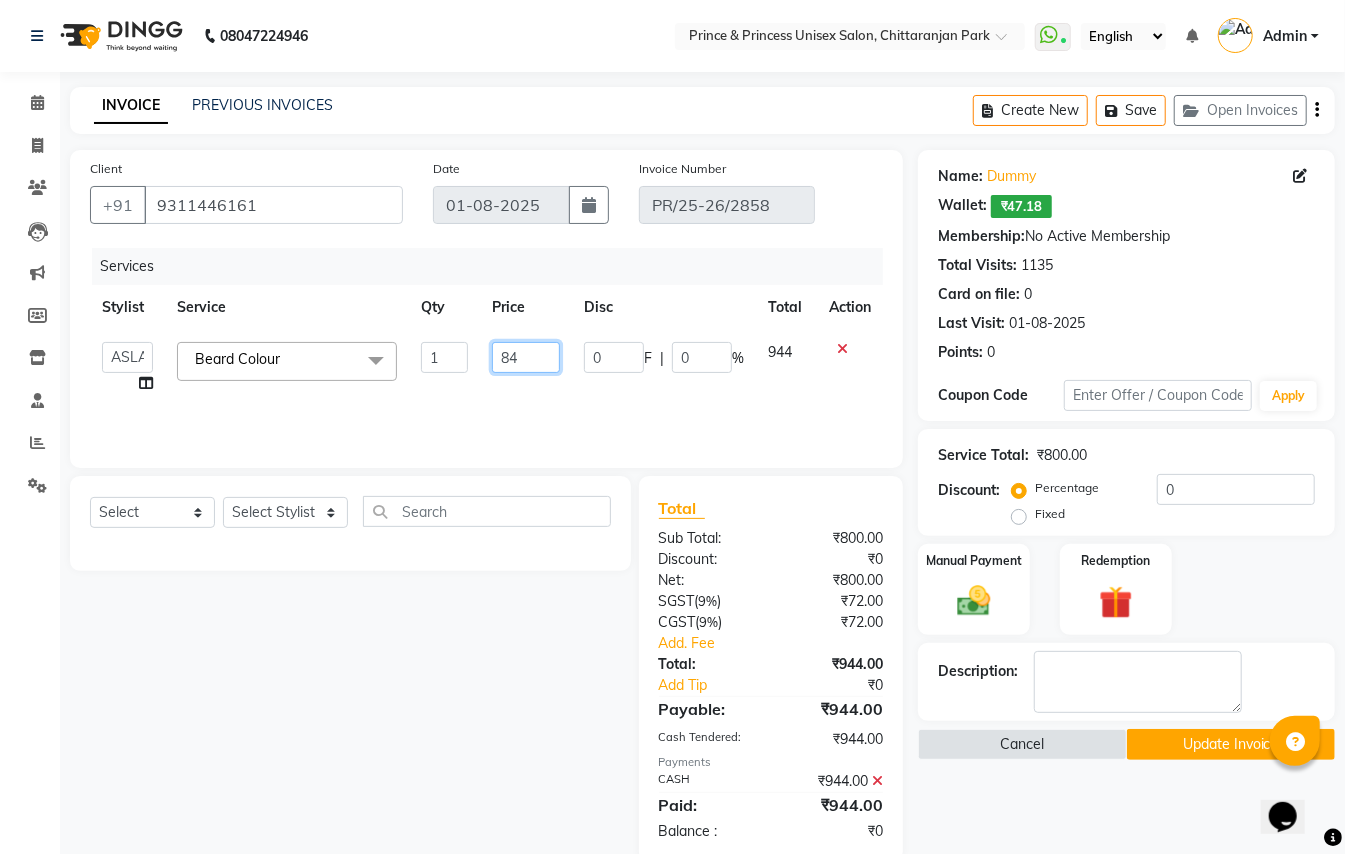 type on "848" 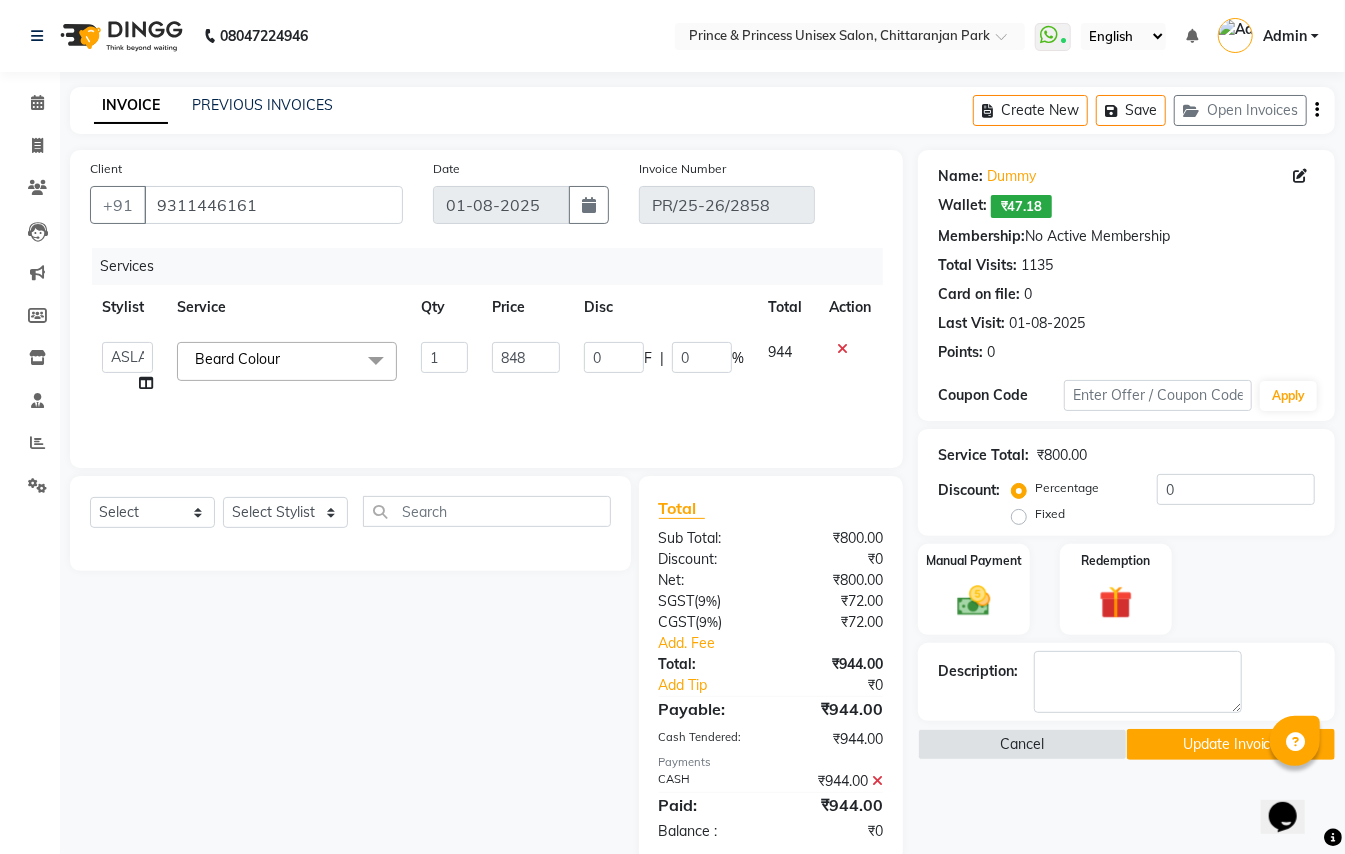 click on "Services Stylist Service Qty Price Disc Total Action  [FIRST]   [FIRST]   [FIRST] NEW   [FIRST]   [FIRST]   [FIRST]   [FIRST]   [FIRST]   [FIRST]   [FIRST]   [FIRST]   [FIRST]   [FIRST]   [FIRST]   [FIRST]   [FIRST]  Beard Colour  x Hair Cut/Hair Trimming Hair cut ladies -existing look Hair Cut Child (Up To 4 Years) Ladies Short Hair Cut Shampoo (ladies) olaplex shampoo Hair Care (Ladies) - Flicks/Fringe Oil Massage Henna Mustache Trim Threading Face Threading Hair Cut Gents - Style Change Gents - Tonsure (Mundan) Shampoo gents Shampoo gents (Long Hair) Beard Triming / Shave Oil Massage half color touch up  Beard Colour Hair Styling (Gel/ Serum Application) Colour Touch Up men's Colour Touch-Up Amonia Free) Highlighting Rebonding Dry Head Massage Full Front Chest Clipper Full Back Clipper Ear Wax Full Body Clipper Under Arms Clipper Full Front/Back Waxing (Sugar) Full Front/Back Waxing (Chocolate) Chest Razor/Back Full Body Razor Under Arm Razor EYE BROWS COLOR Ladies  - Hair Cut existing style Ladies -Shampoo 1" 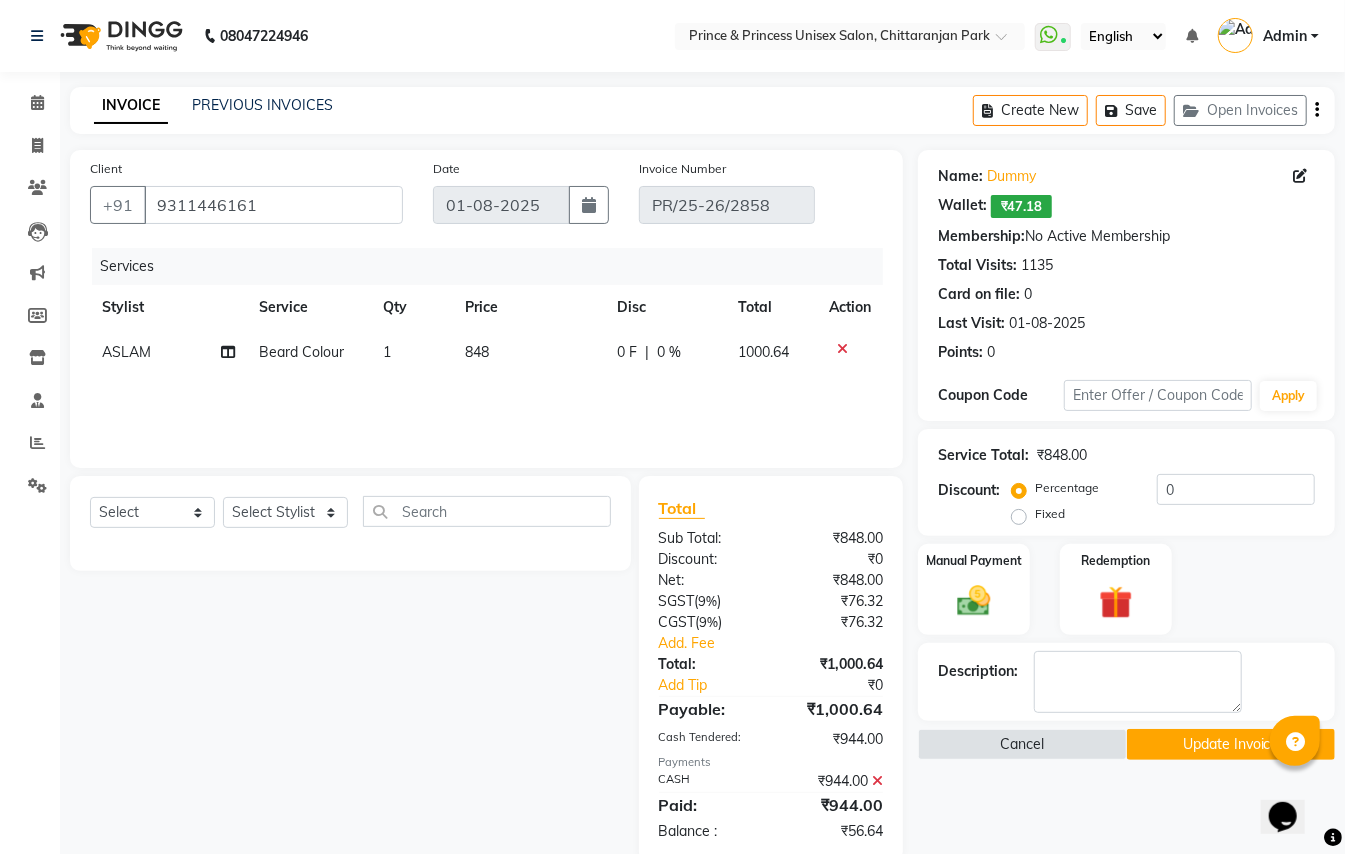 click 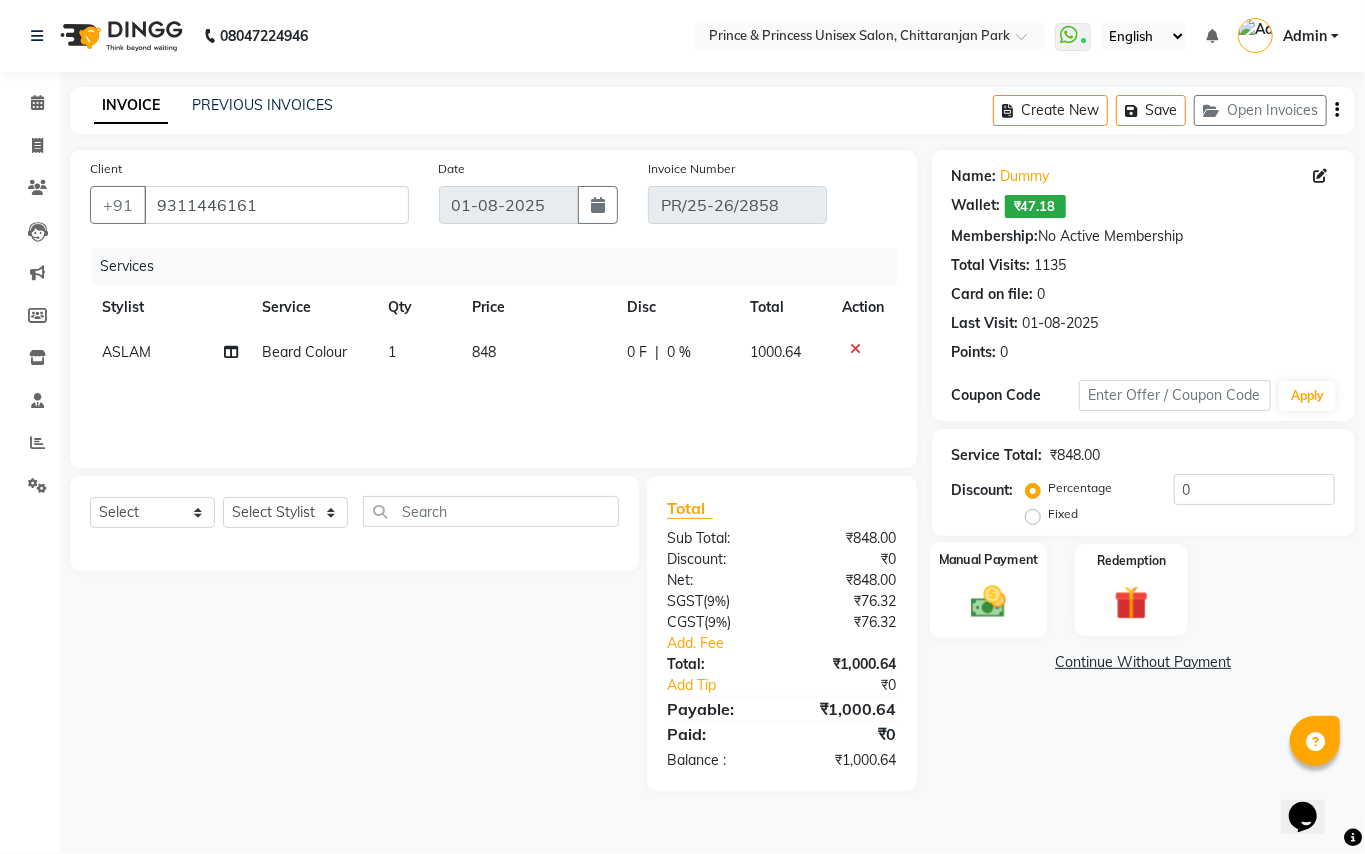 click 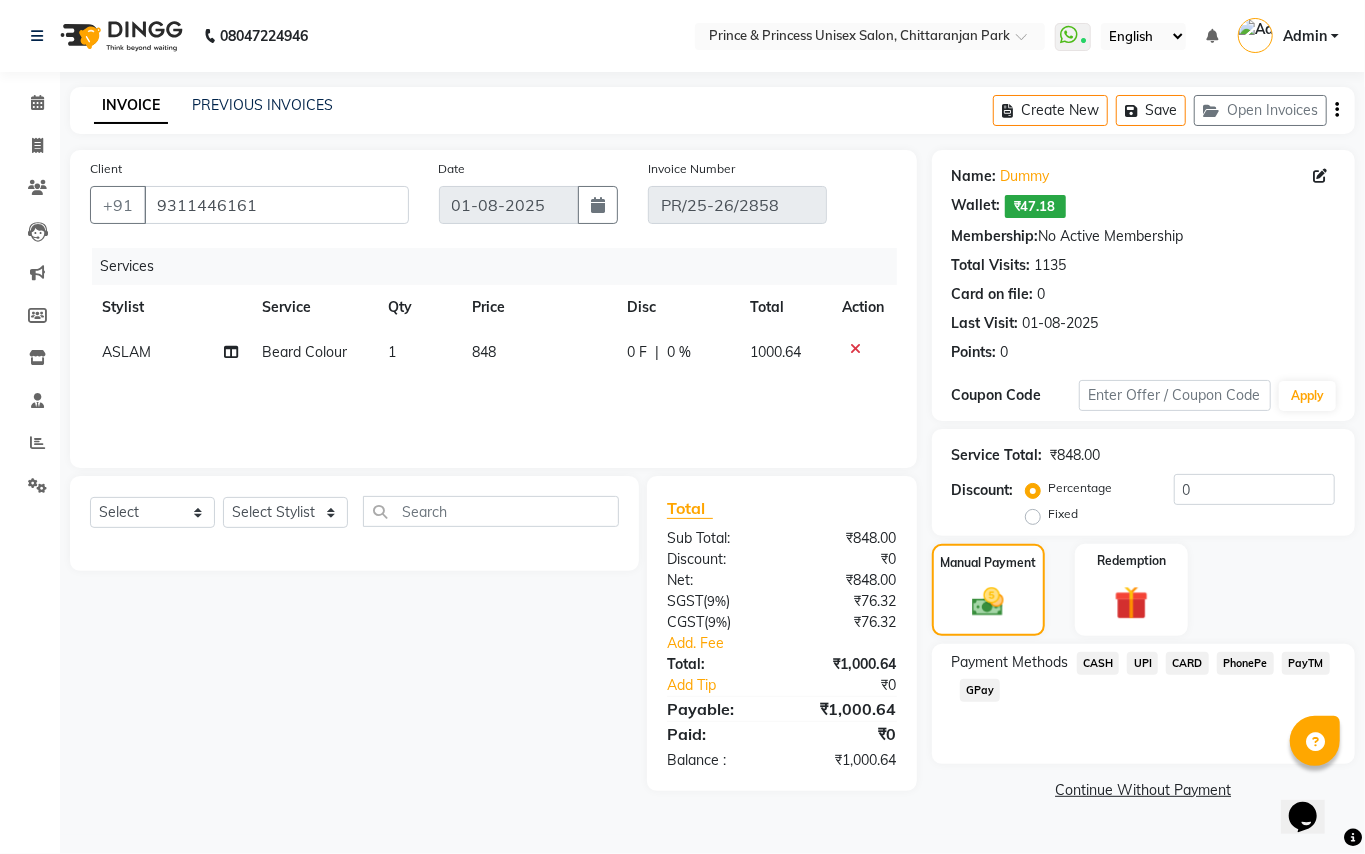 click on "CASH" 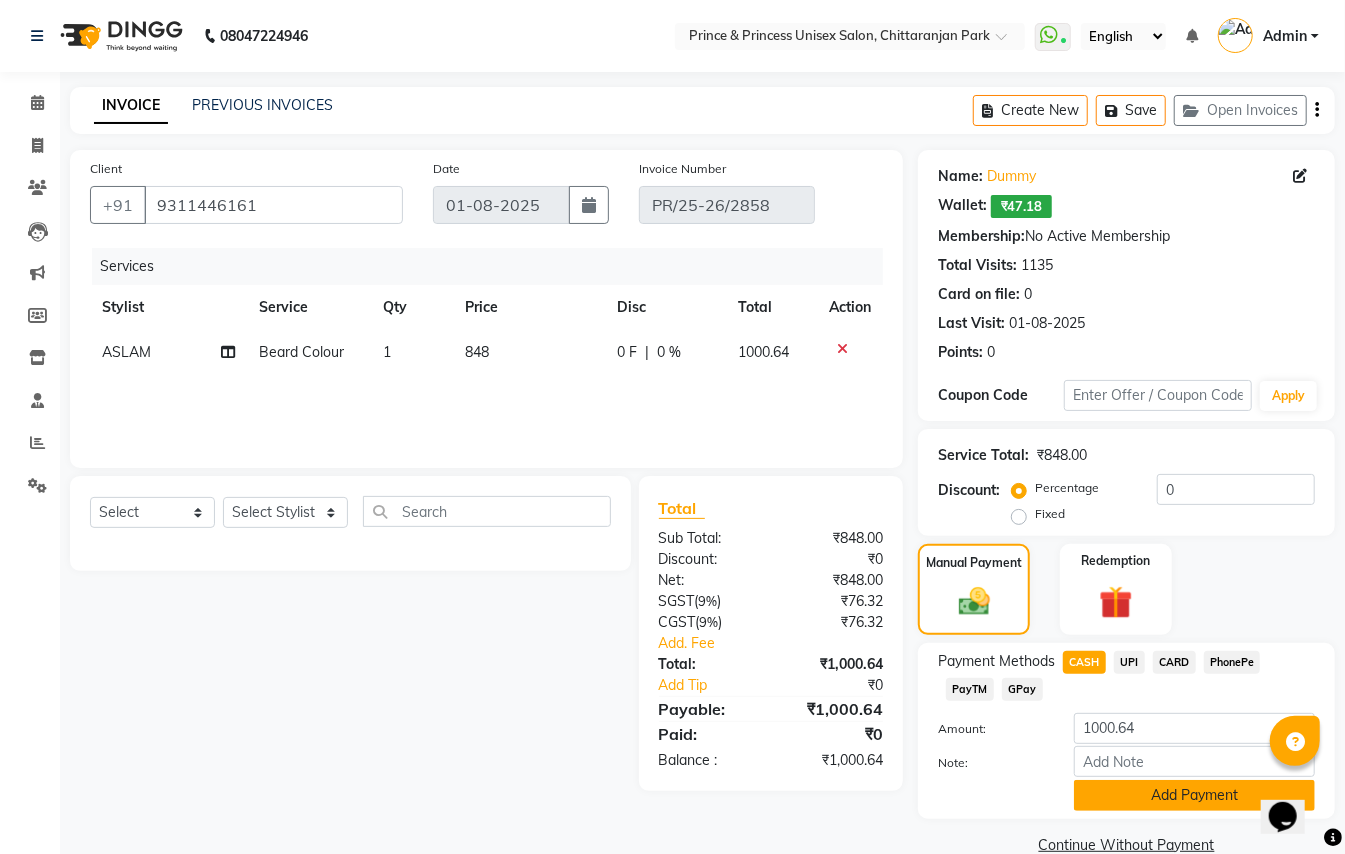click on "Add Payment" 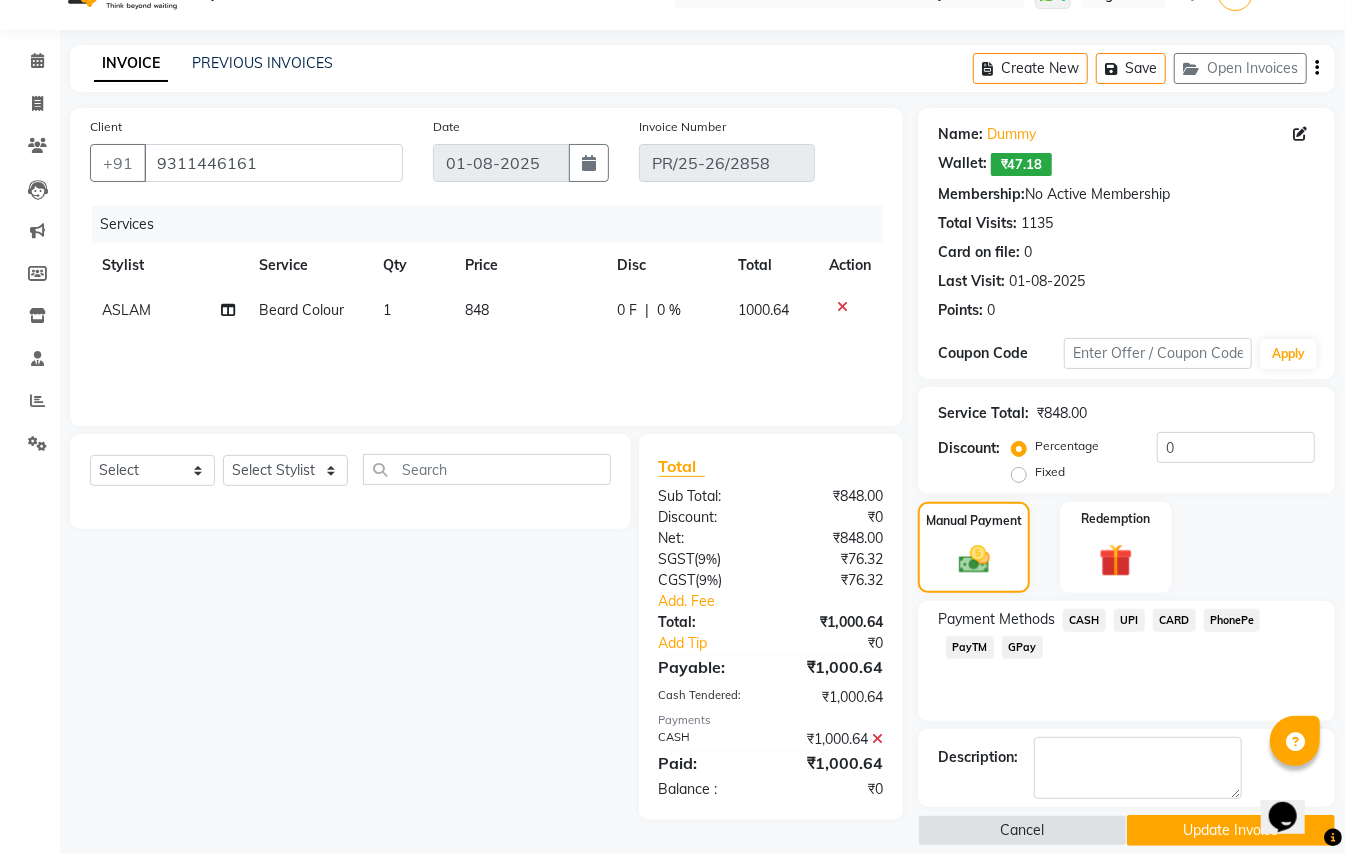 scroll, scrollTop: 65, scrollLeft: 0, axis: vertical 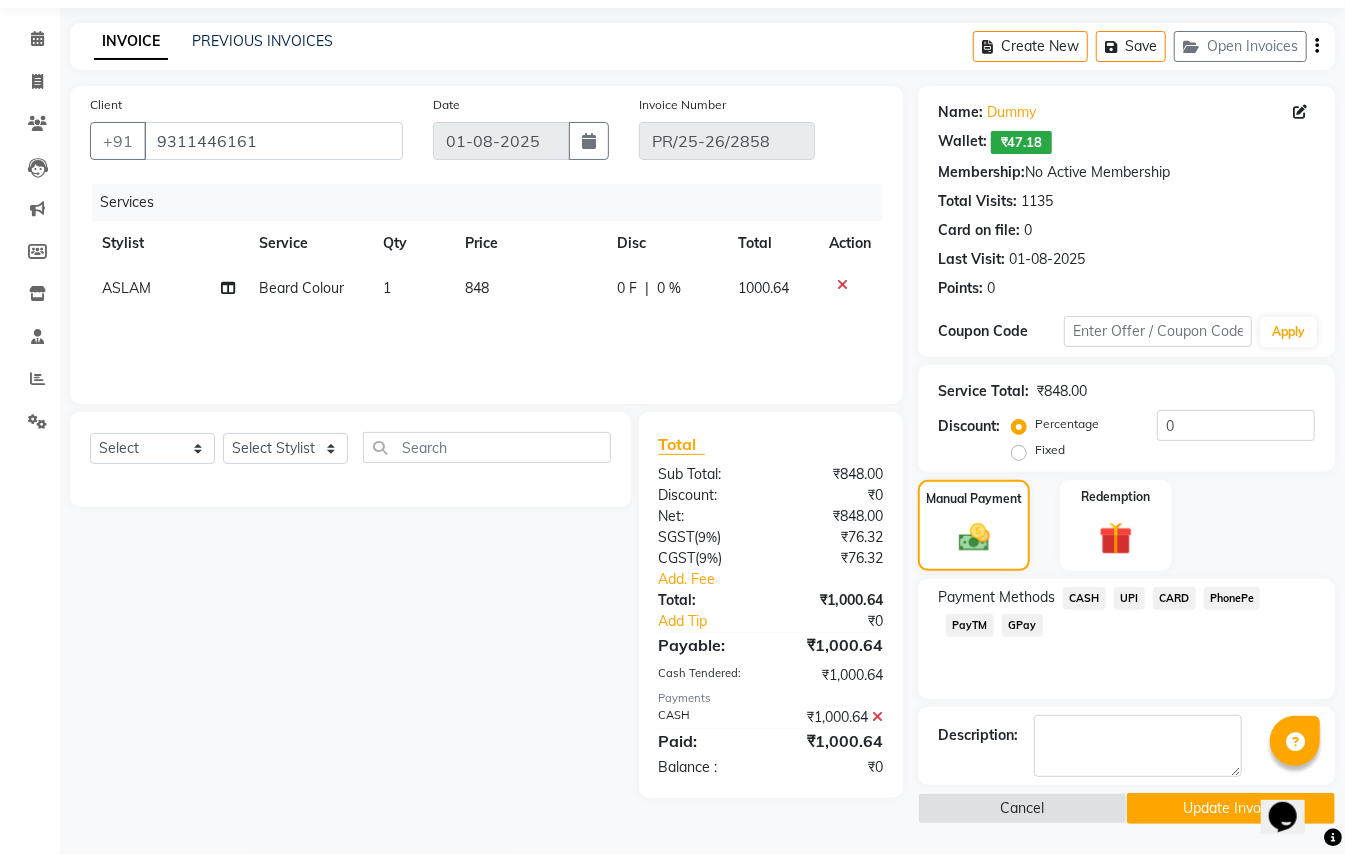 click on "Update Invoice" 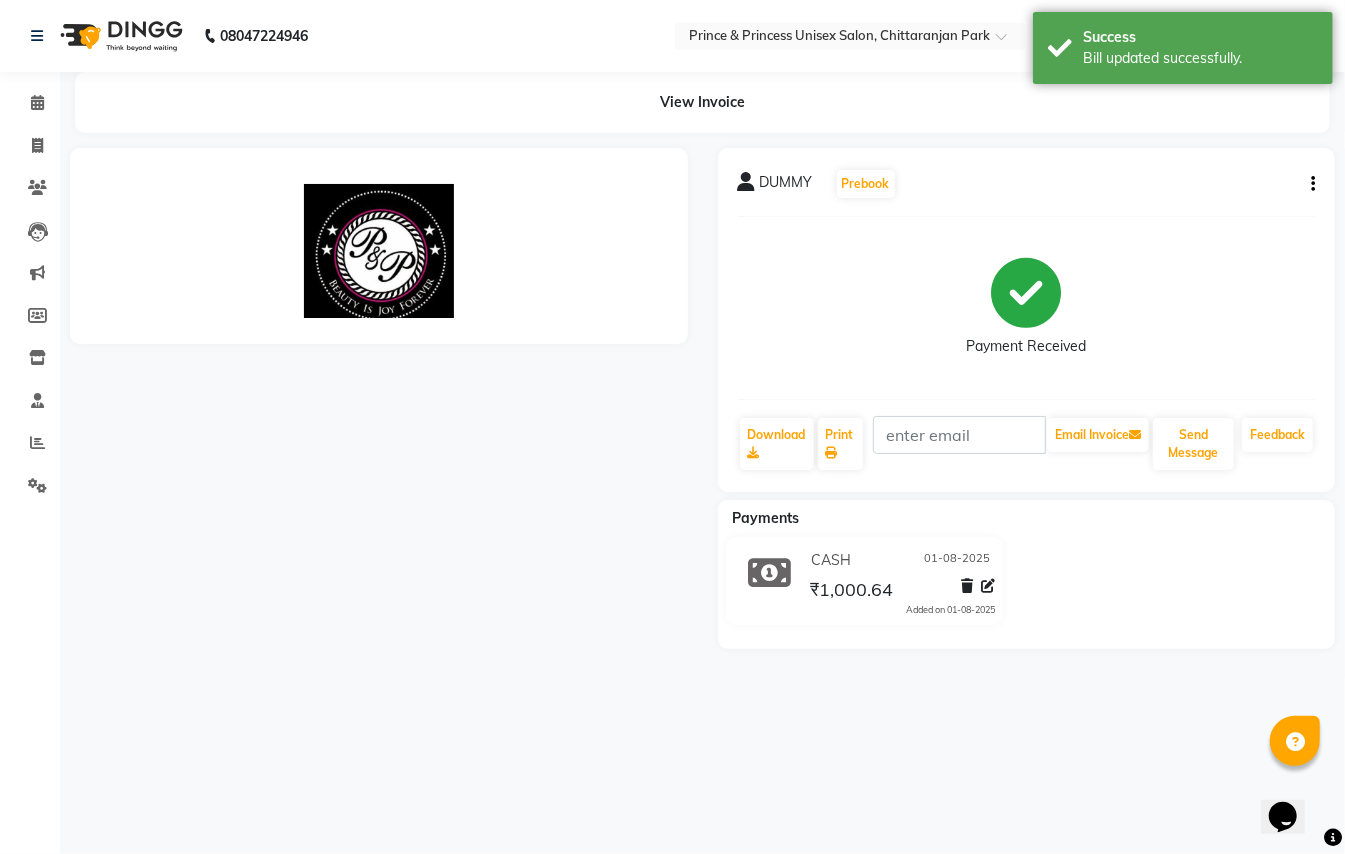 scroll, scrollTop: 0, scrollLeft: 0, axis: both 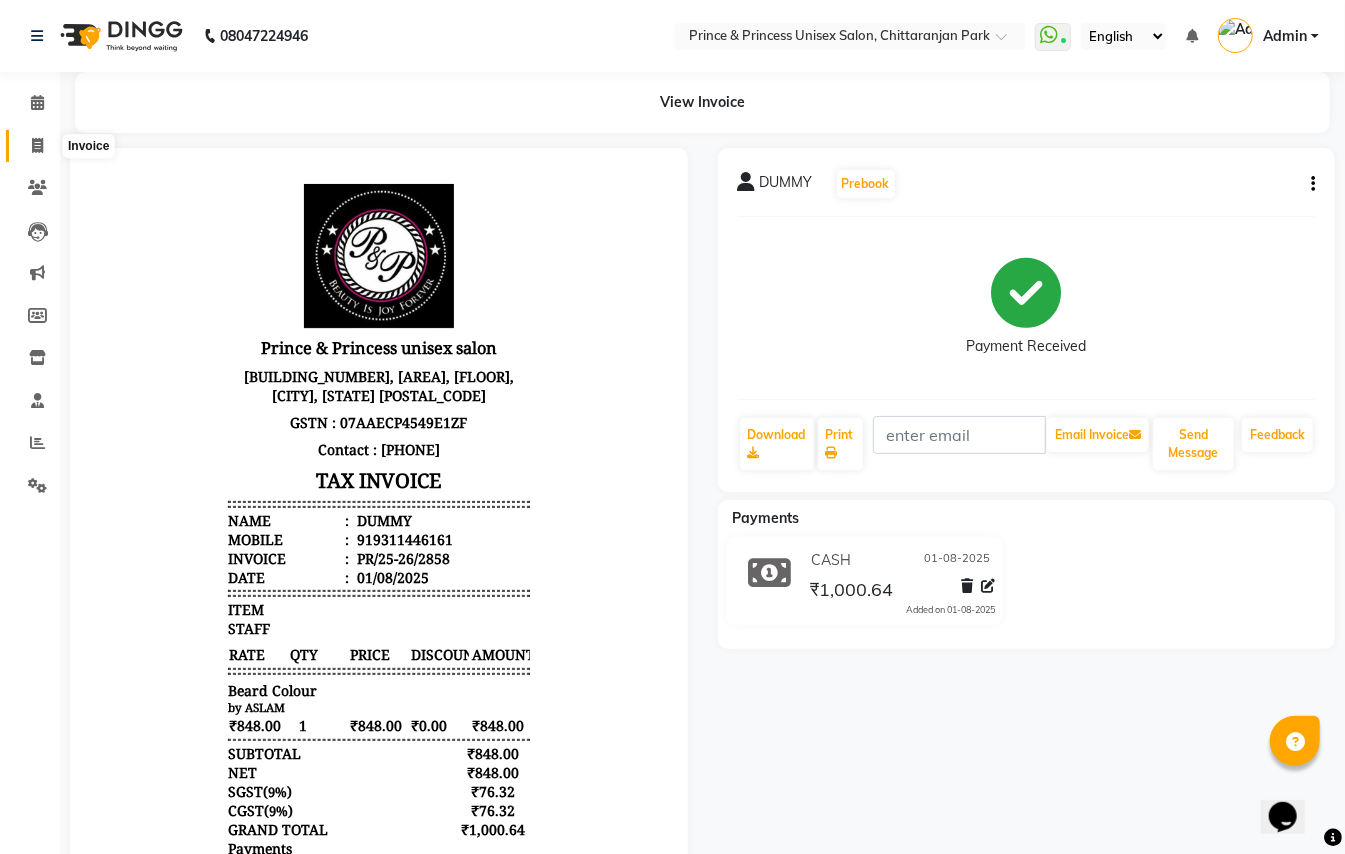click 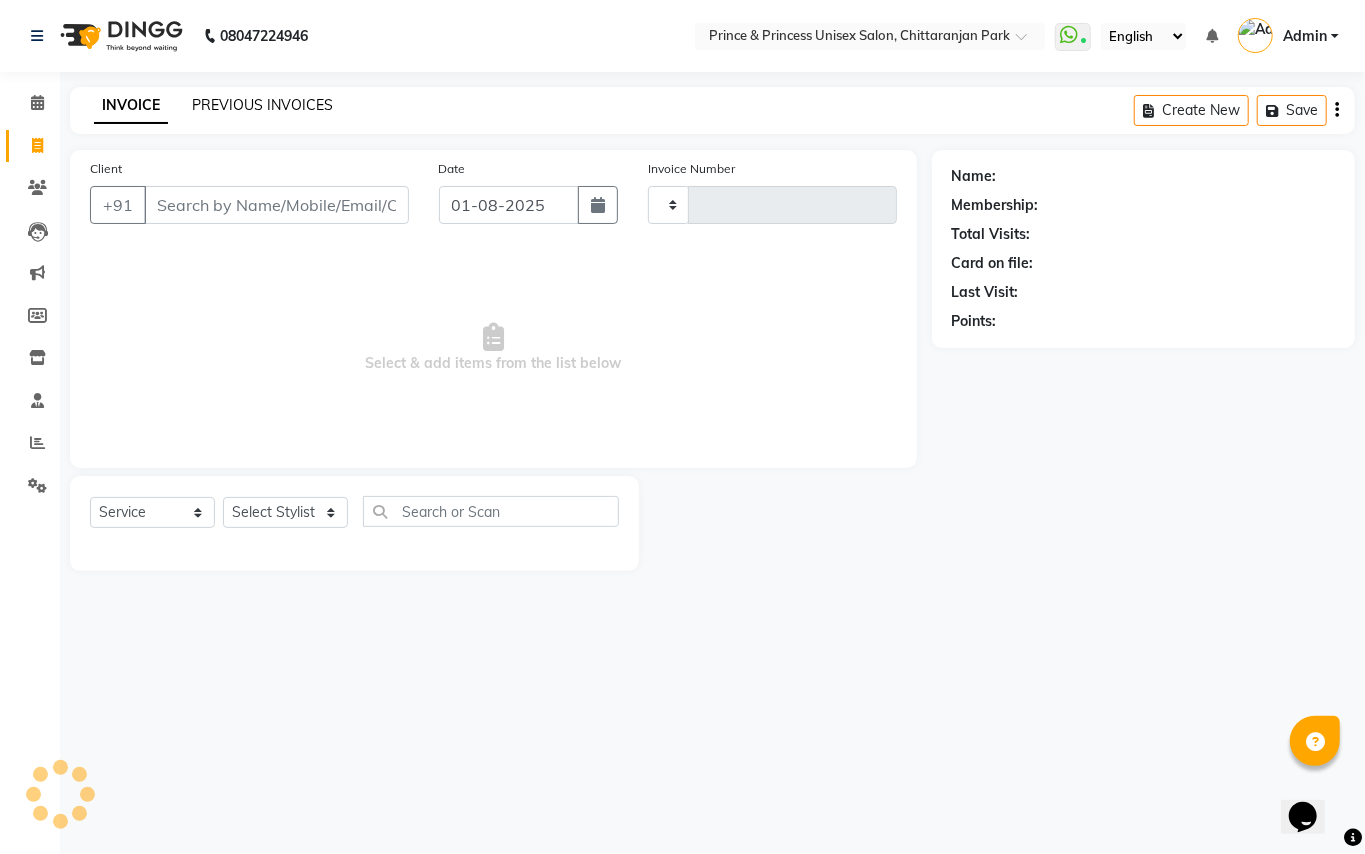 click on "PREVIOUS INVOICES" 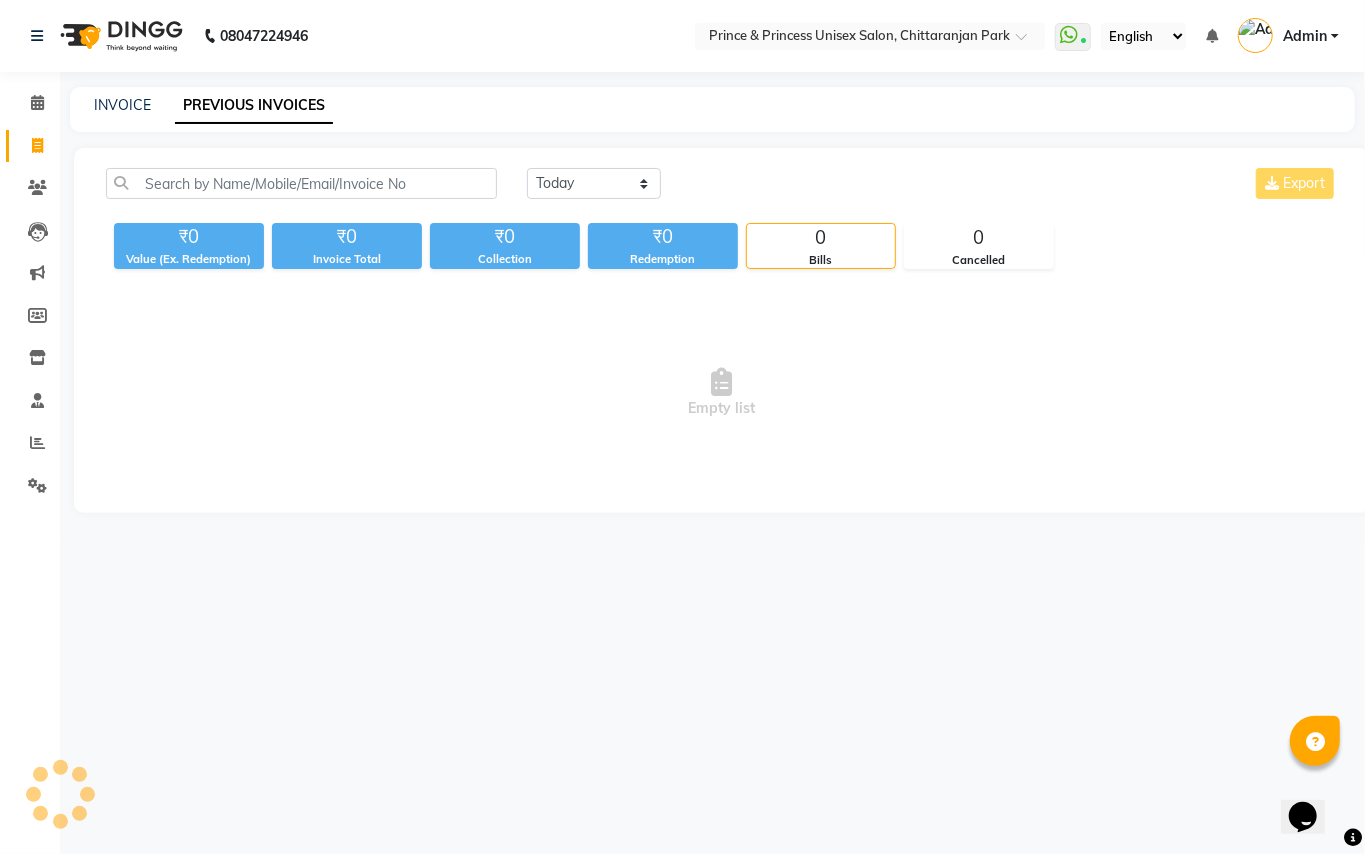 click on "PREVIOUS INVOICES" 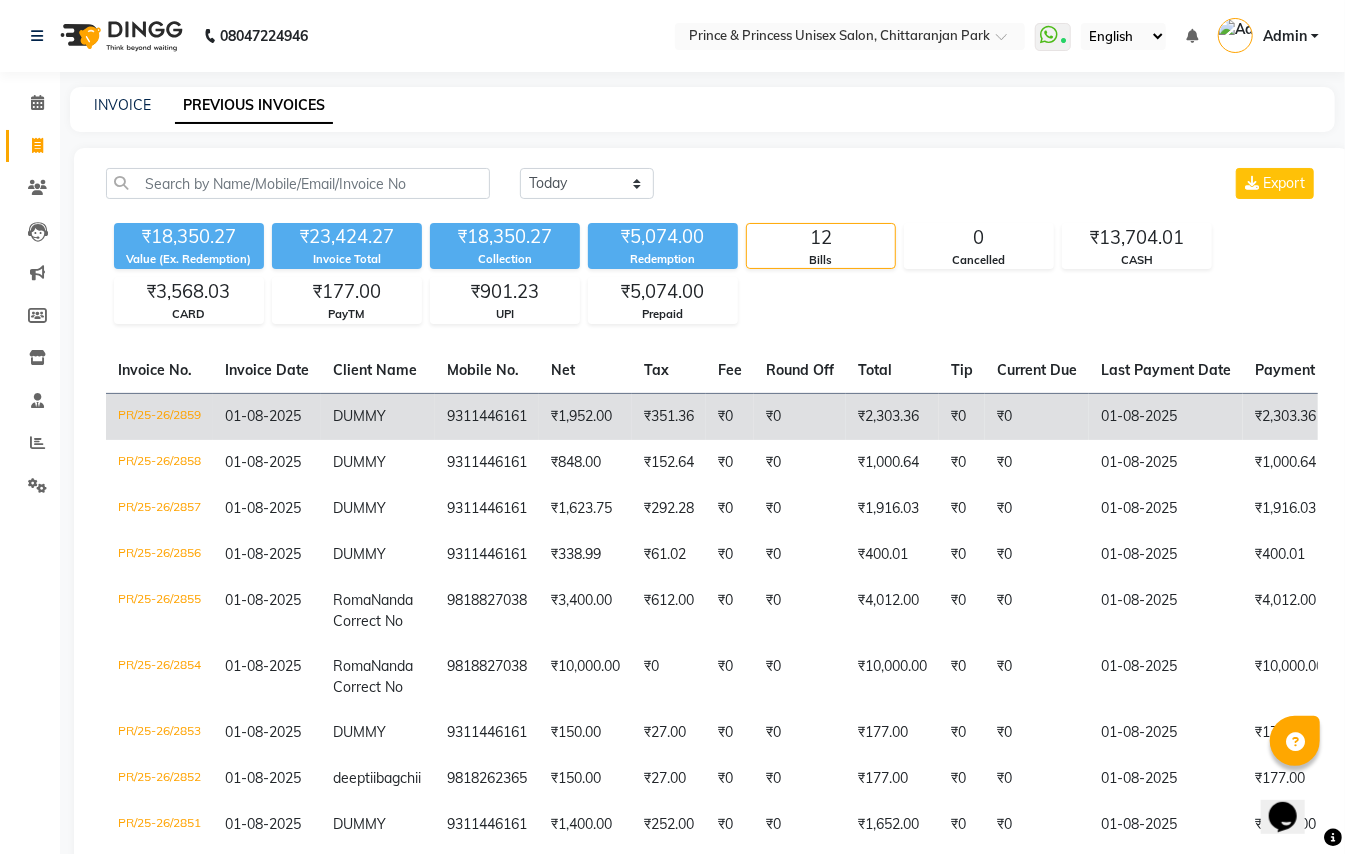 click on "PR/25-26/2859" 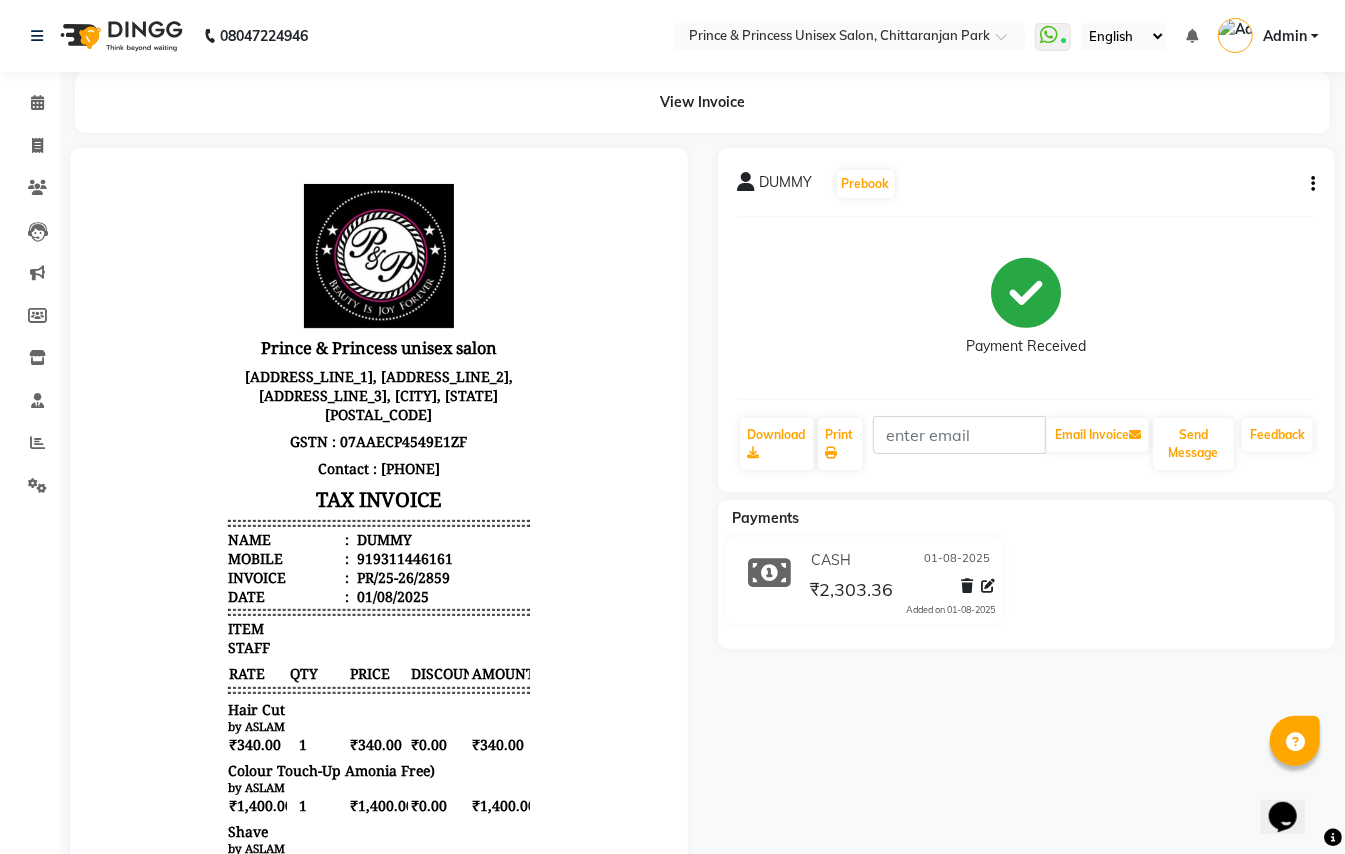 scroll, scrollTop: 0, scrollLeft: 0, axis: both 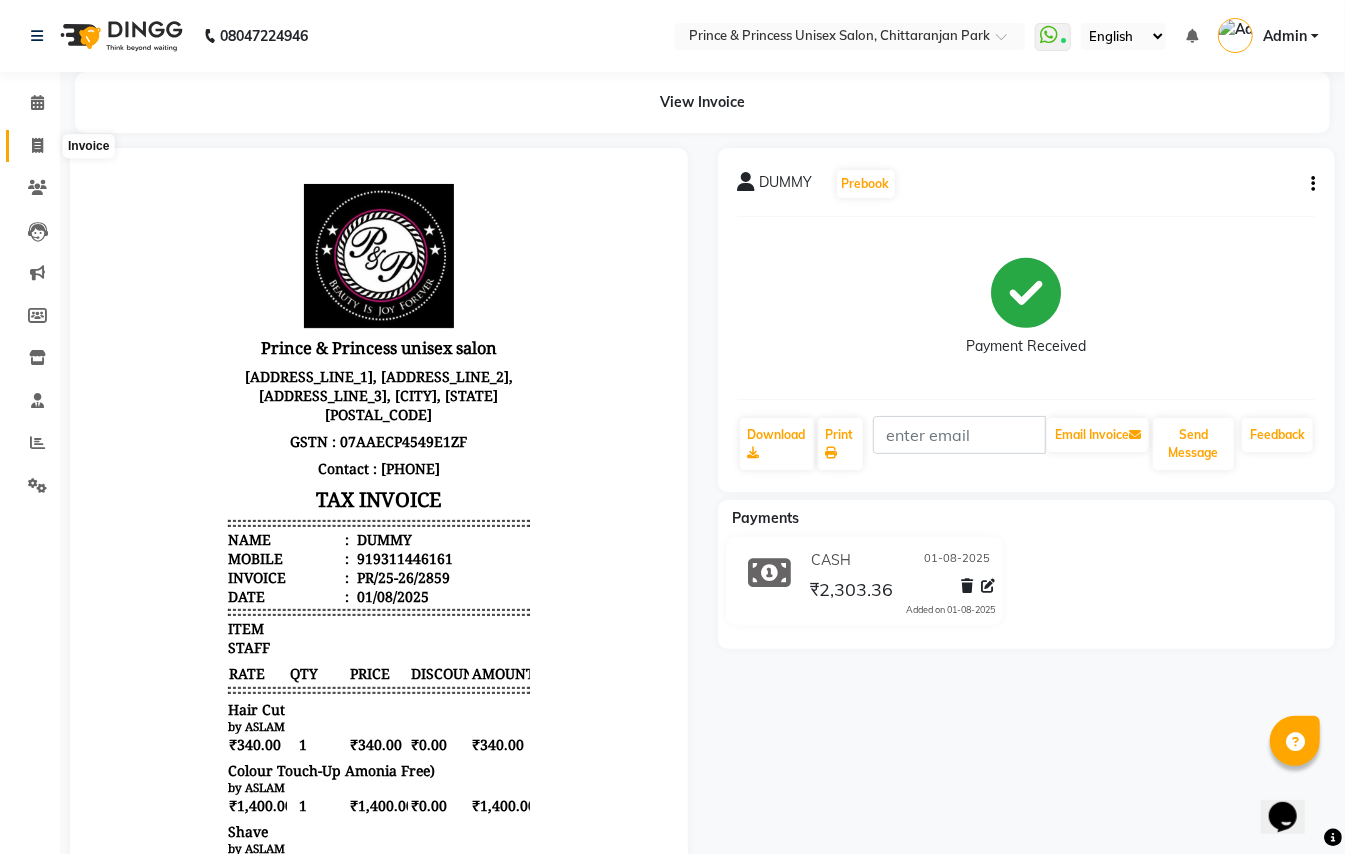 click 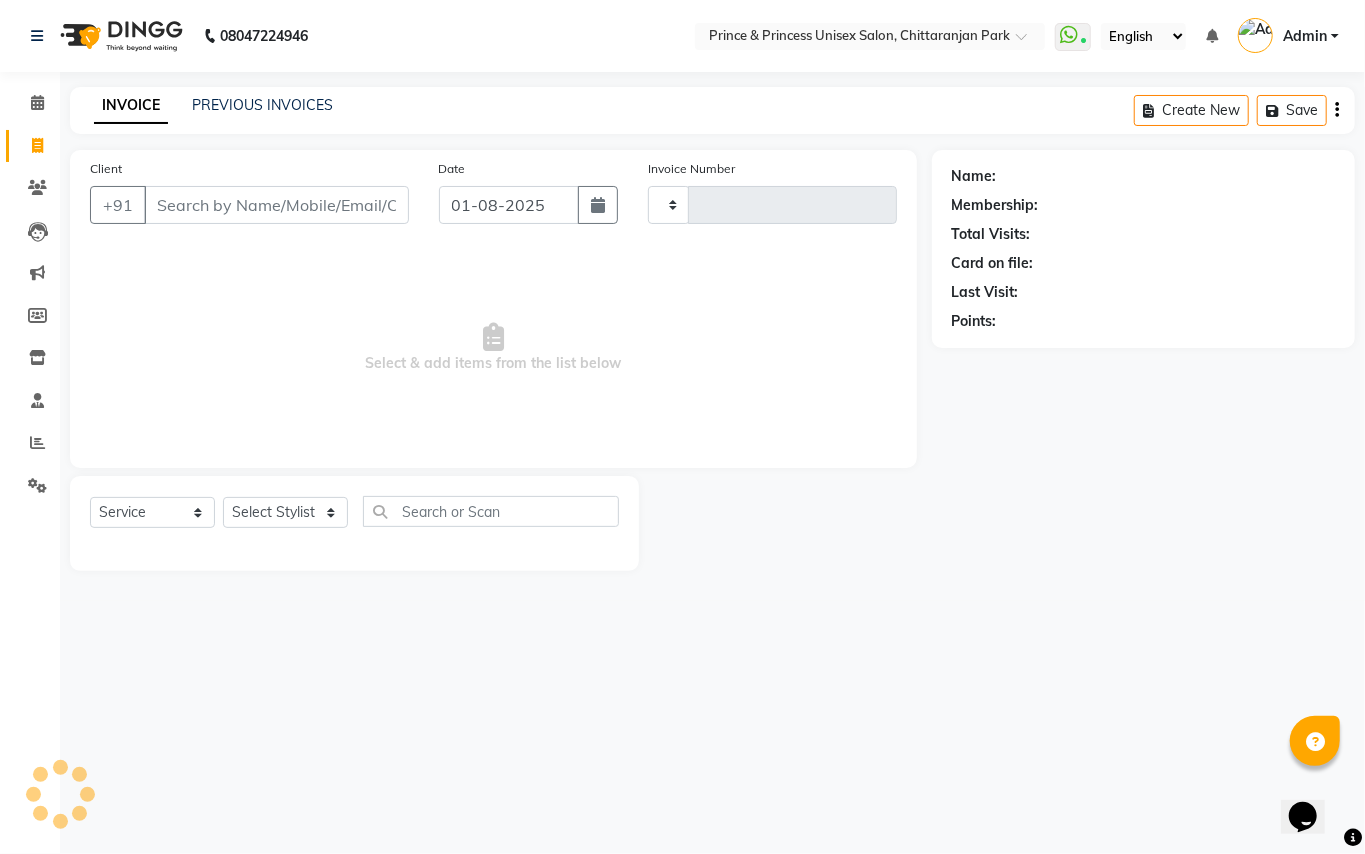 type on "2860" 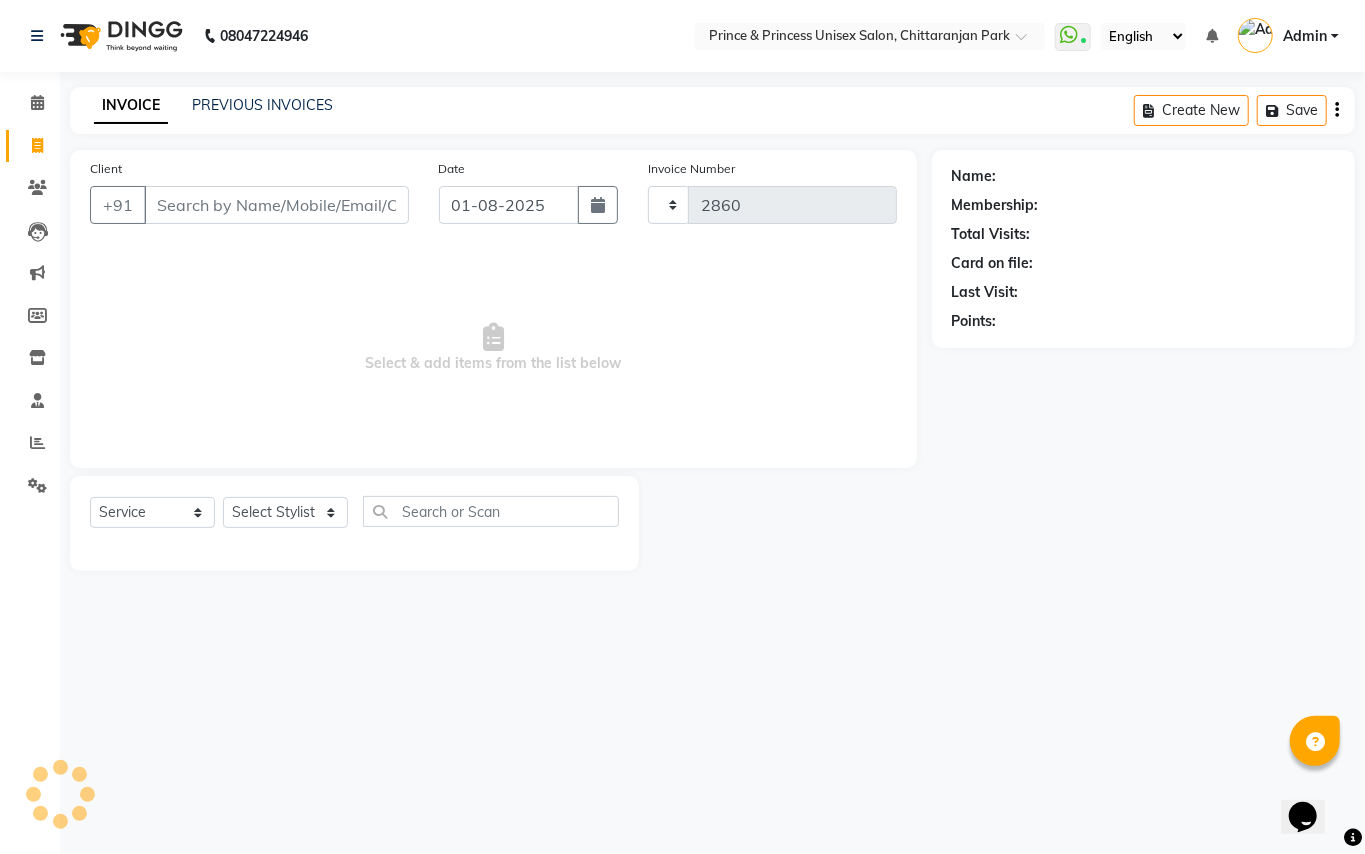 select on "3760" 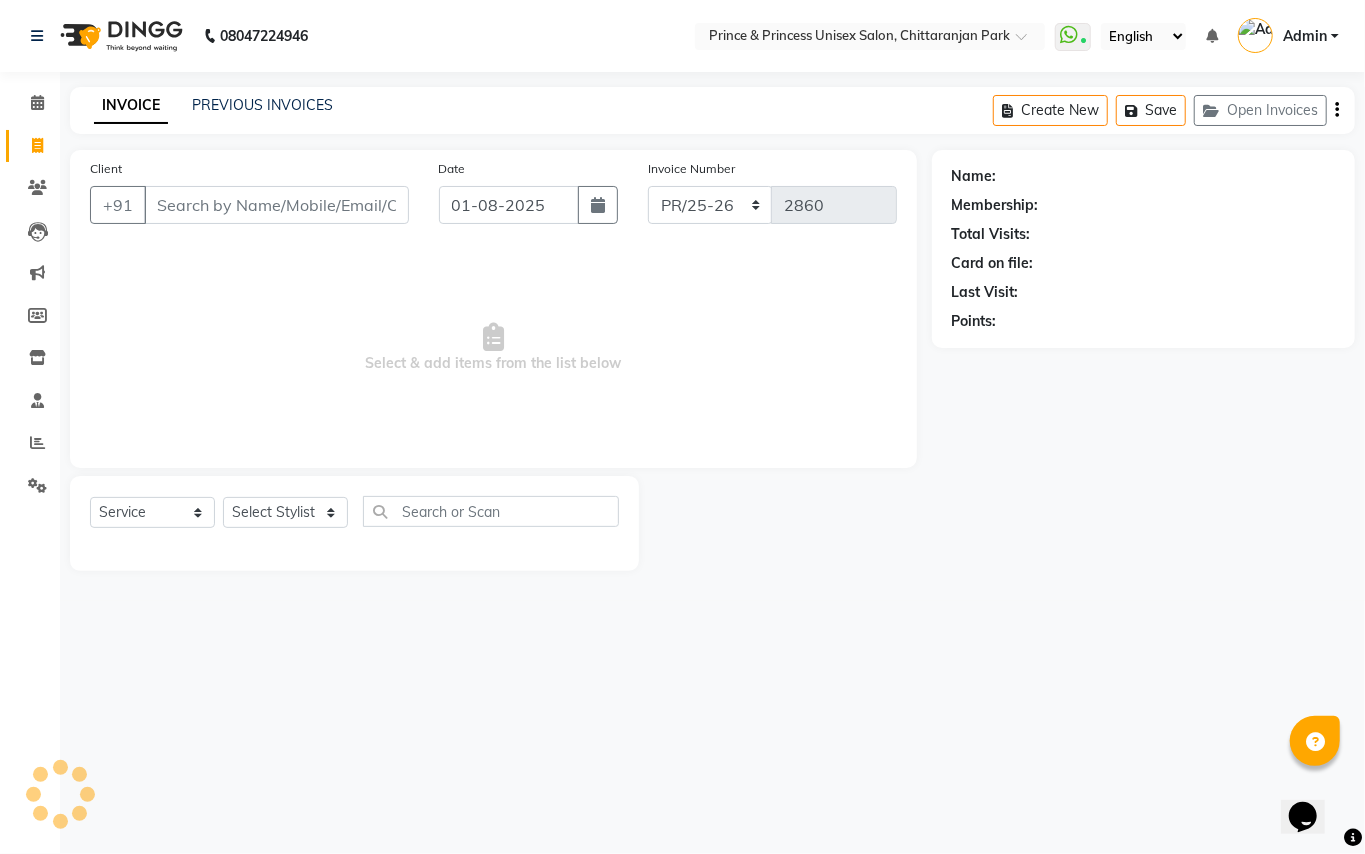 click on "Client" at bounding box center (276, 205) 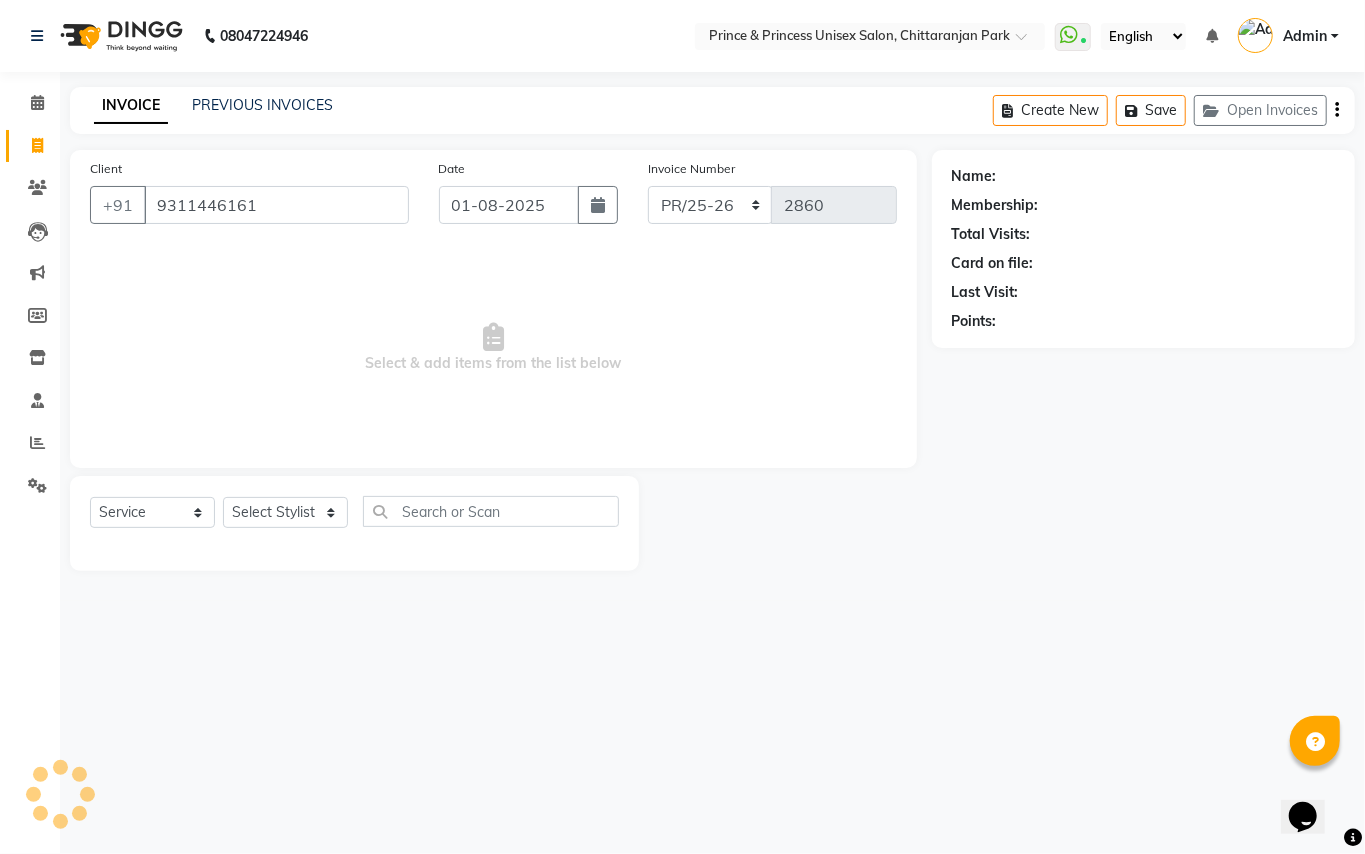 type on "9311446161" 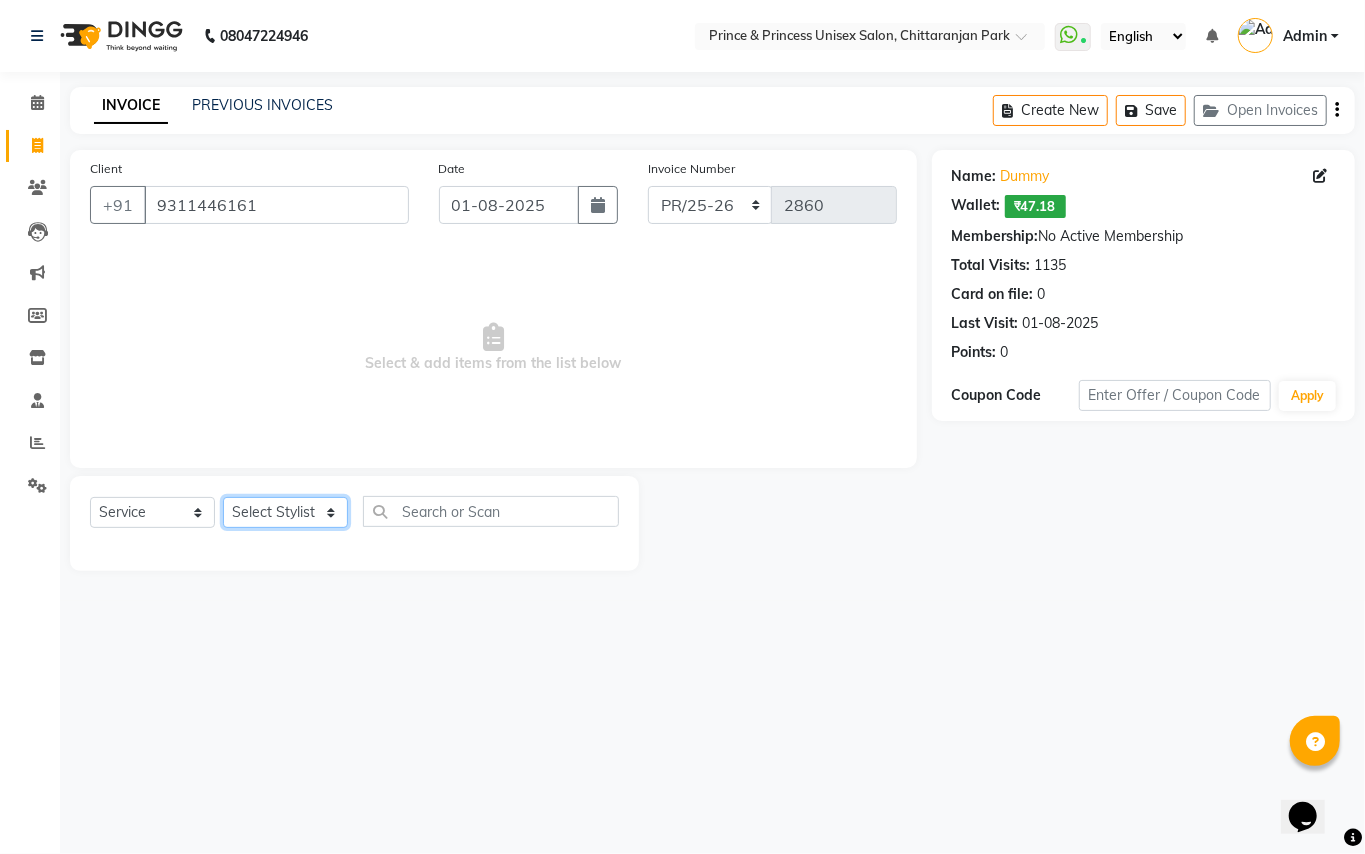 click on "Select Stylist ABHISHEK AJEET AJEET NEW ARUN ASLAM CHANDAN GUDDU MAHESH MANI MEENAKSHI MONU PINKI RAHUL RISHI SANDEEP SONIYA TABASSUM XYZ" 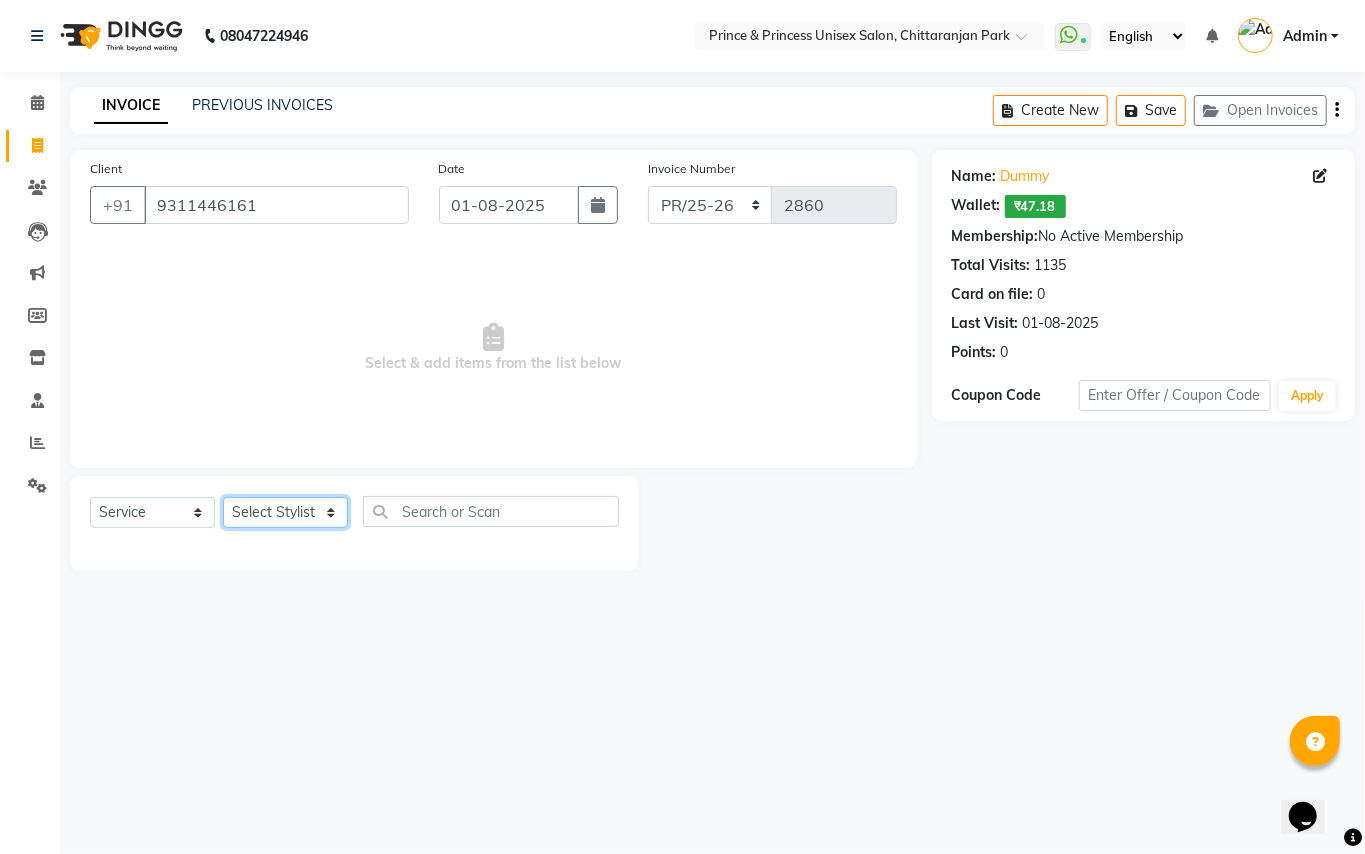 select on "63571" 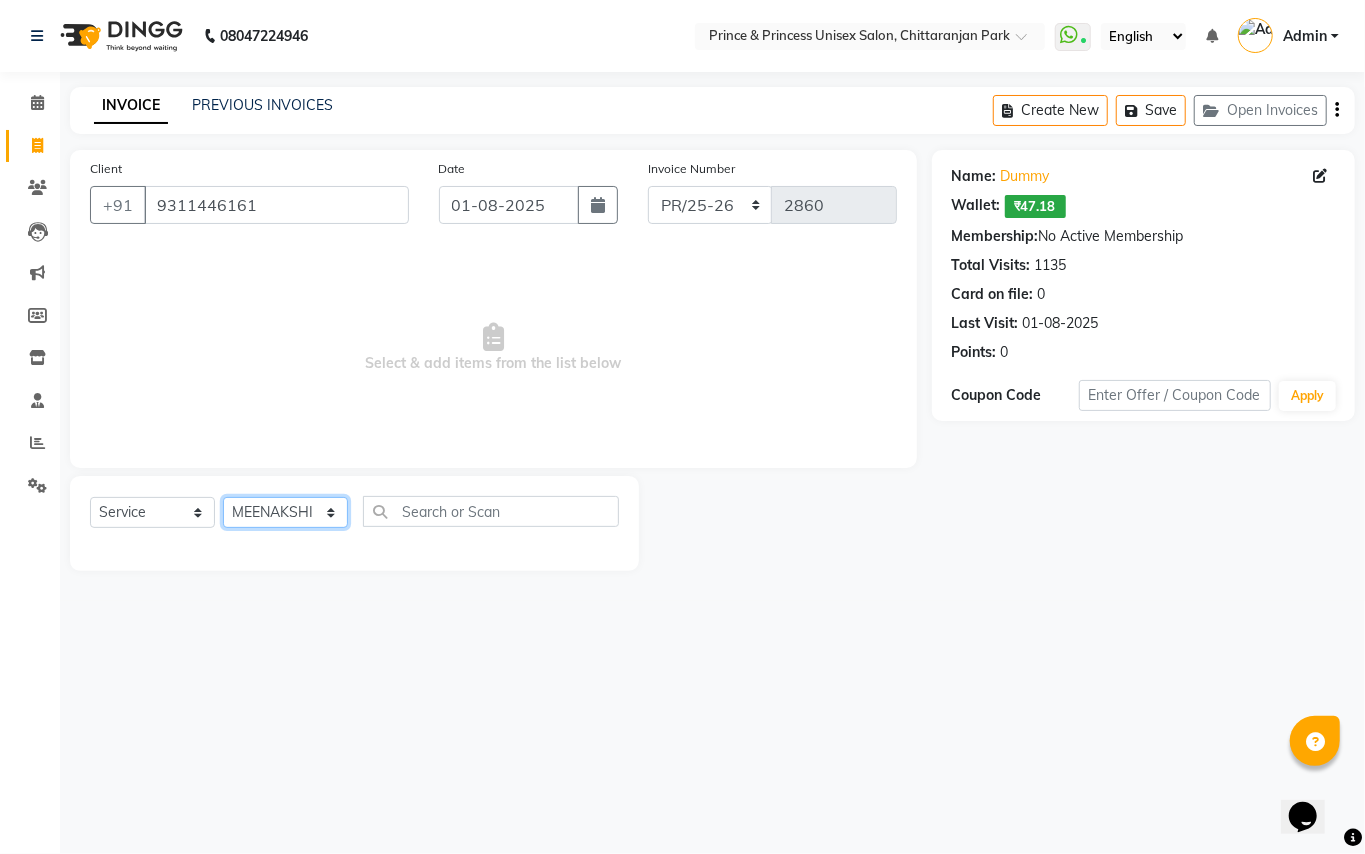 drag, startPoint x: 269, startPoint y: 514, endPoint x: 482, endPoint y: 518, distance: 213.03755 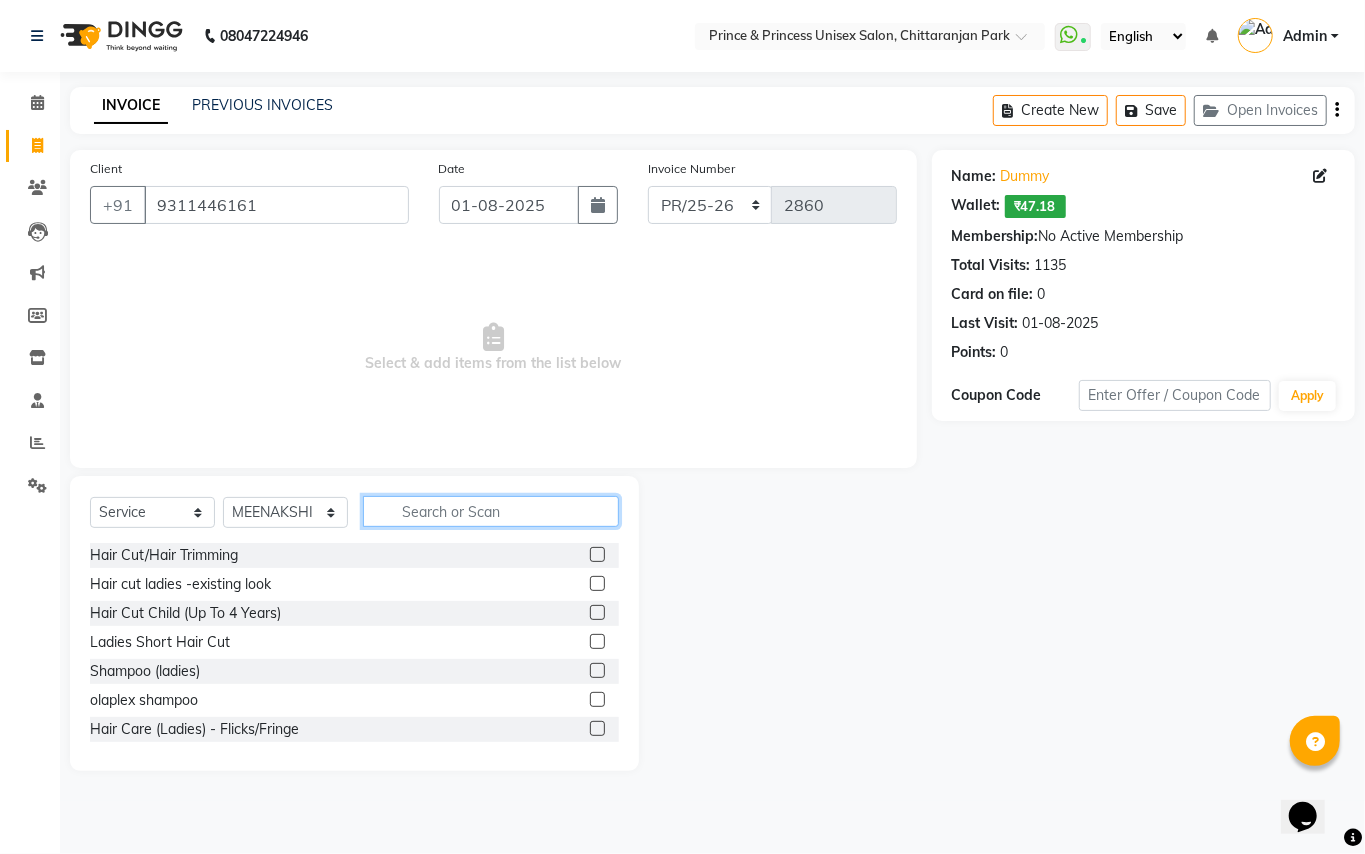 click 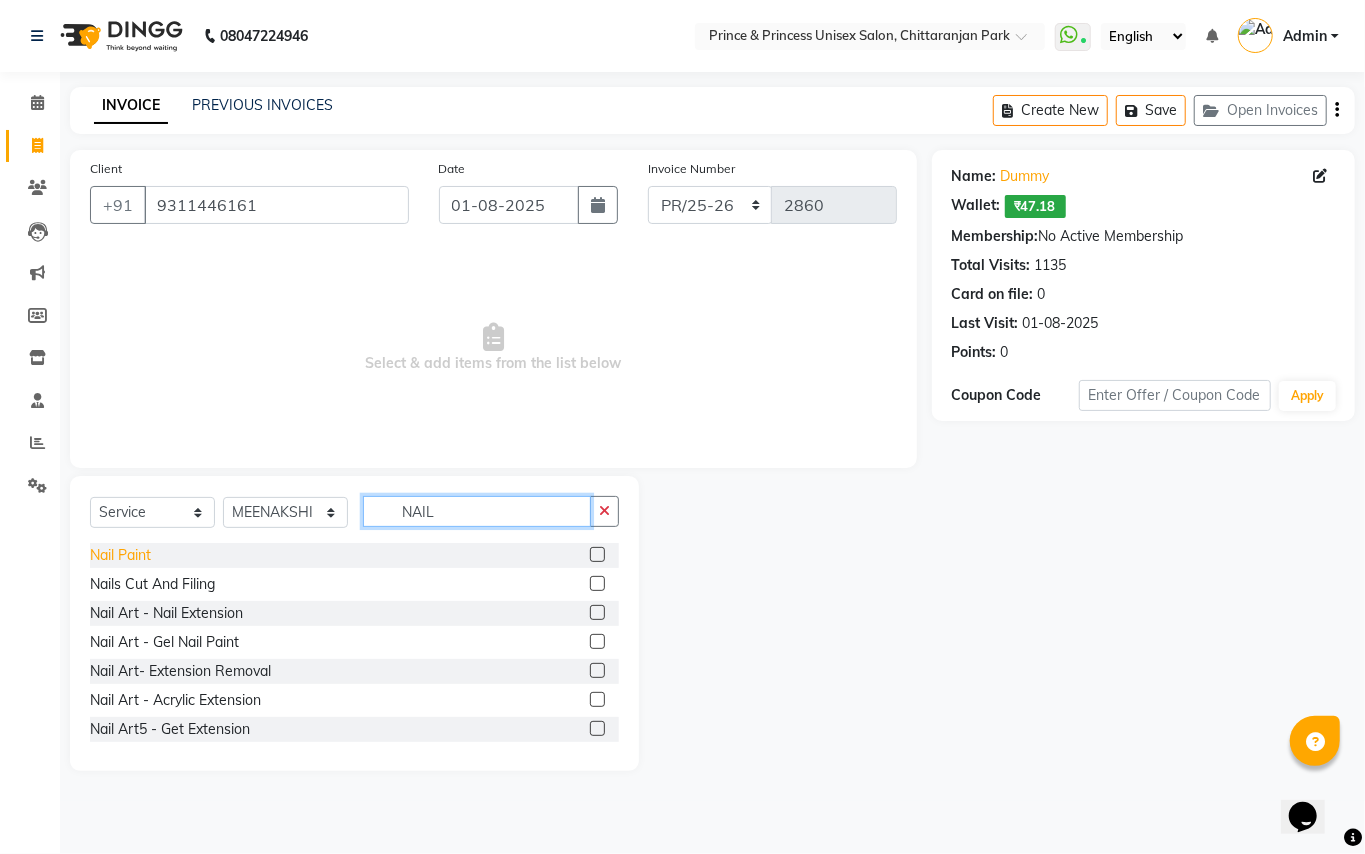 type on "NAIL" 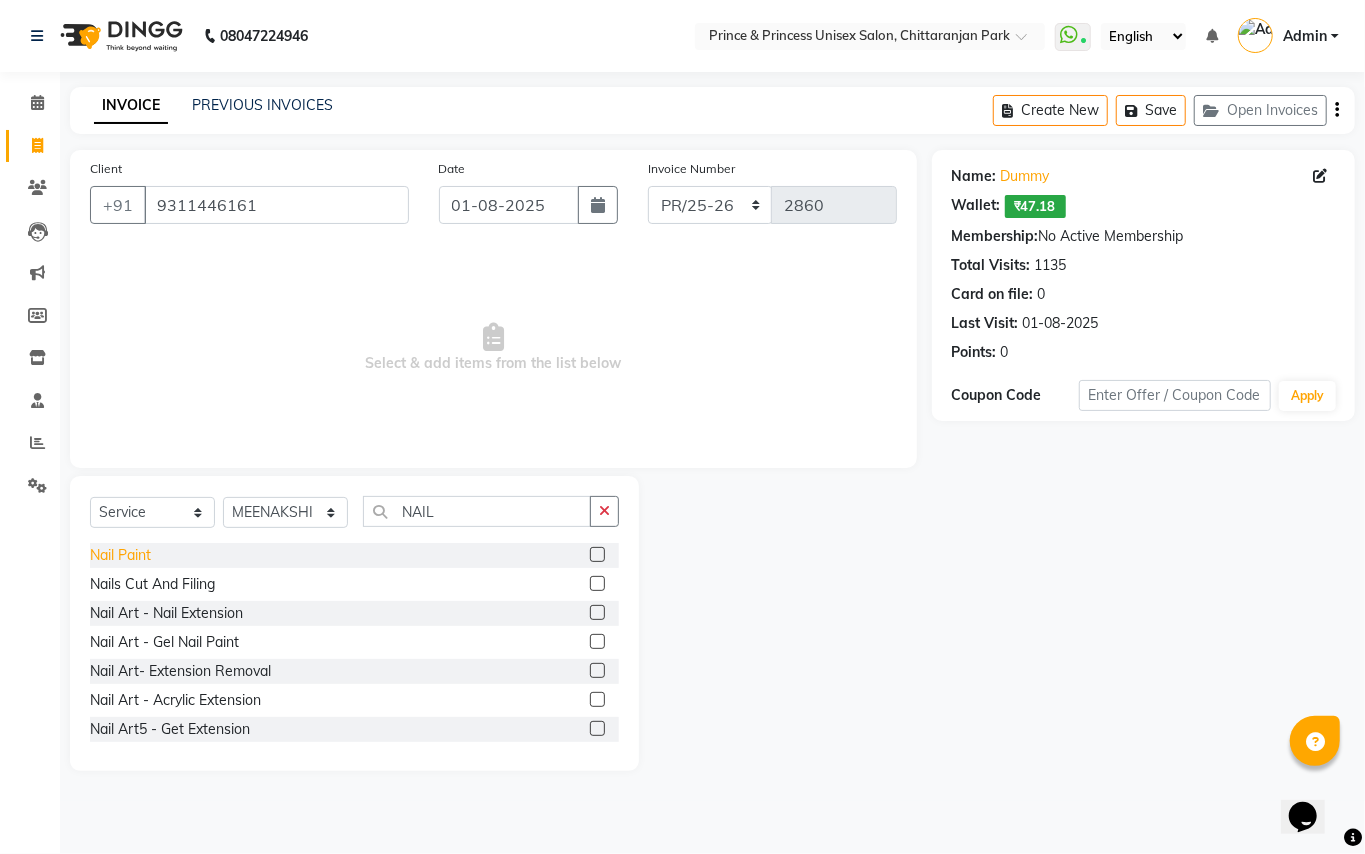 click on "Nail Paint" 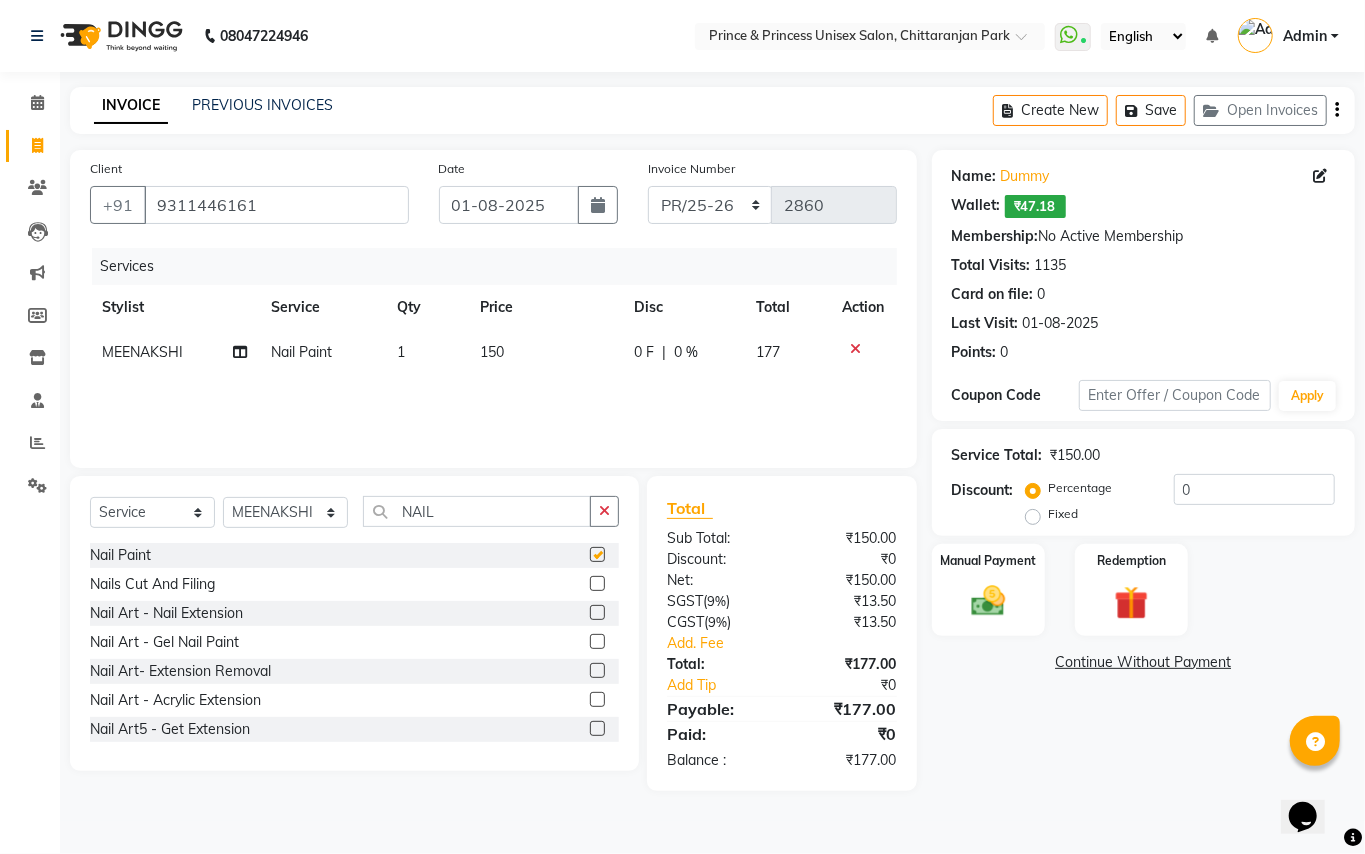 checkbox on "false" 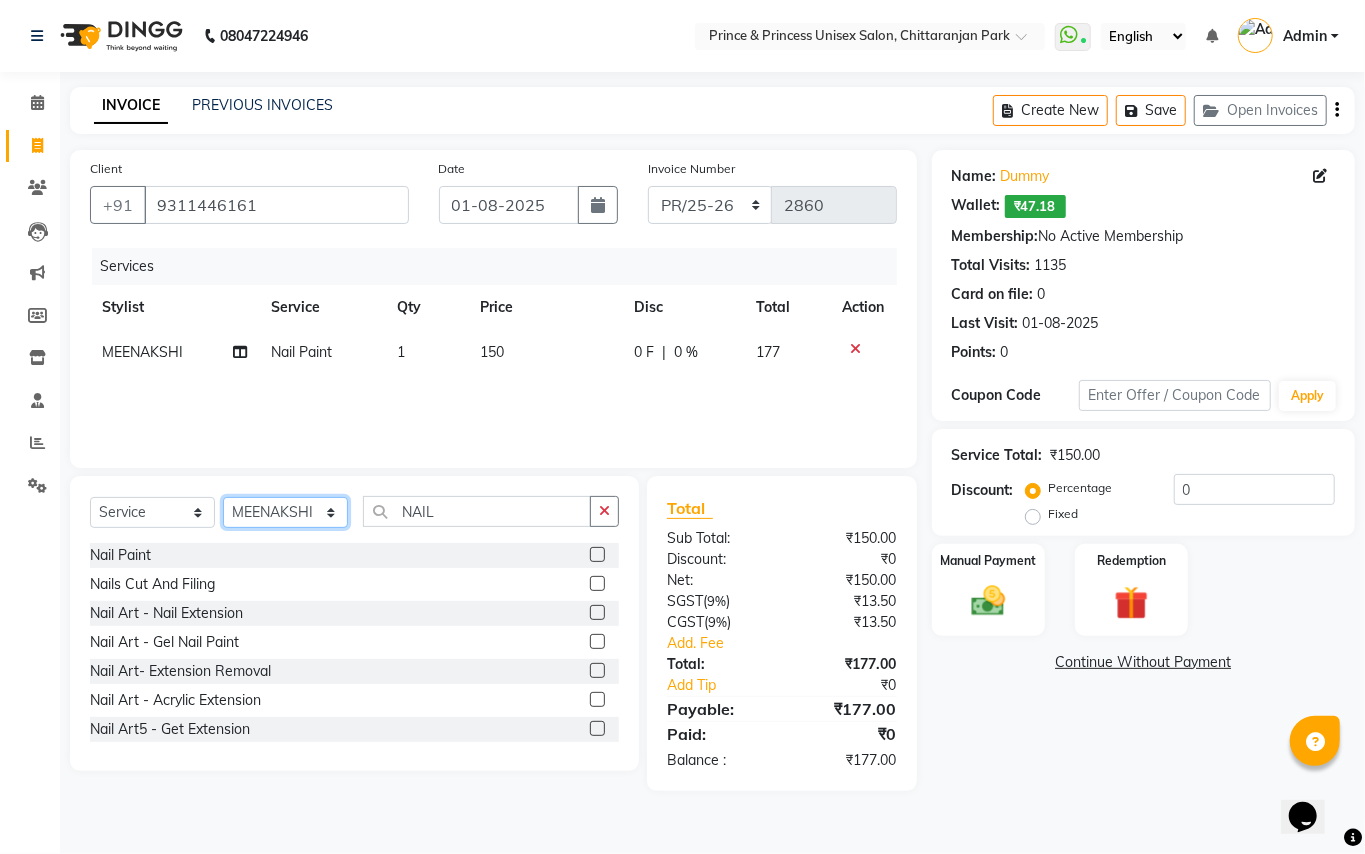 click on "Select Stylist ABHISHEK AJEET AJEET NEW ARUN ASLAM CHANDAN GUDDU MAHESH MANI MEENAKSHI MONU PINKI RAHUL RISHI SANDEEP SONIYA TABASSUM XYZ" 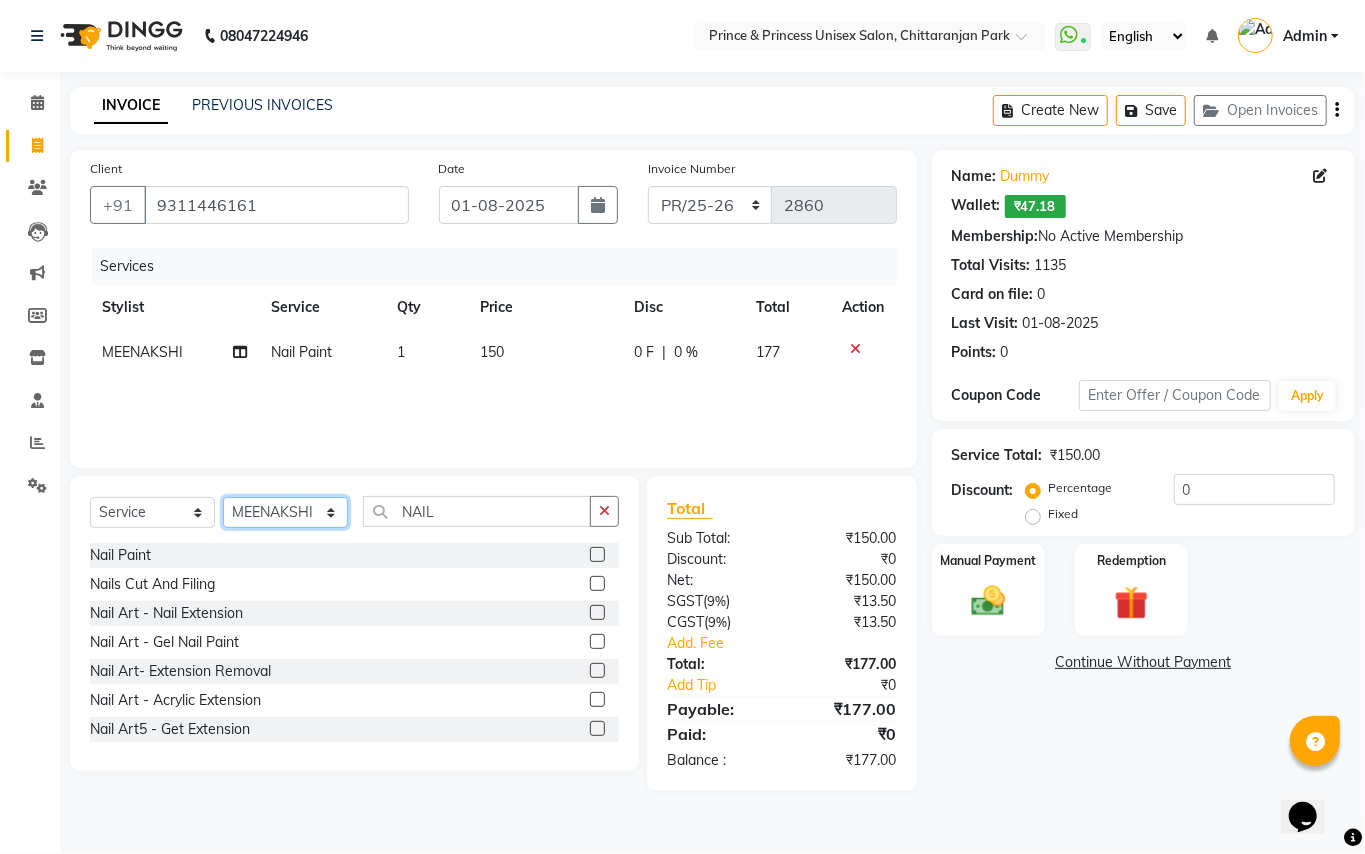 select on "63056" 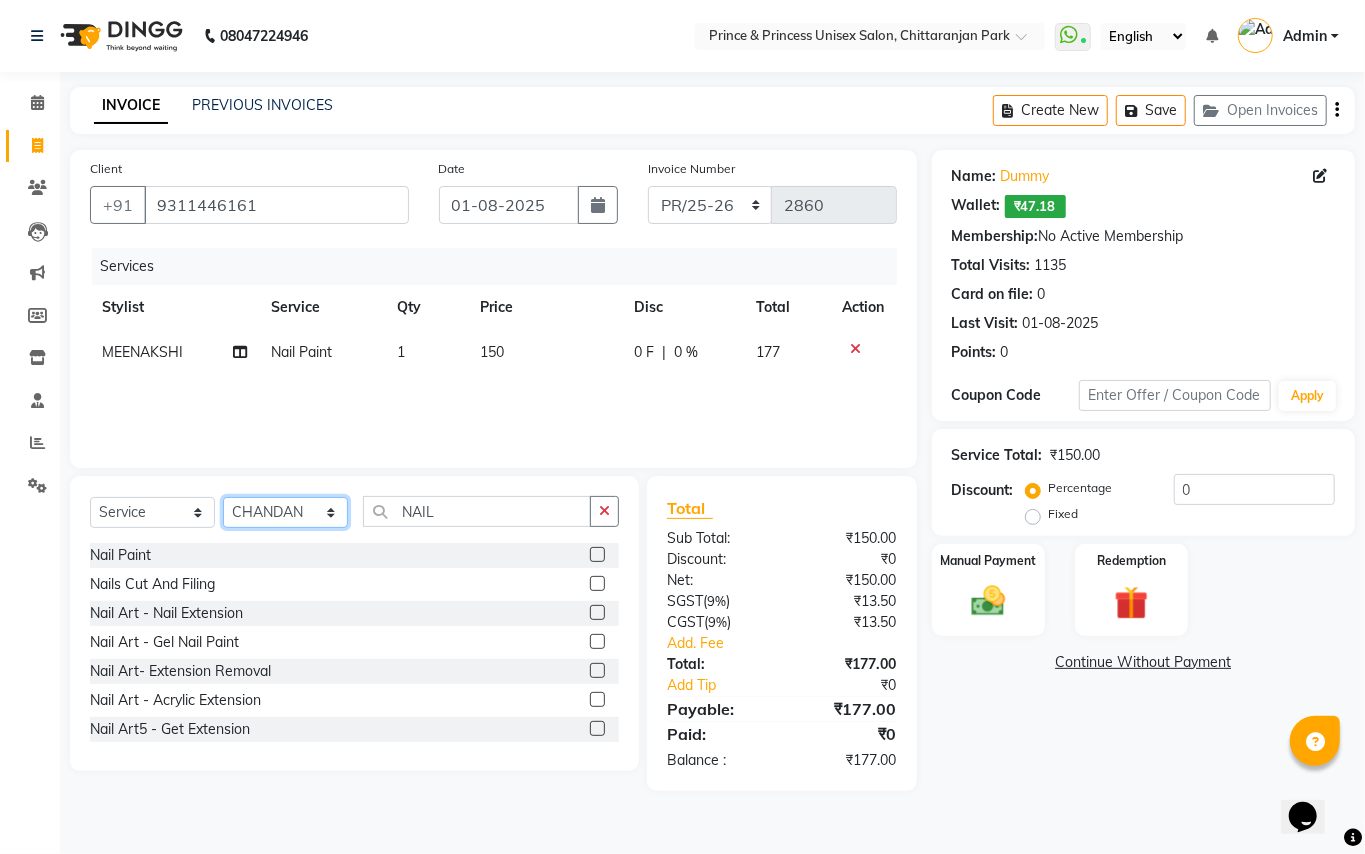drag, startPoint x: 268, startPoint y: 506, endPoint x: 424, endPoint y: 505, distance: 156.0032 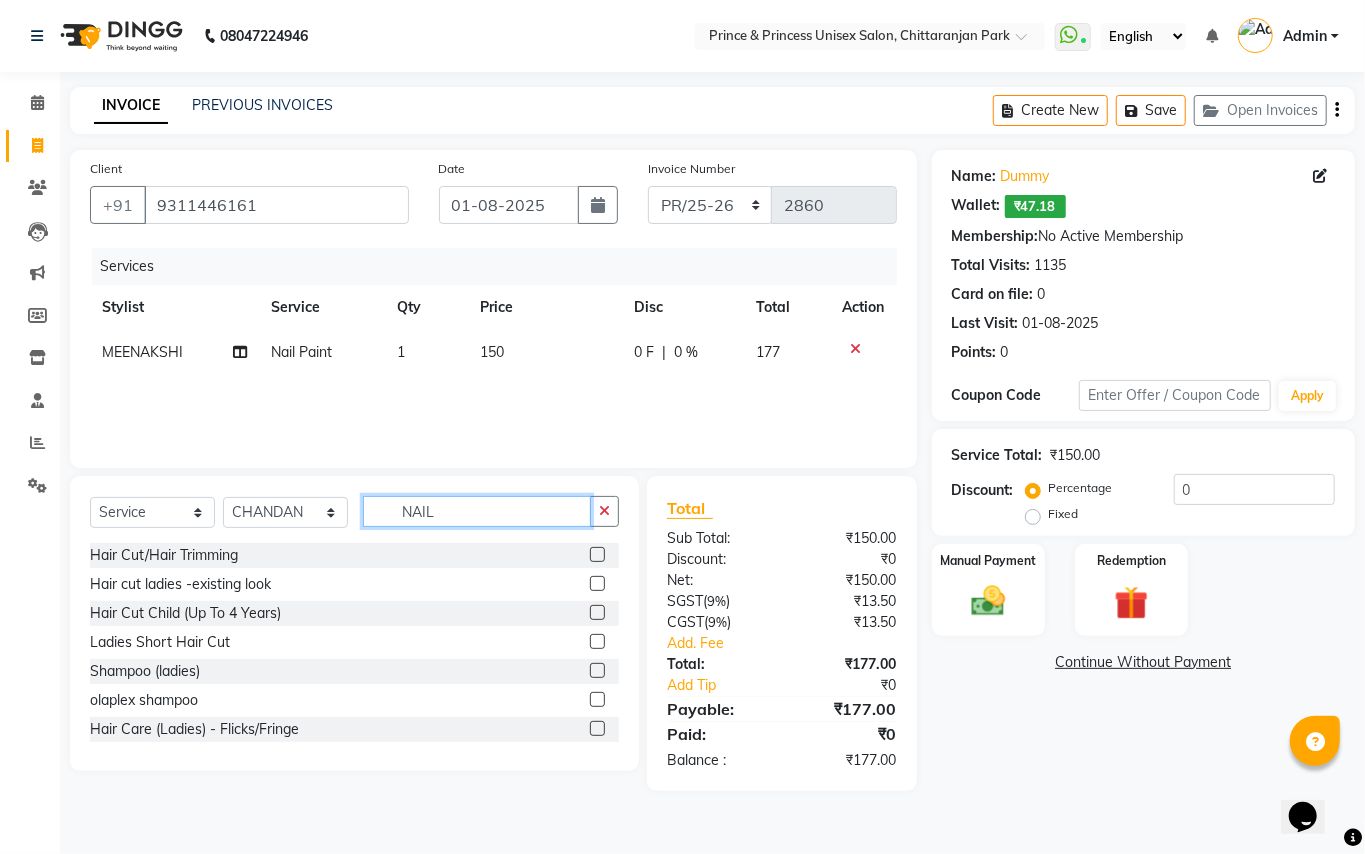 drag, startPoint x: 385, startPoint y: 488, endPoint x: 250, endPoint y: 250, distance: 273.622 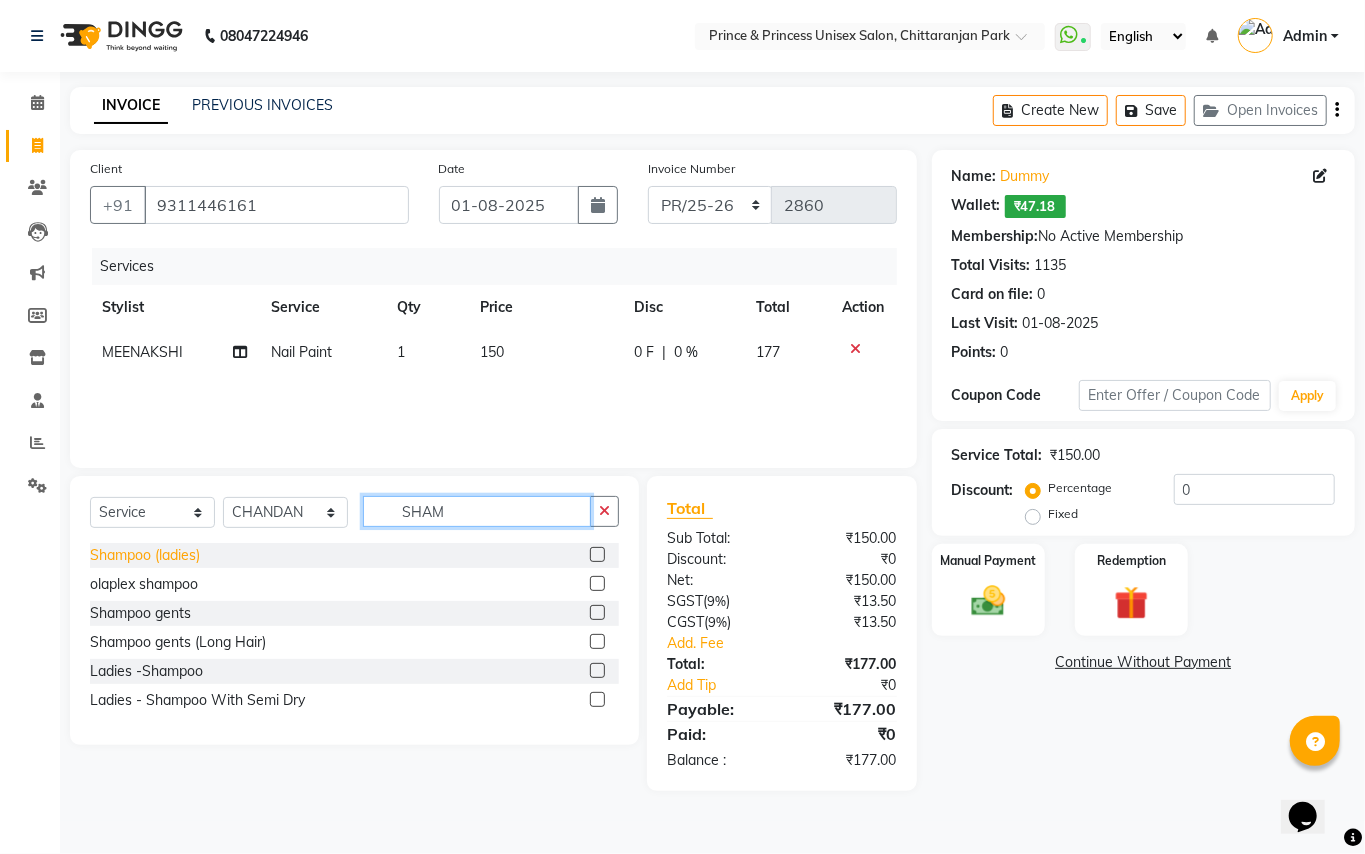 type on "SHAM" 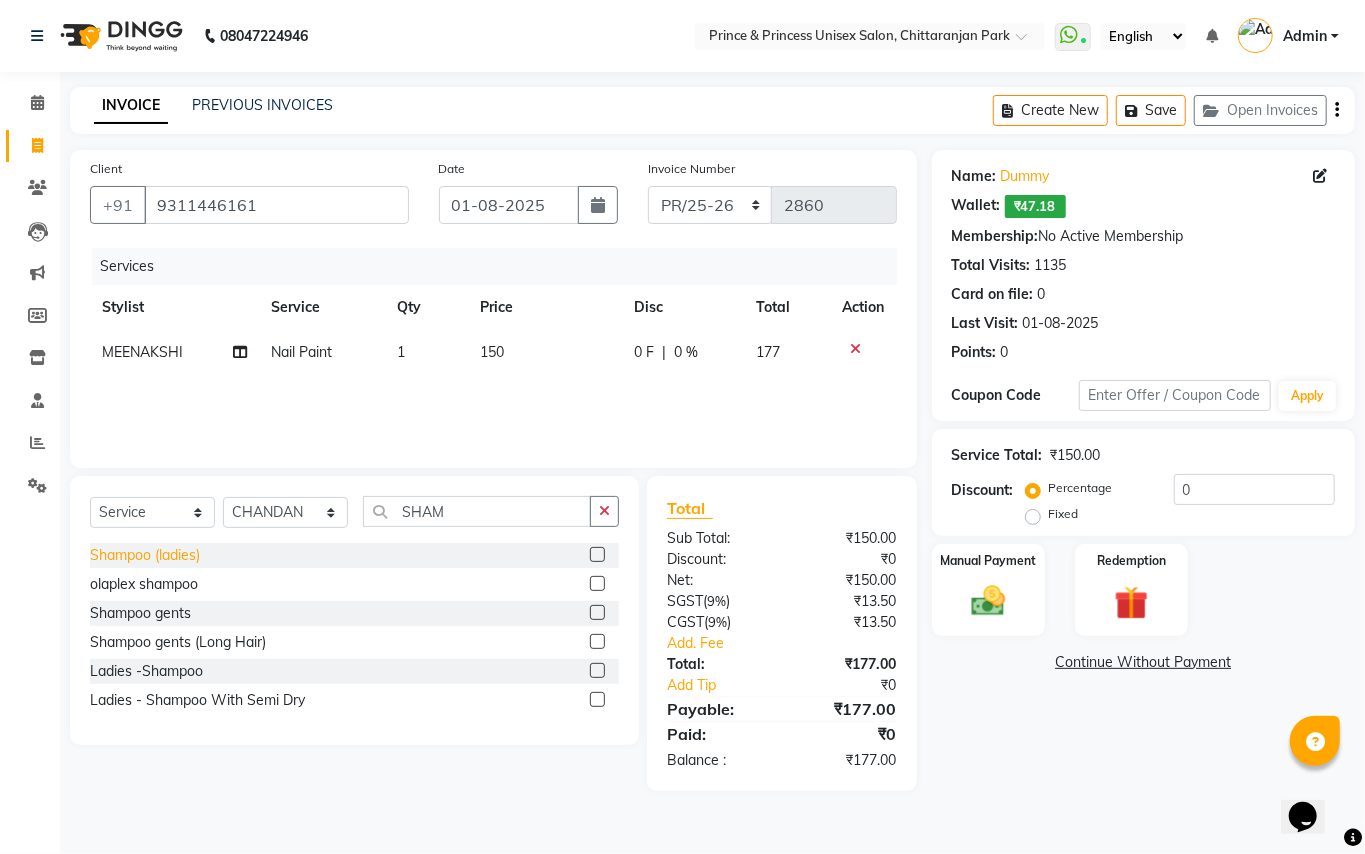 click on "Shampoo (ladies)" 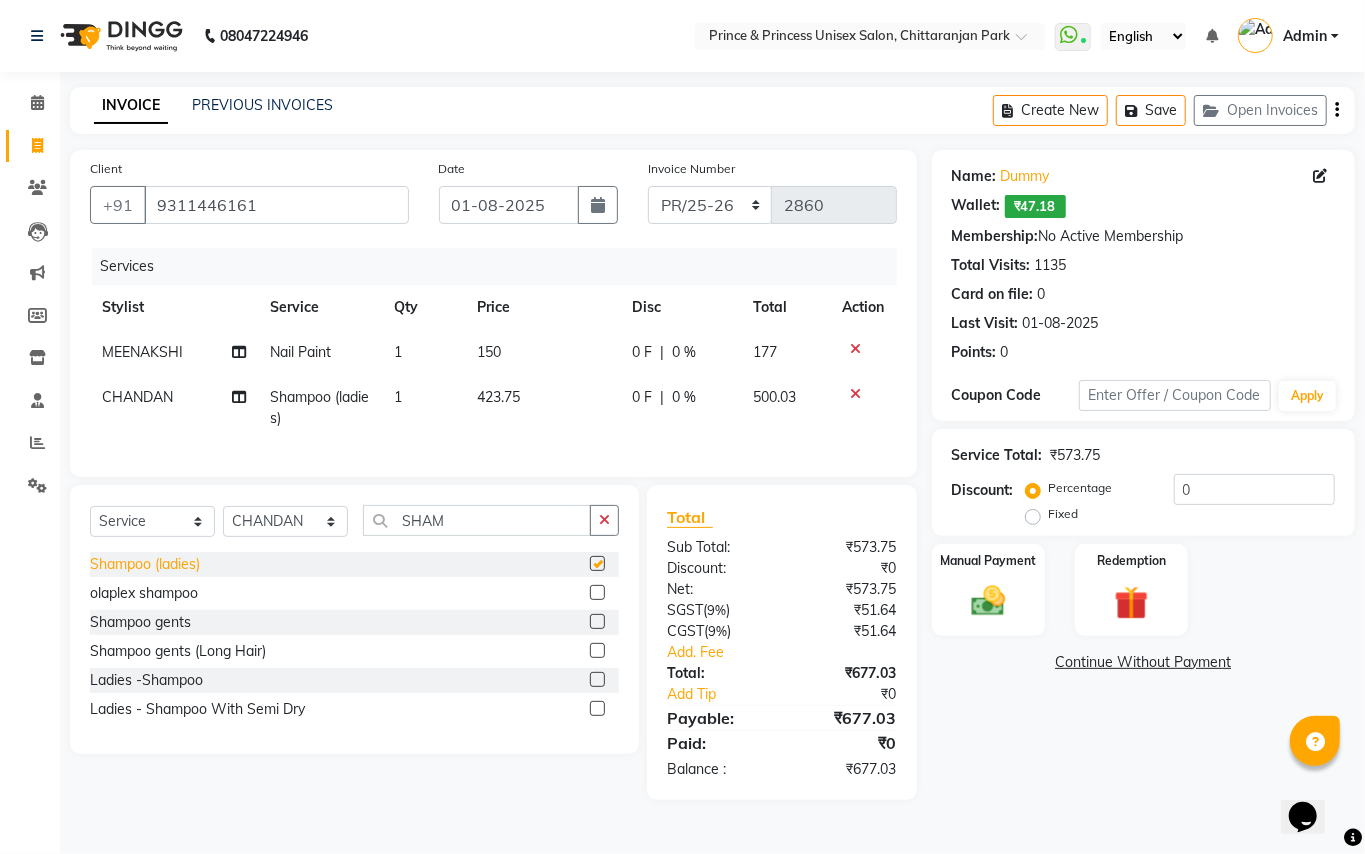 checkbox on "false" 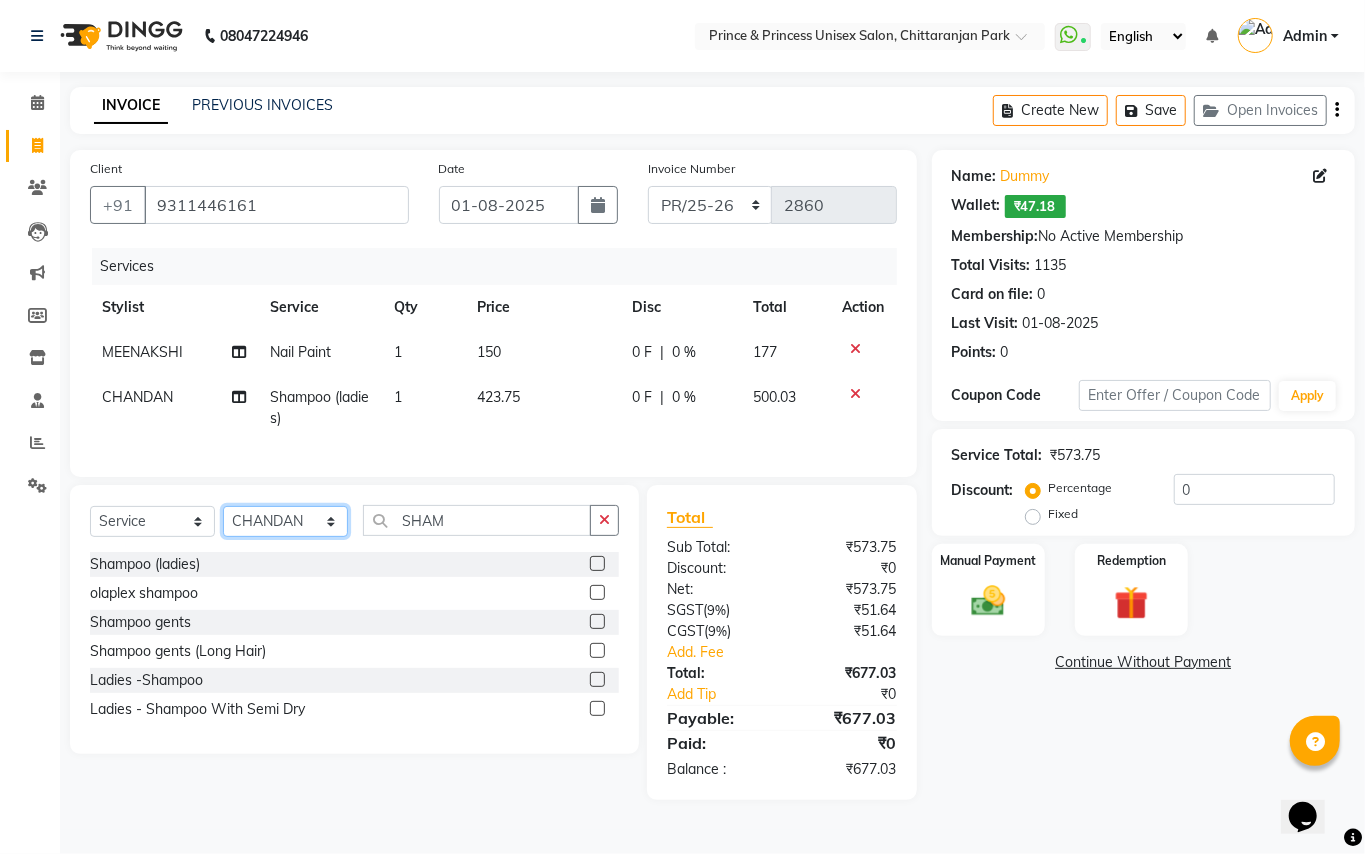 click on "Select Stylist ABHISHEK AJEET AJEET NEW ARUN ASLAM CHANDAN GUDDU MAHESH MANI MEENAKSHI MONU PINKI RAHUL RISHI SANDEEP SONIYA TABASSUM XYZ" 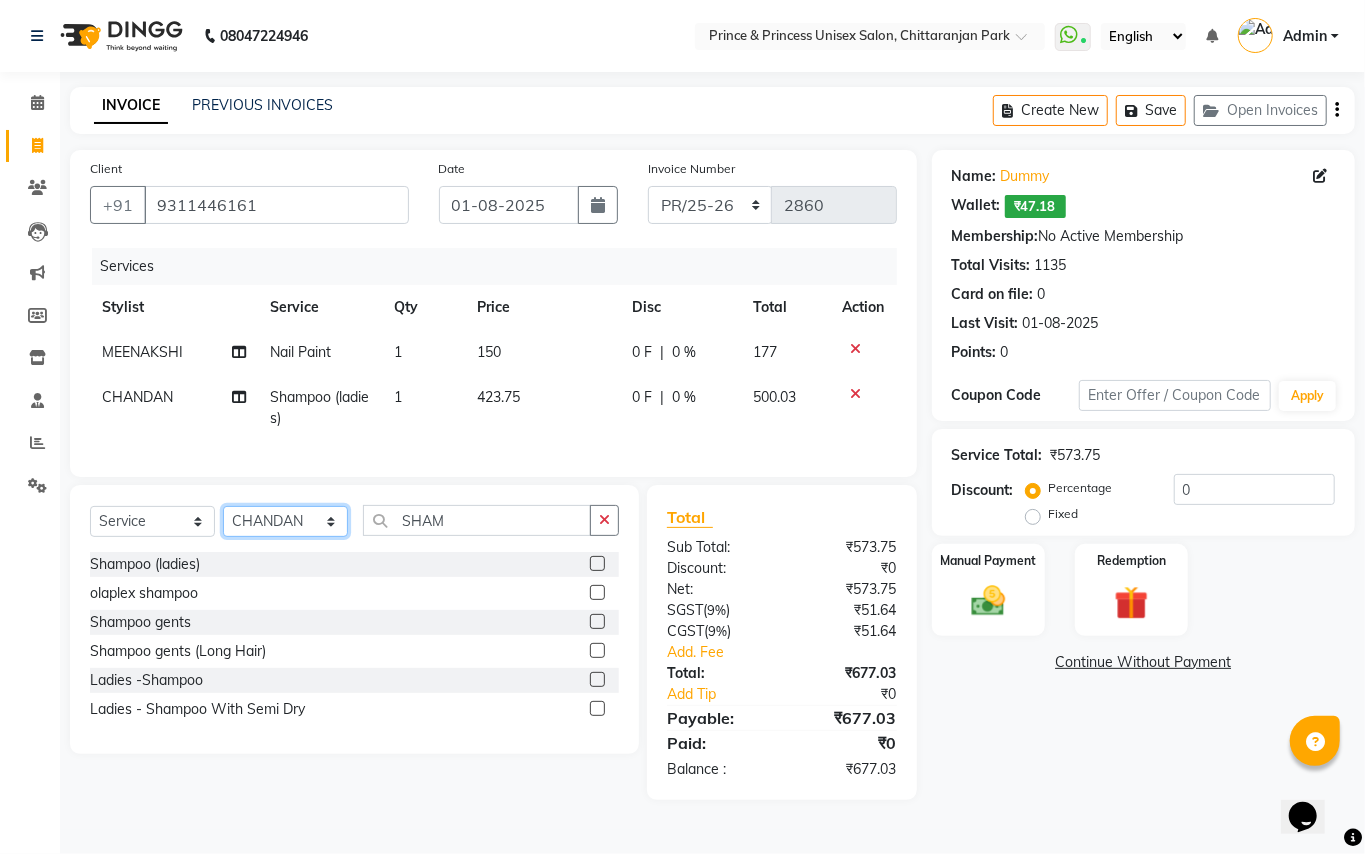 select on "62875" 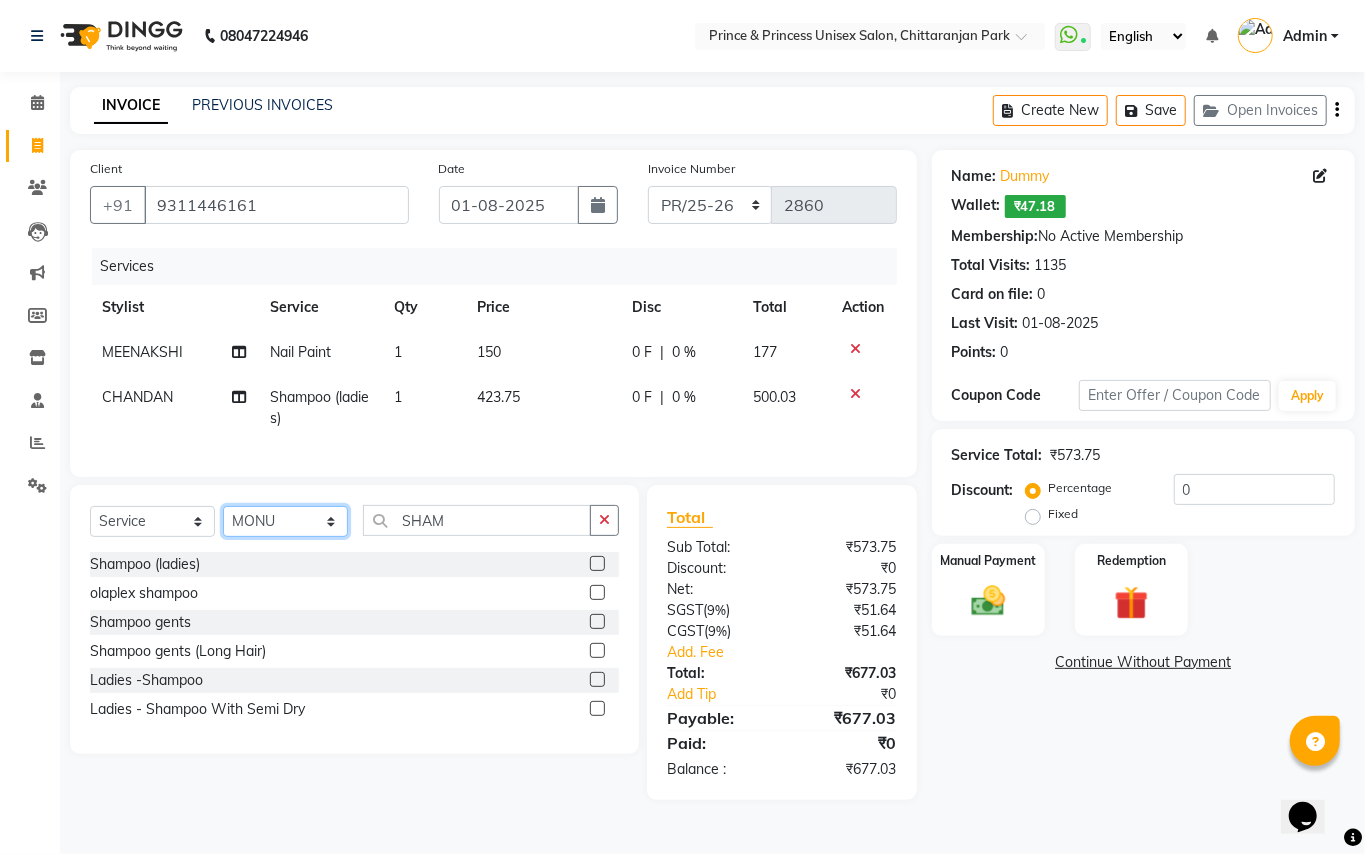 drag, startPoint x: 254, startPoint y: 540, endPoint x: 420, endPoint y: 518, distance: 167.45149 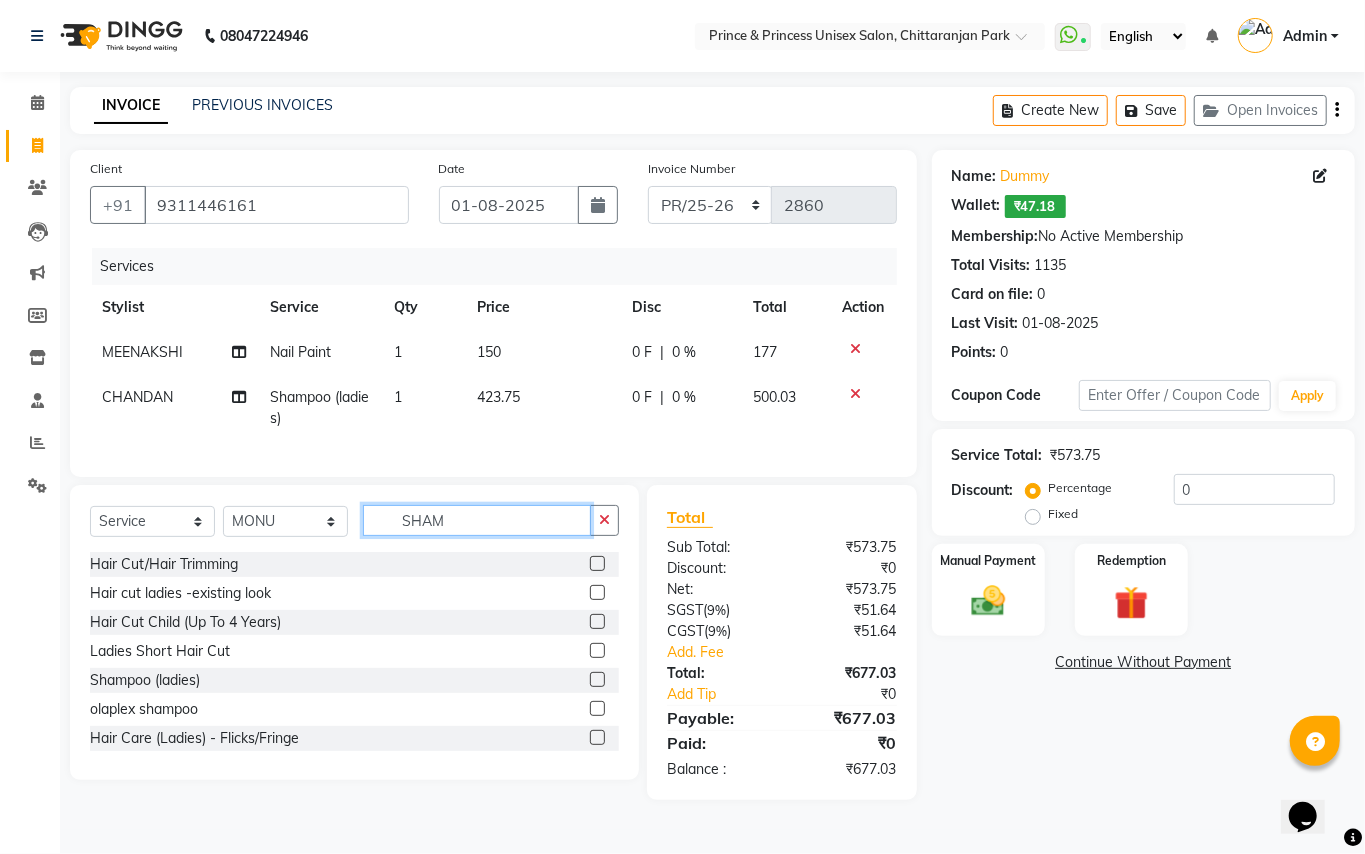 drag, startPoint x: 449, startPoint y: 542, endPoint x: 0, endPoint y: 16, distance: 691.57574 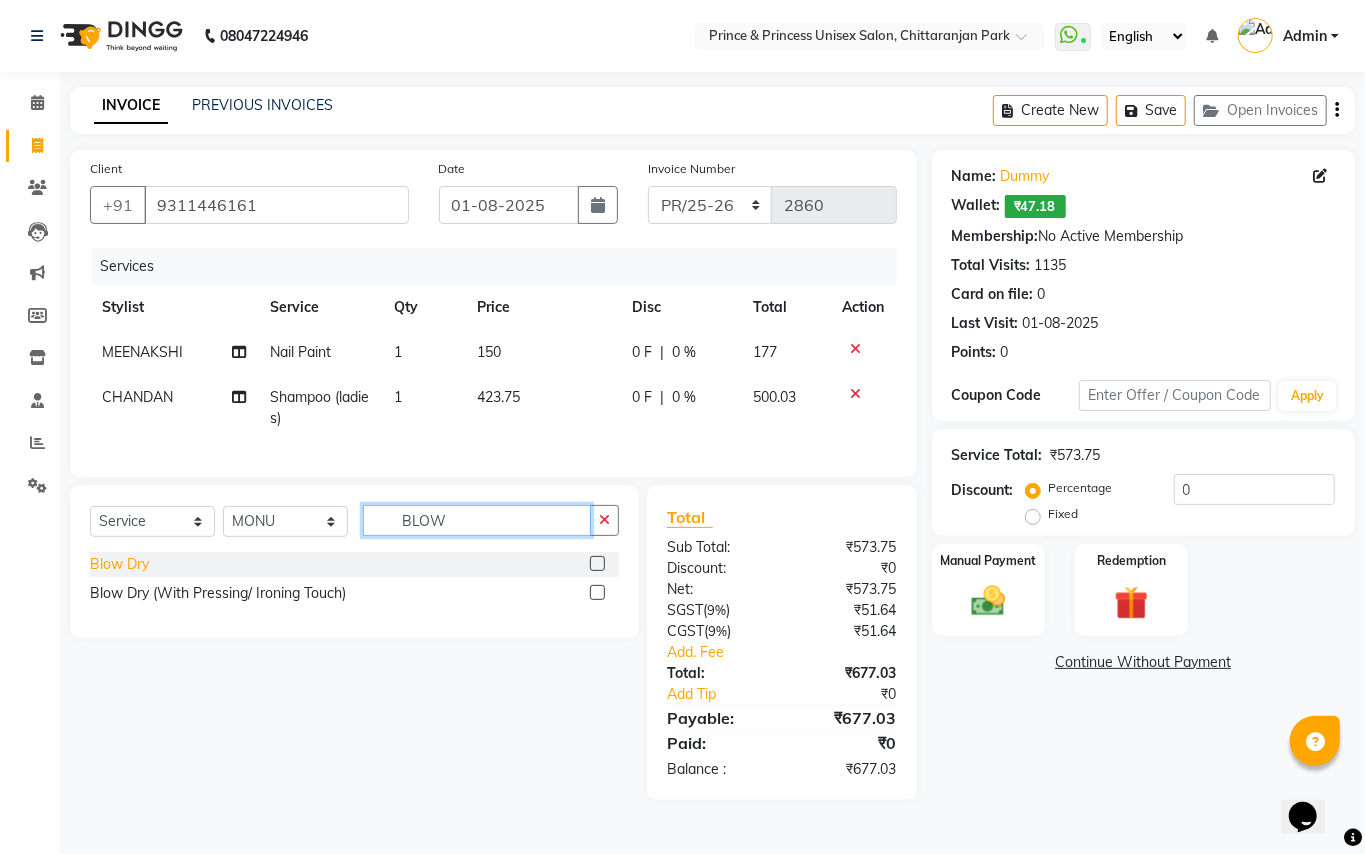 type on "BLOW" 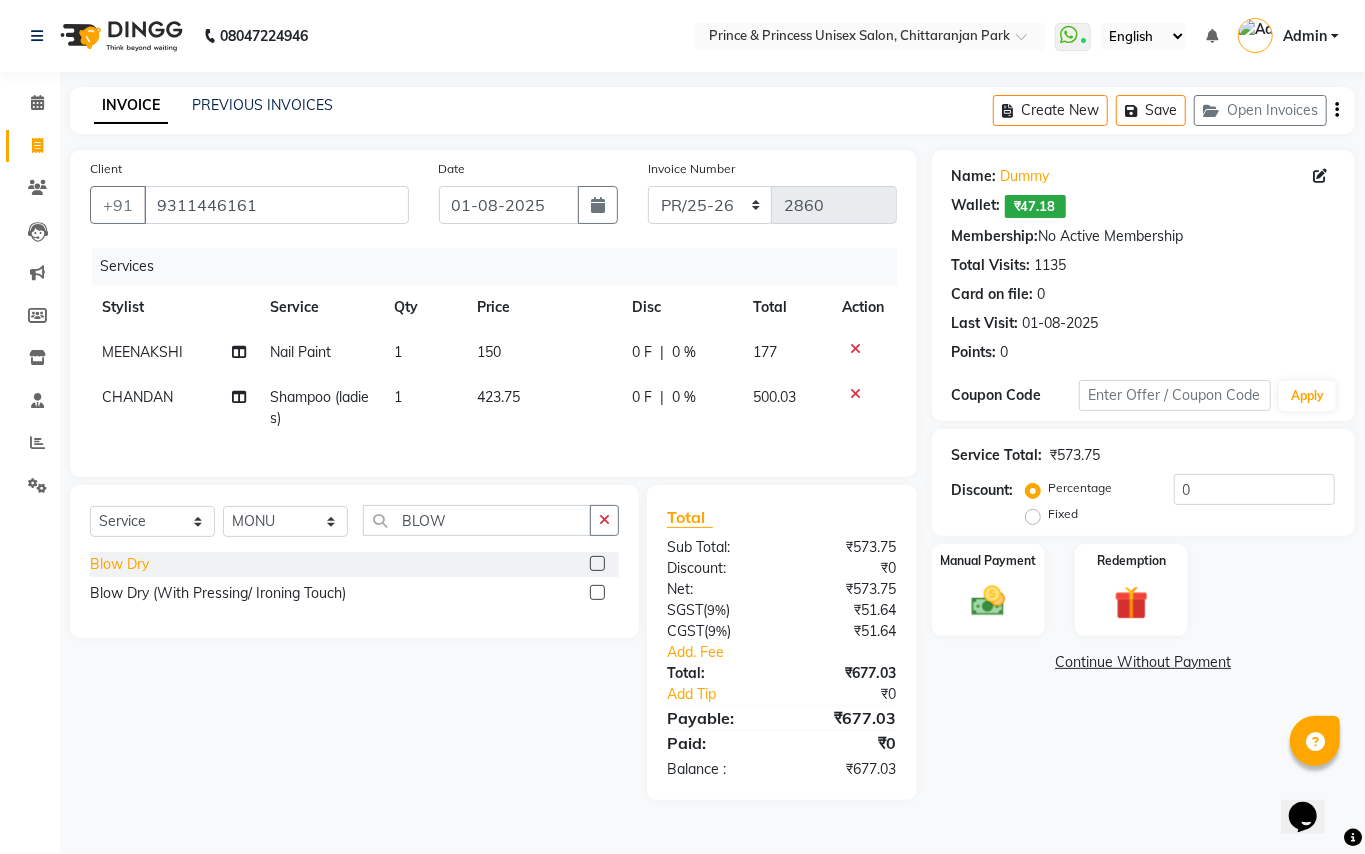 click on "Blow Dry" 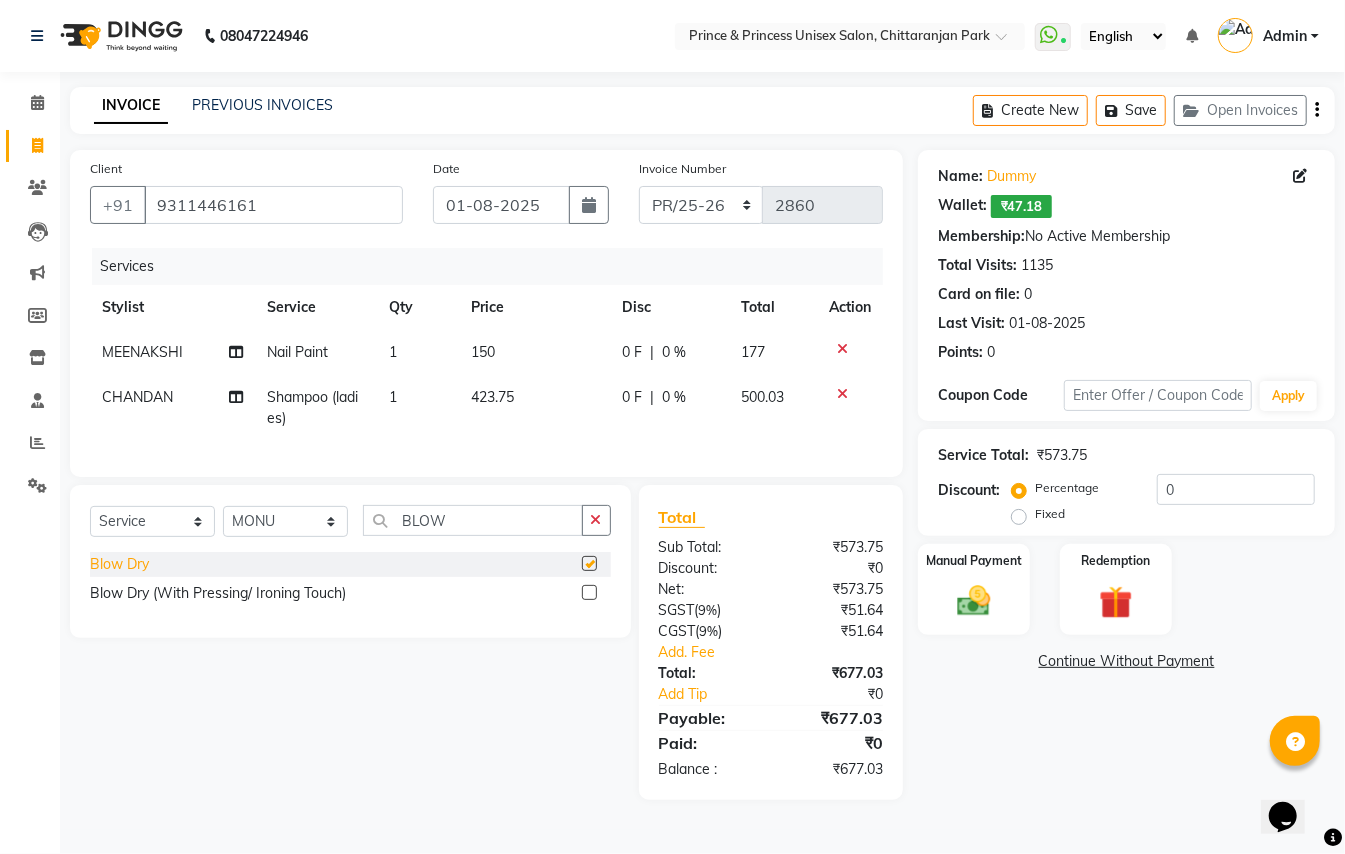 checkbox on "false" 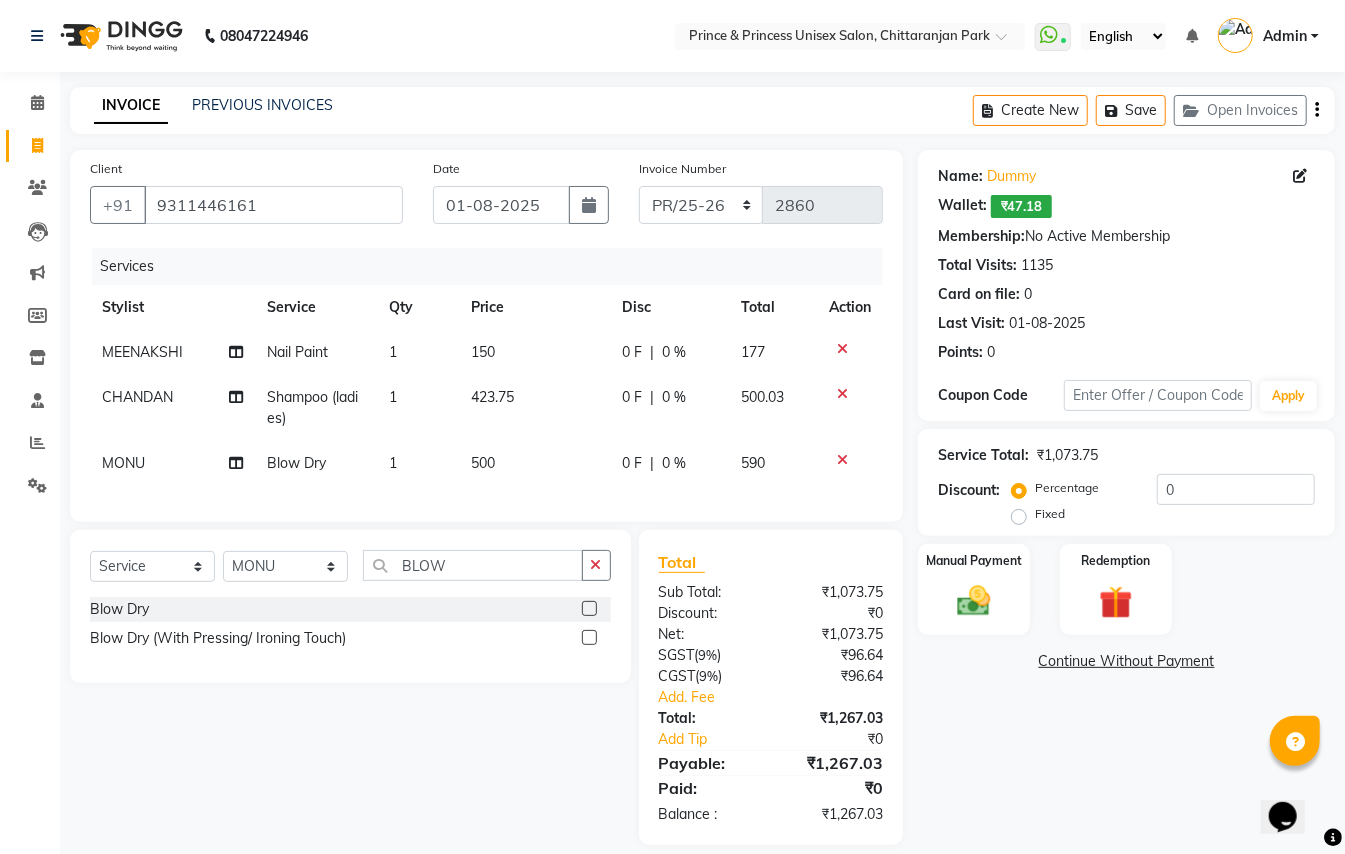 drag, startPoint x: 486, startPoint y: 444, endPoint x: 493, endPoint y: 457, distance: 14.764823 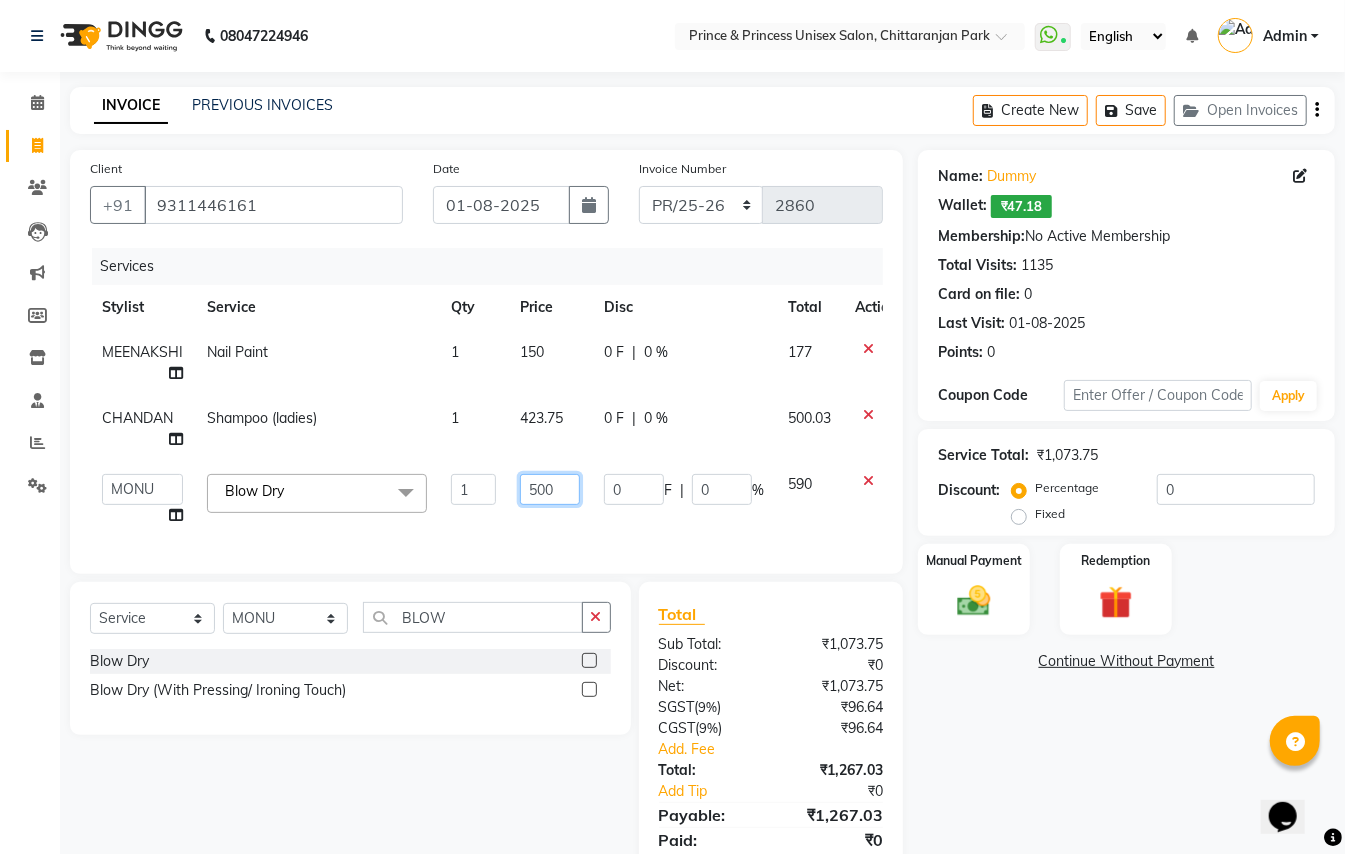 drag, startPoint x: 560, startPoint y: 490, endPoint x: 397, endPoint y: 289, distance: 258.7856 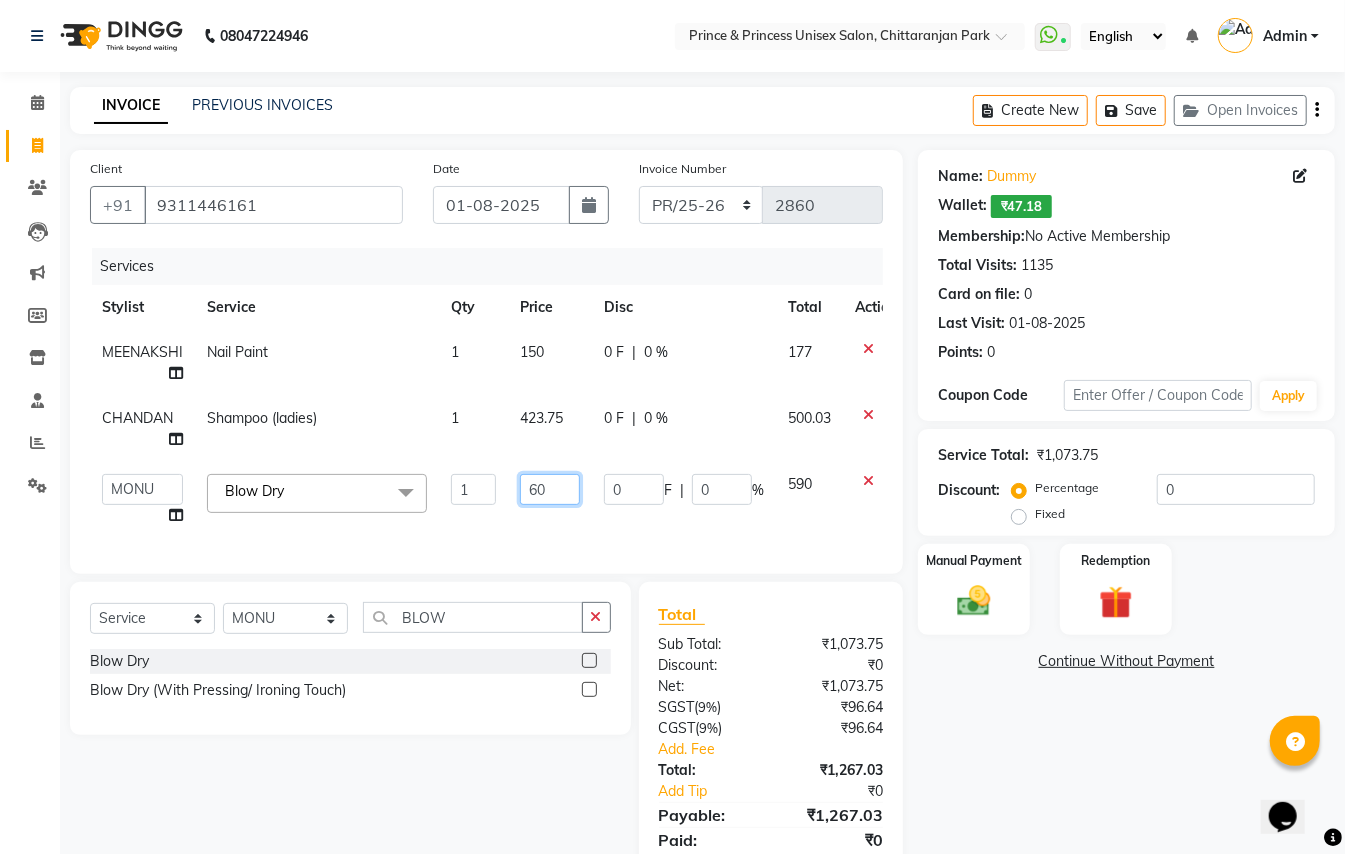 type on "600" 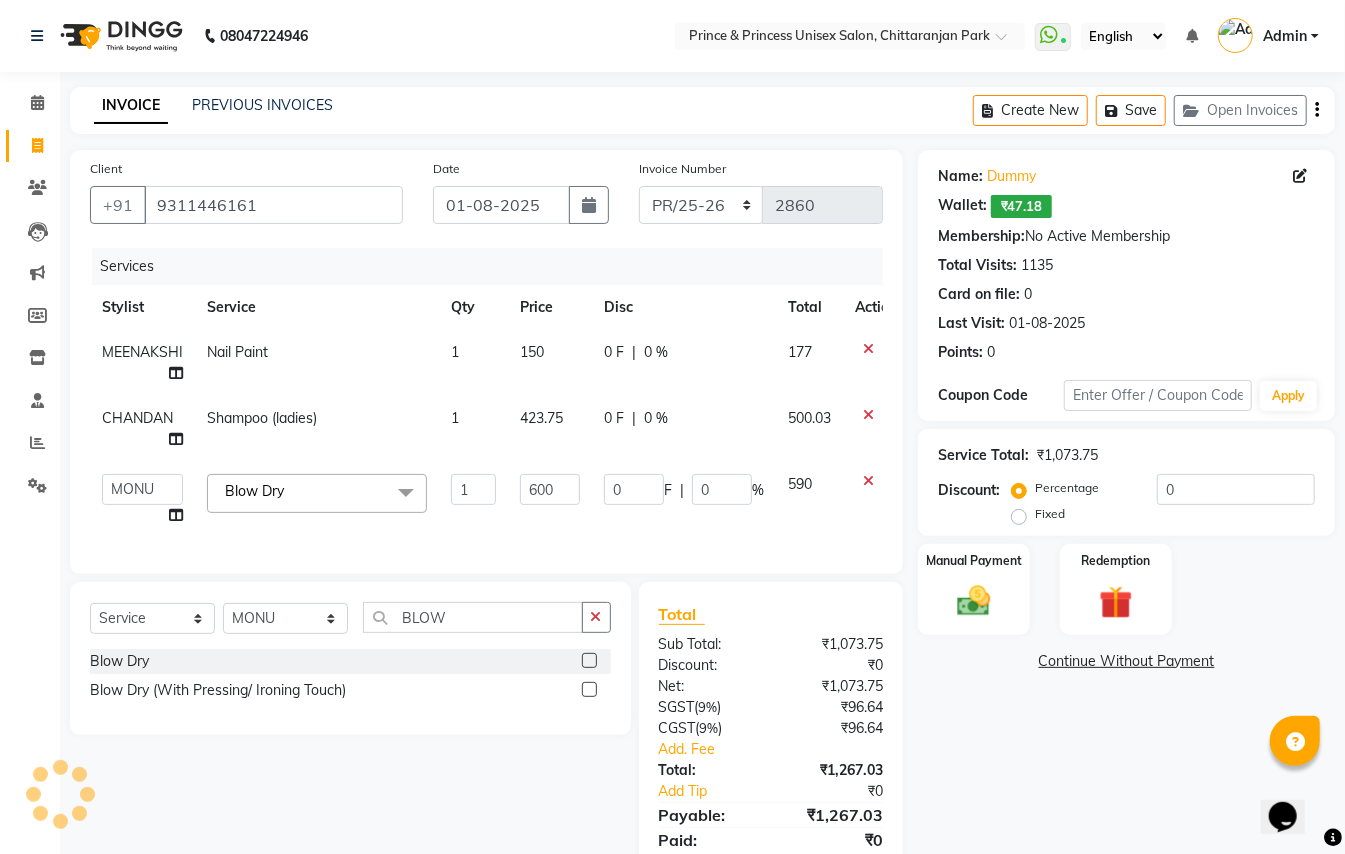 click on "Client +91 [PHONE] Date [DATE] Invoice Number PR/25-26 V/2025 V/2025-26 2860 Services Stylist Service Qty Price Disc Total Action MEENAKSHI Nail Paint 1 150 0 F | 0 % 177 CHANDAN Shampoo (ladies) 1 423.75 0 F | 0 % 500.03  ABHISHEK   AJEET   AJEET NEW   ARUN   ASLAM   CHANDAN   GUDDU   MAHESH   MANI   MEENAKSHI   MONU   PINKI   RAHUL   RISHI   SANDEEP   SONIYA   TABASSUM   XYZ  Blow Dry  x Hair Cut/Hair Trimming Hair cut ladies -existing look Hair Cut Child (Up To 4 Years) Ladies Short Hair Cut Shampoo (ladies) olaplex shampoo Hair Care (Ladies) - Flicks/Fringe Oil Massage Henna Mustache Trim Threading Face Threading Hair Cut Gents - Style Change Gents - Tonsure (Mundan) Shampoogents Shampoogents (Long Hair) Beard Triming / Shave Oil Massage half color touch up  Beard Colour Hair Styling (Gel/ Serum Application) Colour Touch Up men's Colour Touch-Up Amonia Free) Highlighting Rebonding Dry Head Massage Full Front Chest Clipper Full Back Clipper Ear Wax Full Body Clipper Under Arms Clipper Blow Dry 1" 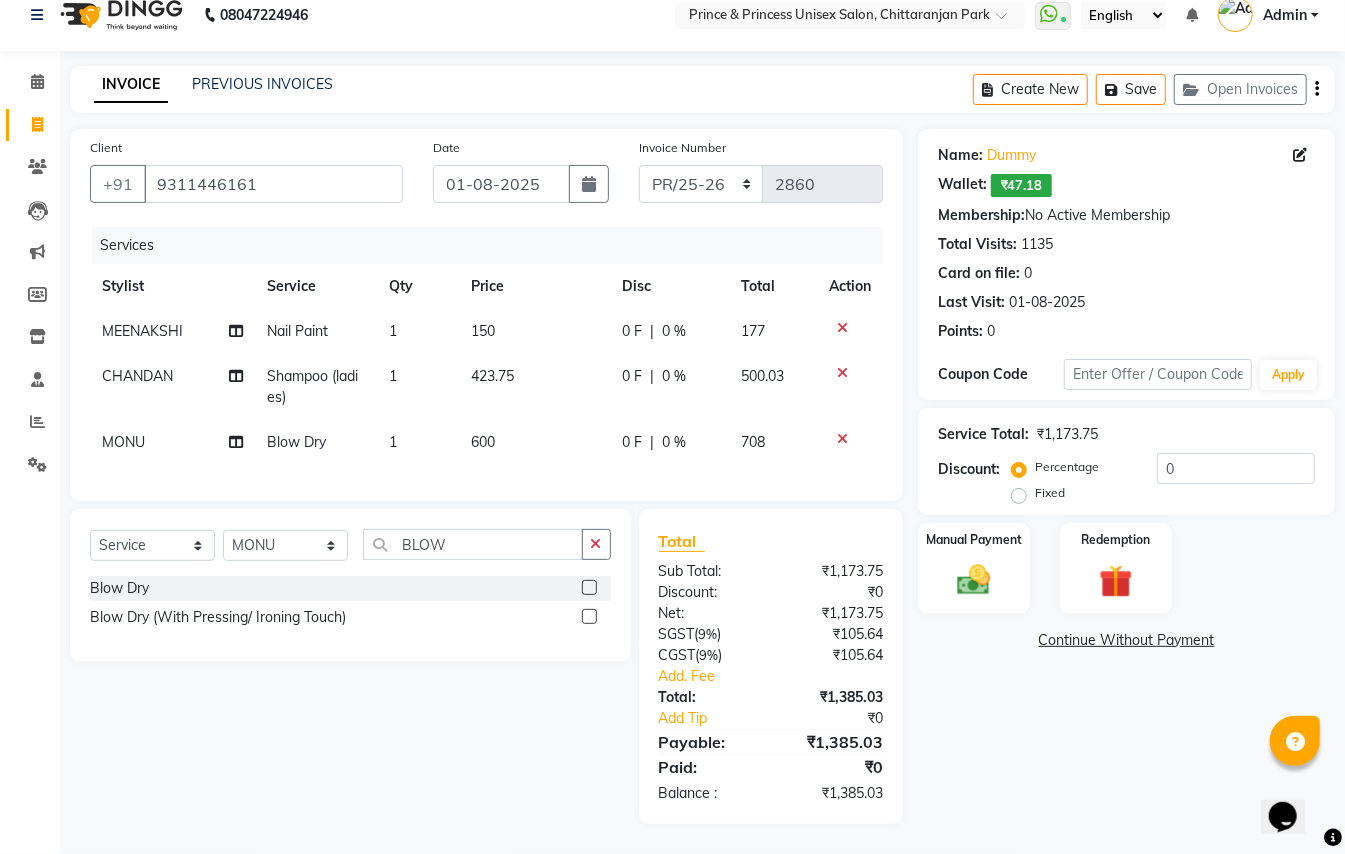 scroll, scrollTop: 41, scrollLeft: 0, axis: vertical 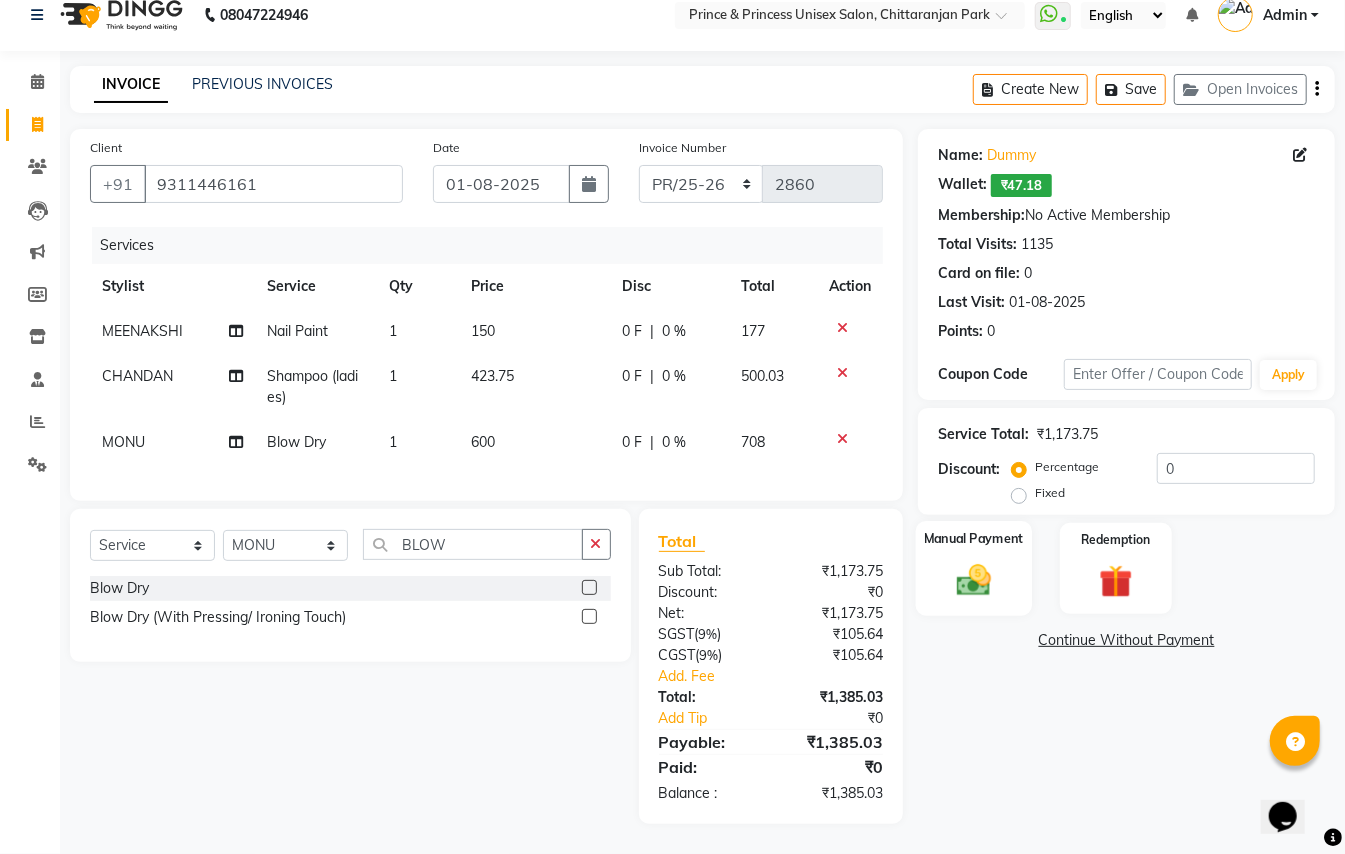 click 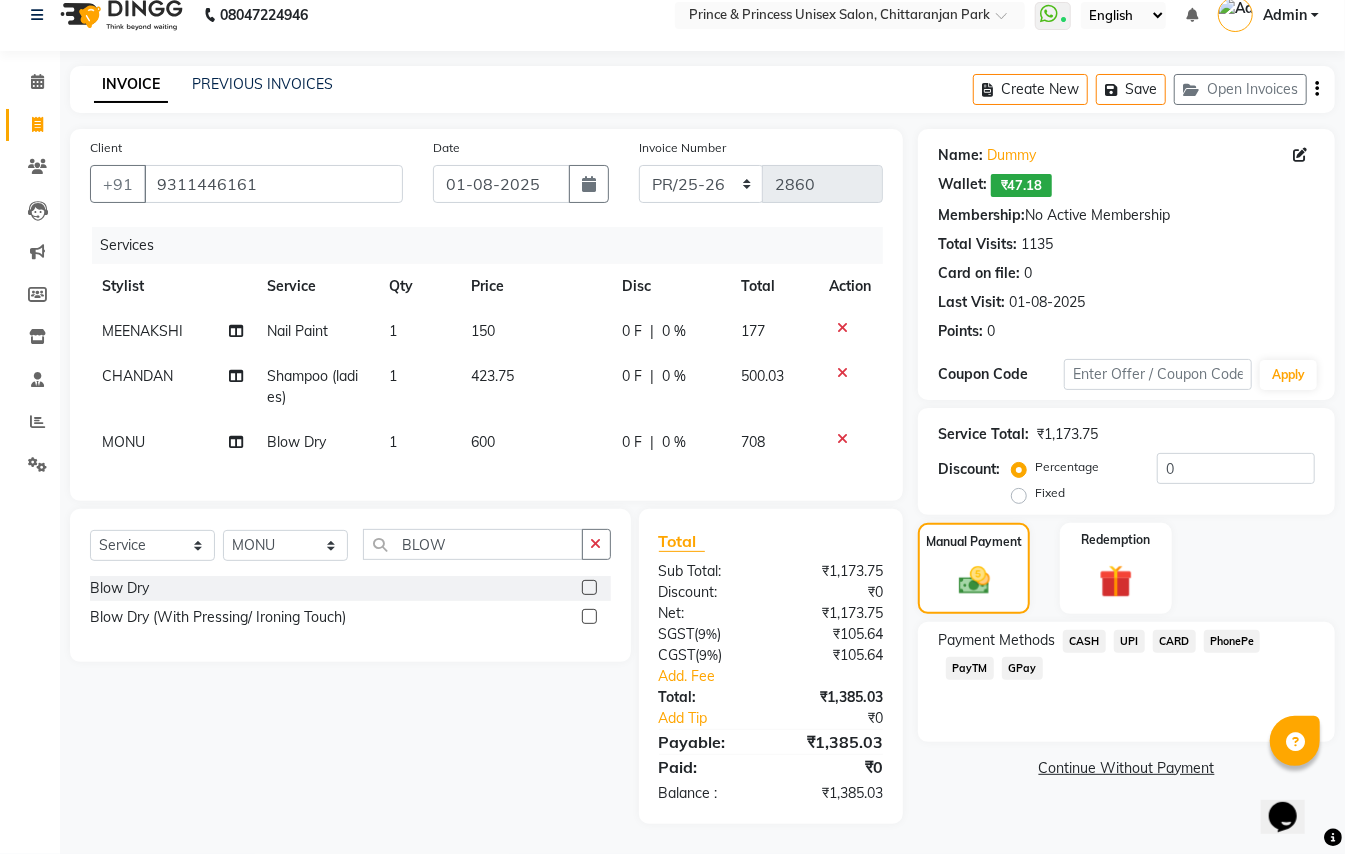 click on "PayTM" 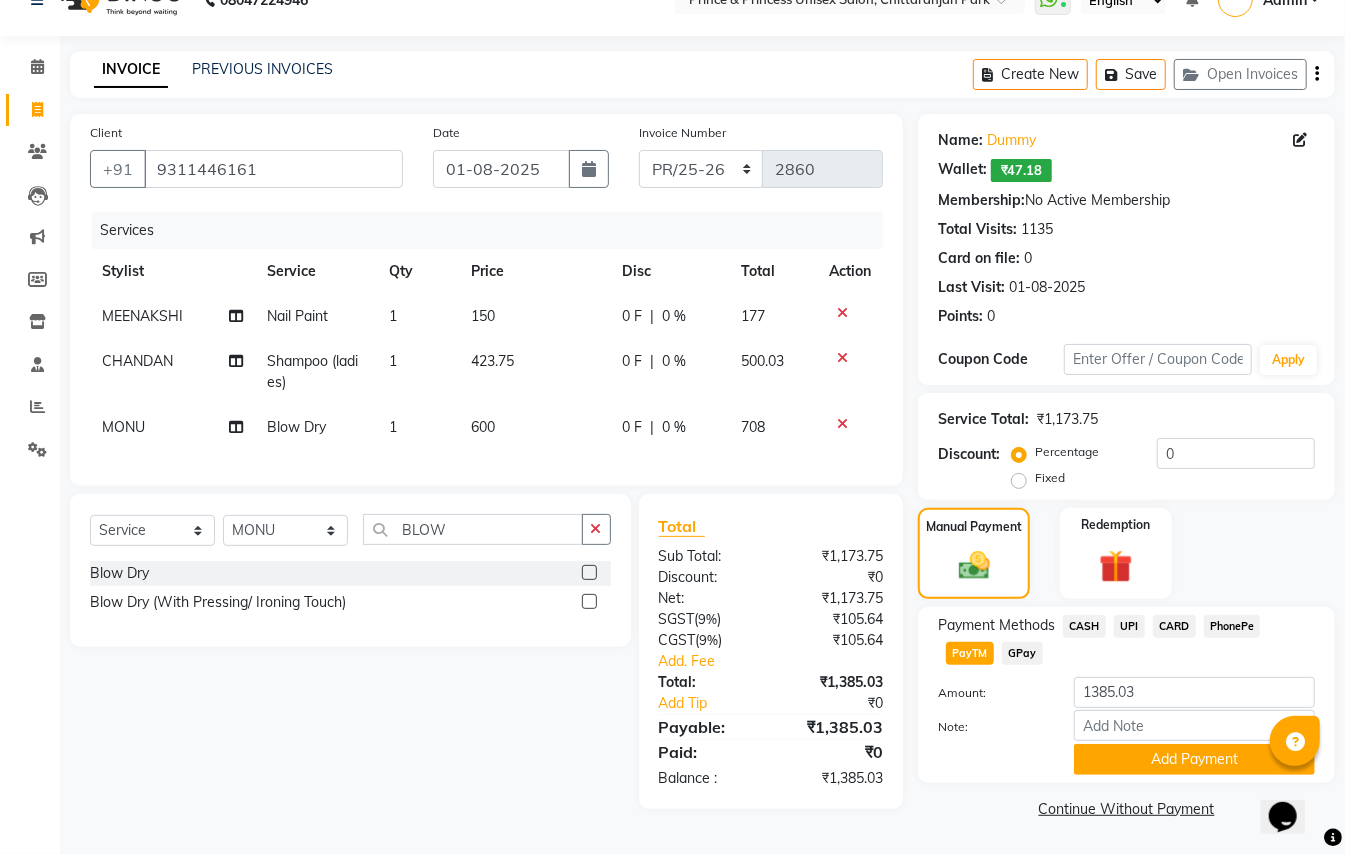 click on "CARD" 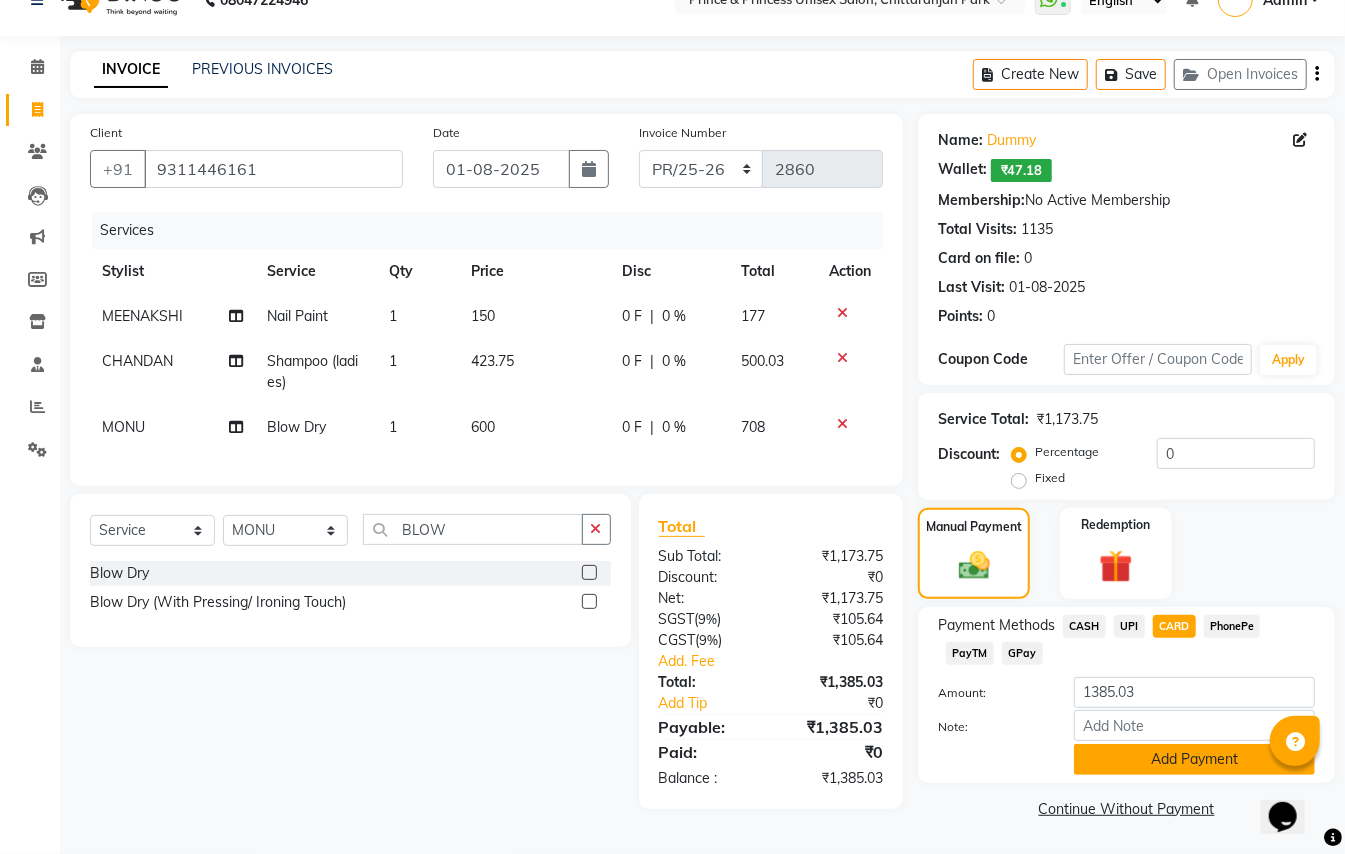 click on "Add Payment" 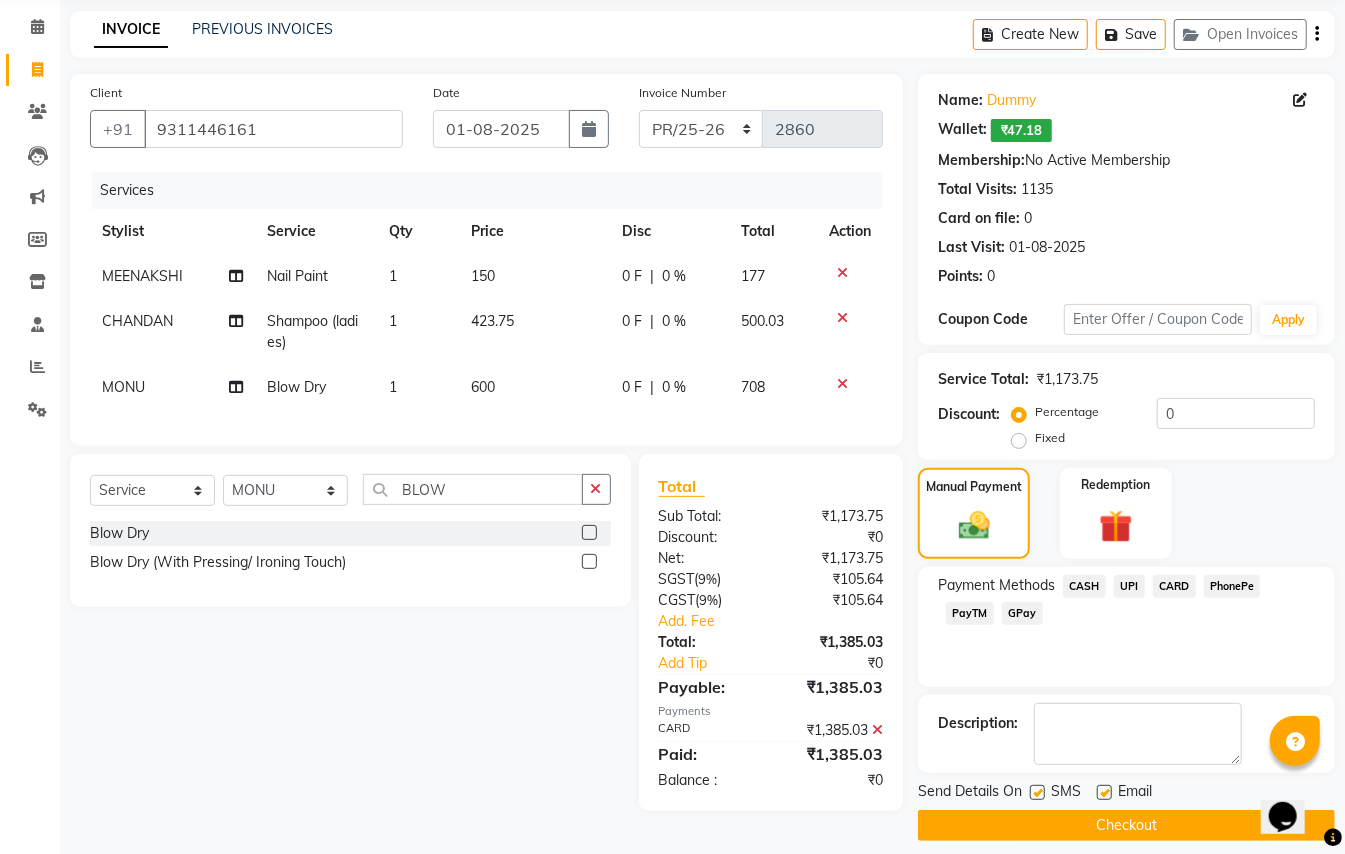 scroll, scrollTop: 94, scrollLeft: 0, axis: vertical 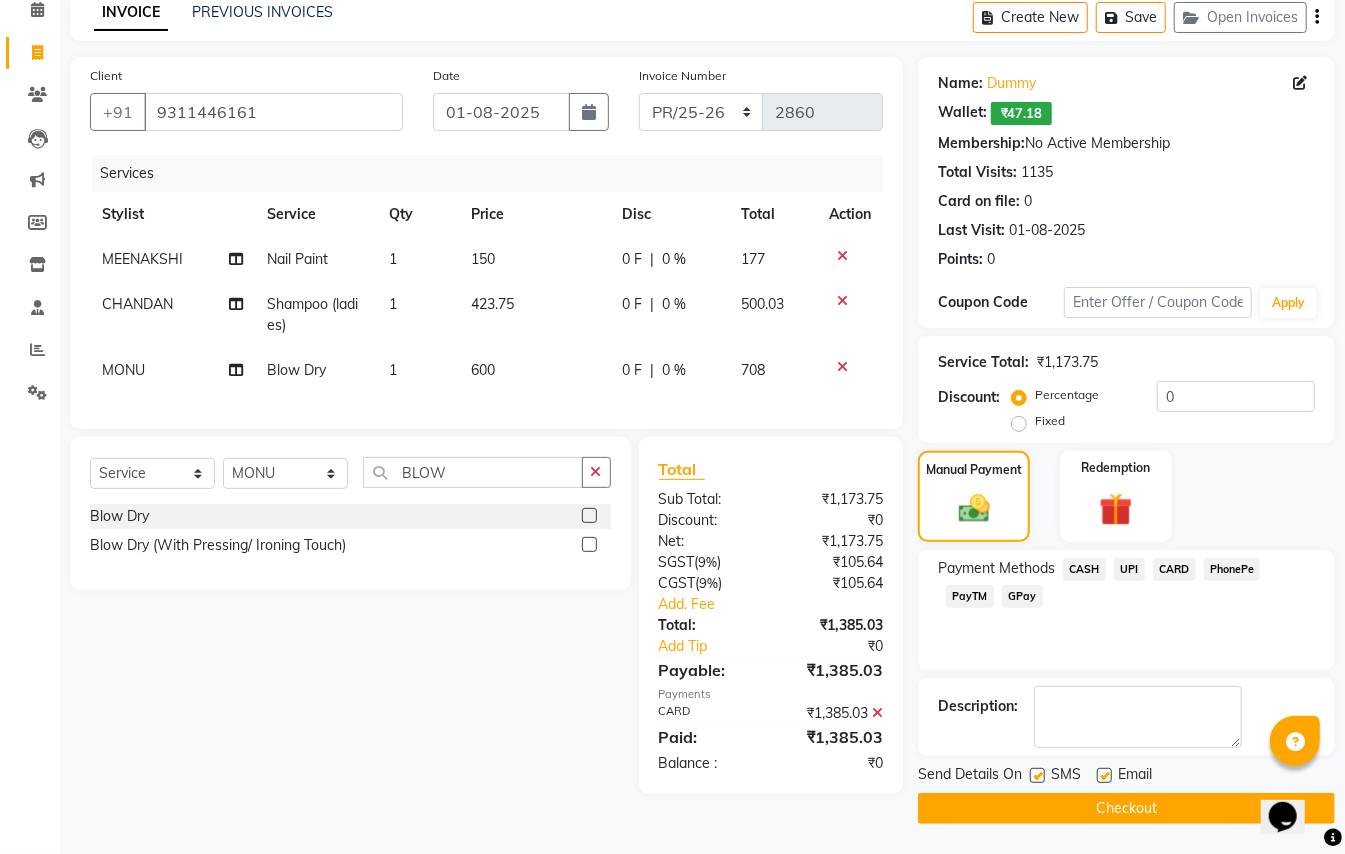 click on "Checkout" 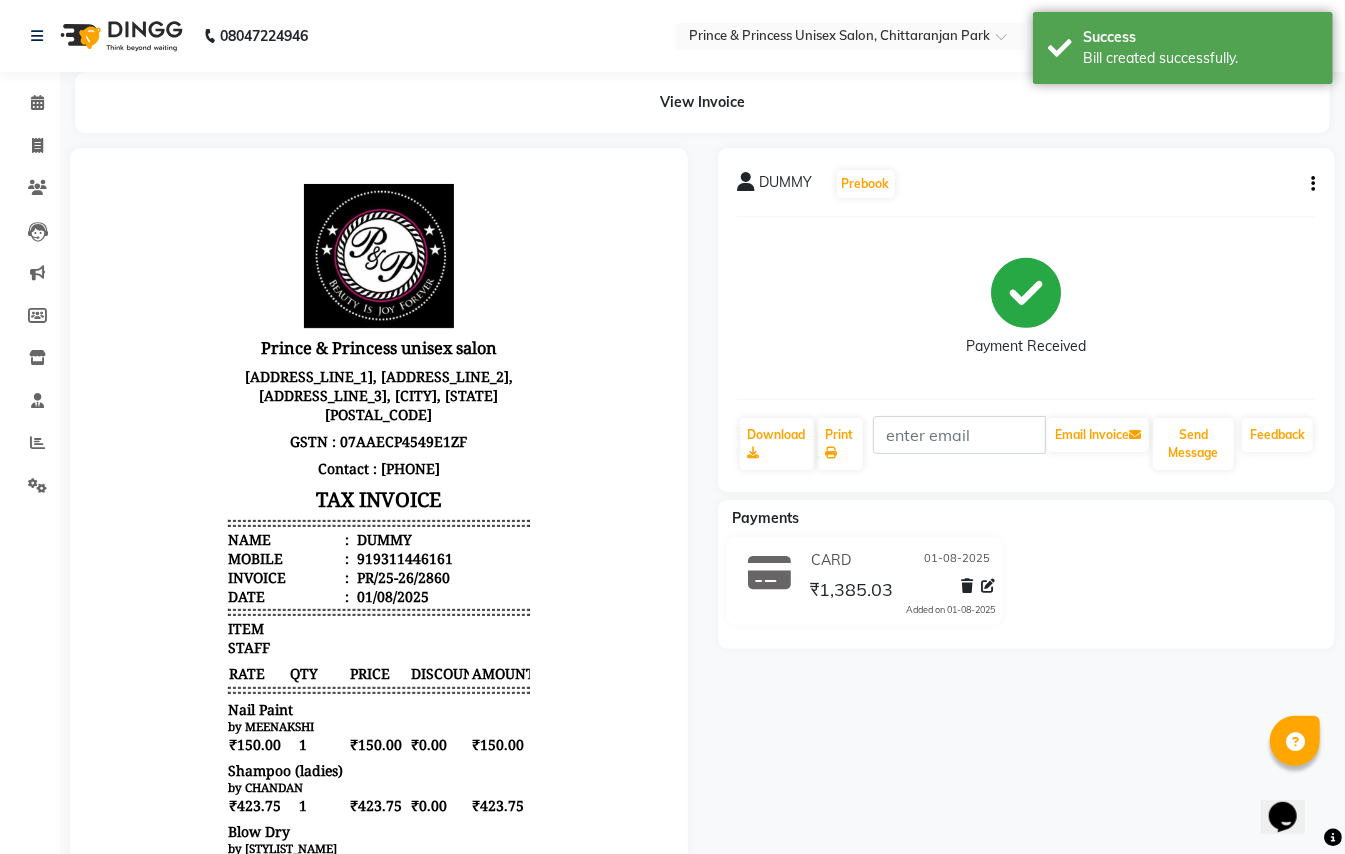 scroll, scrollTop: 0, scrollLeft: 0, axis: both 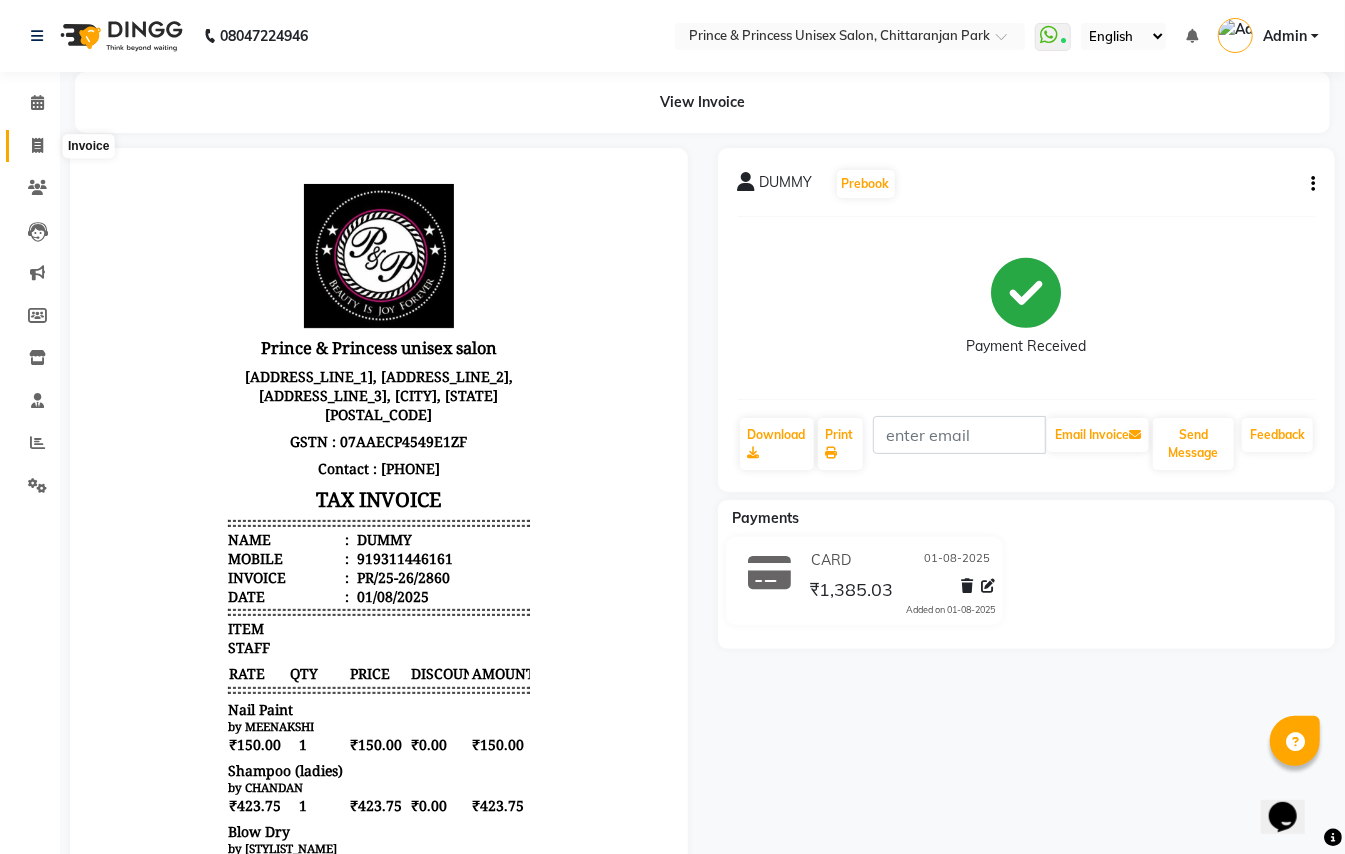 click 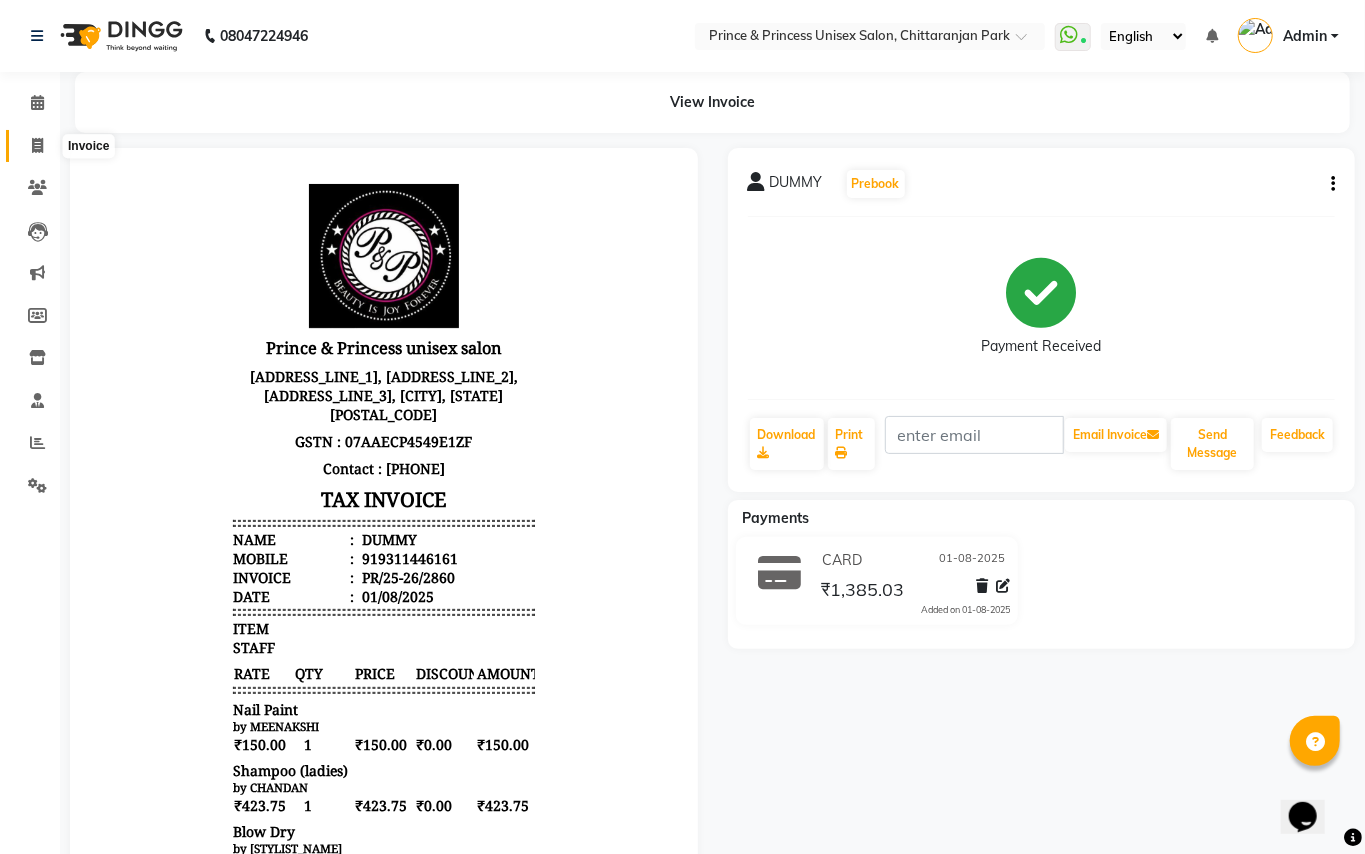 select on "service" 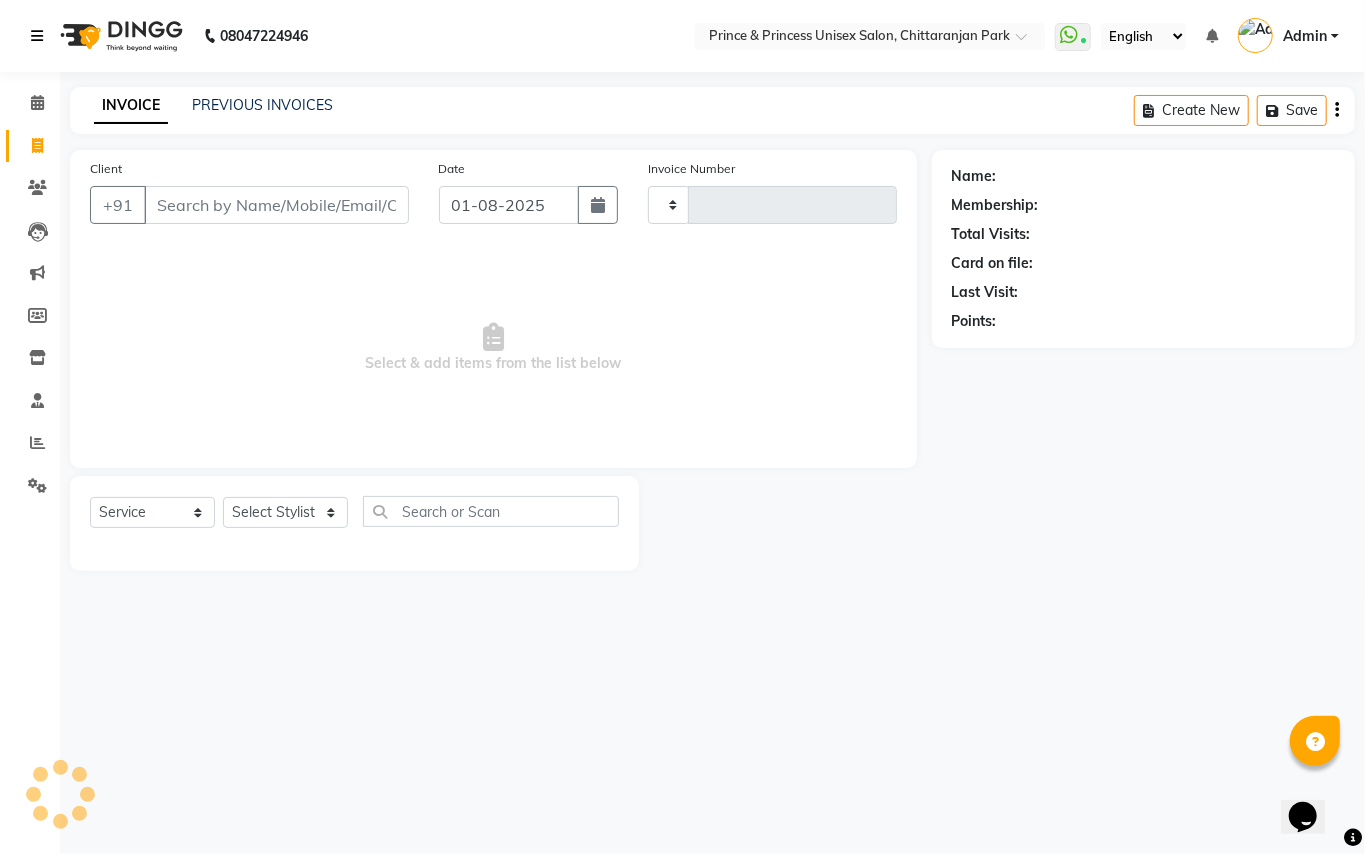 type on "2861" 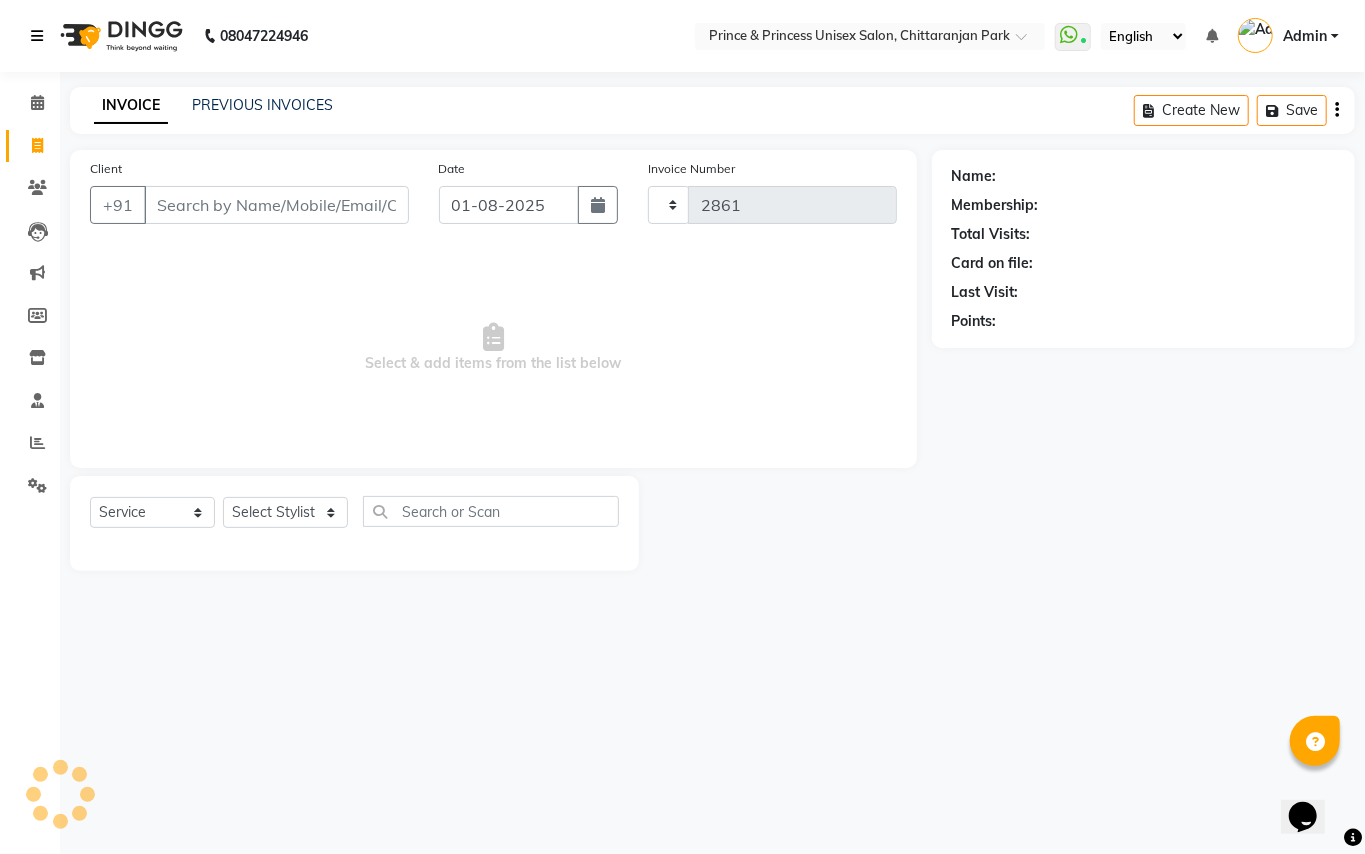select on "3760" 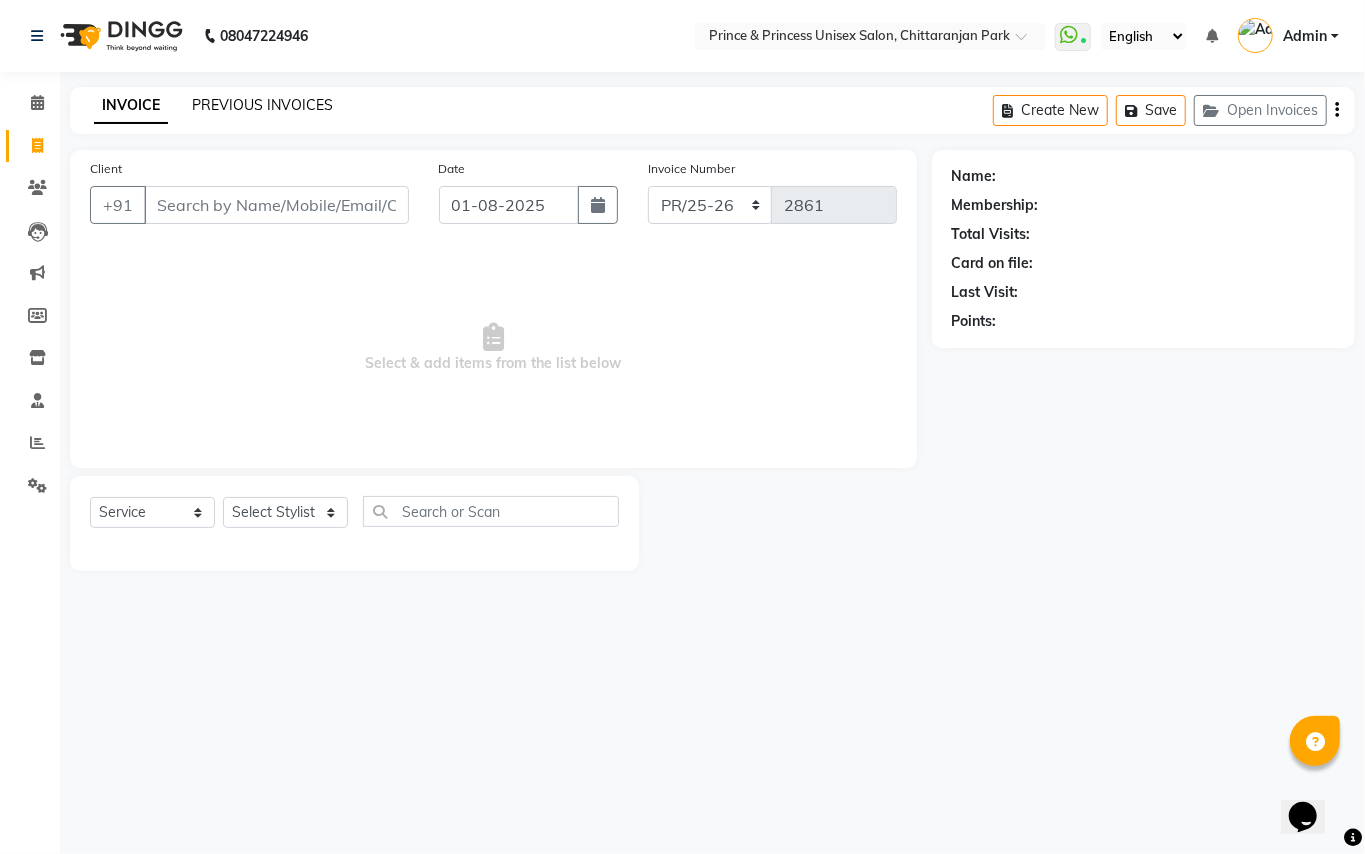 click on "PREVIOUS INVOICES" 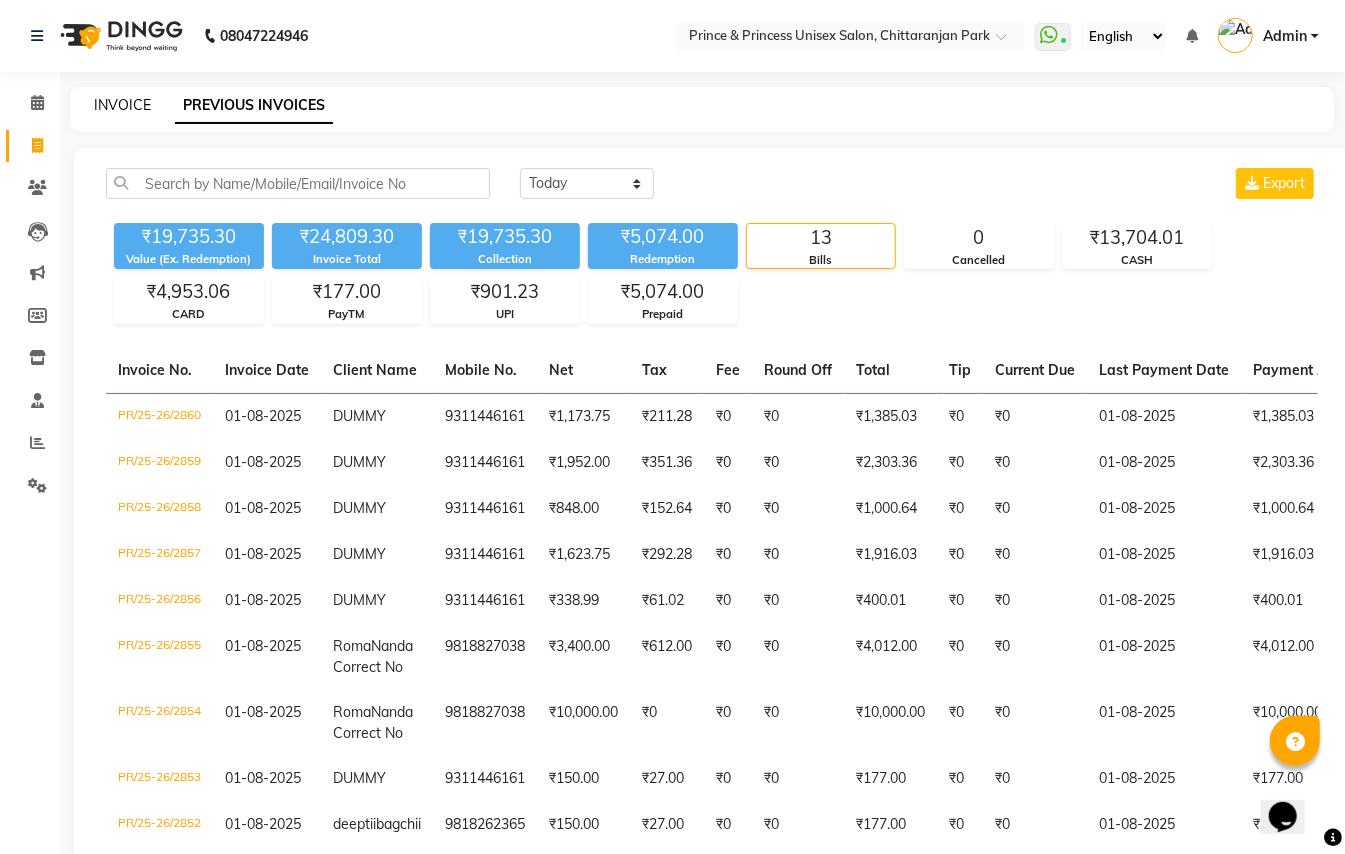 click on "INVOICE" 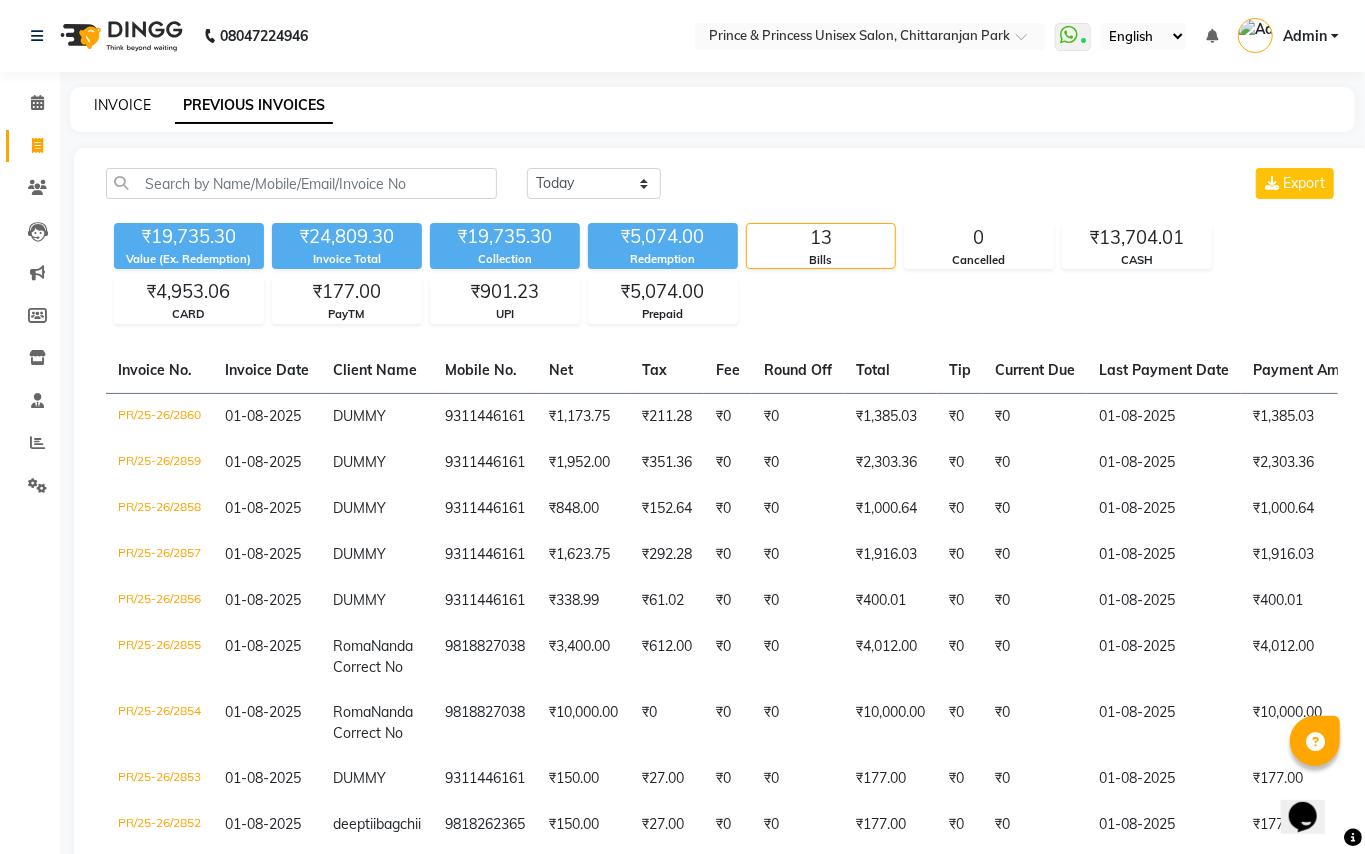 select on "service" 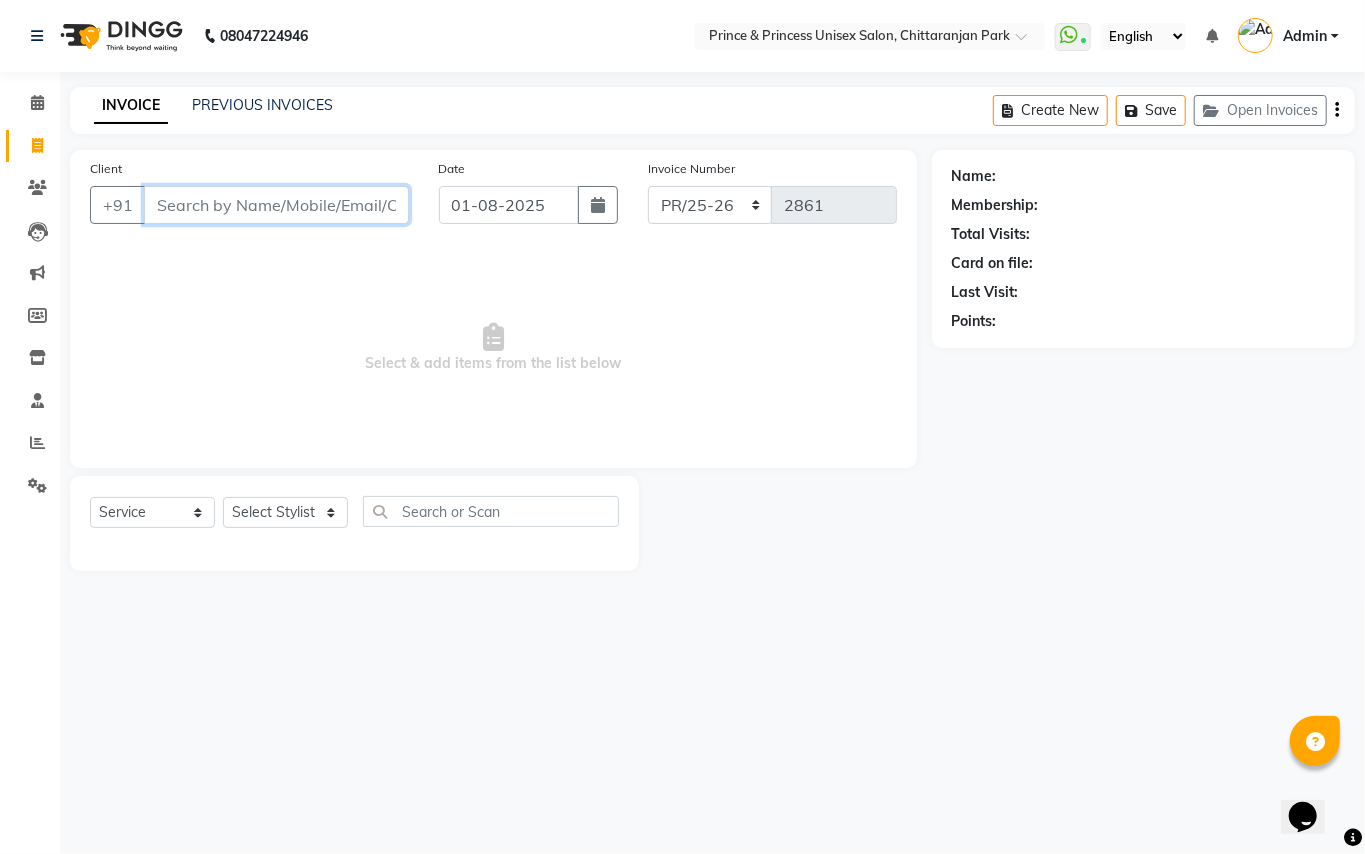 click on "Client" at bounding box center [276, 205] 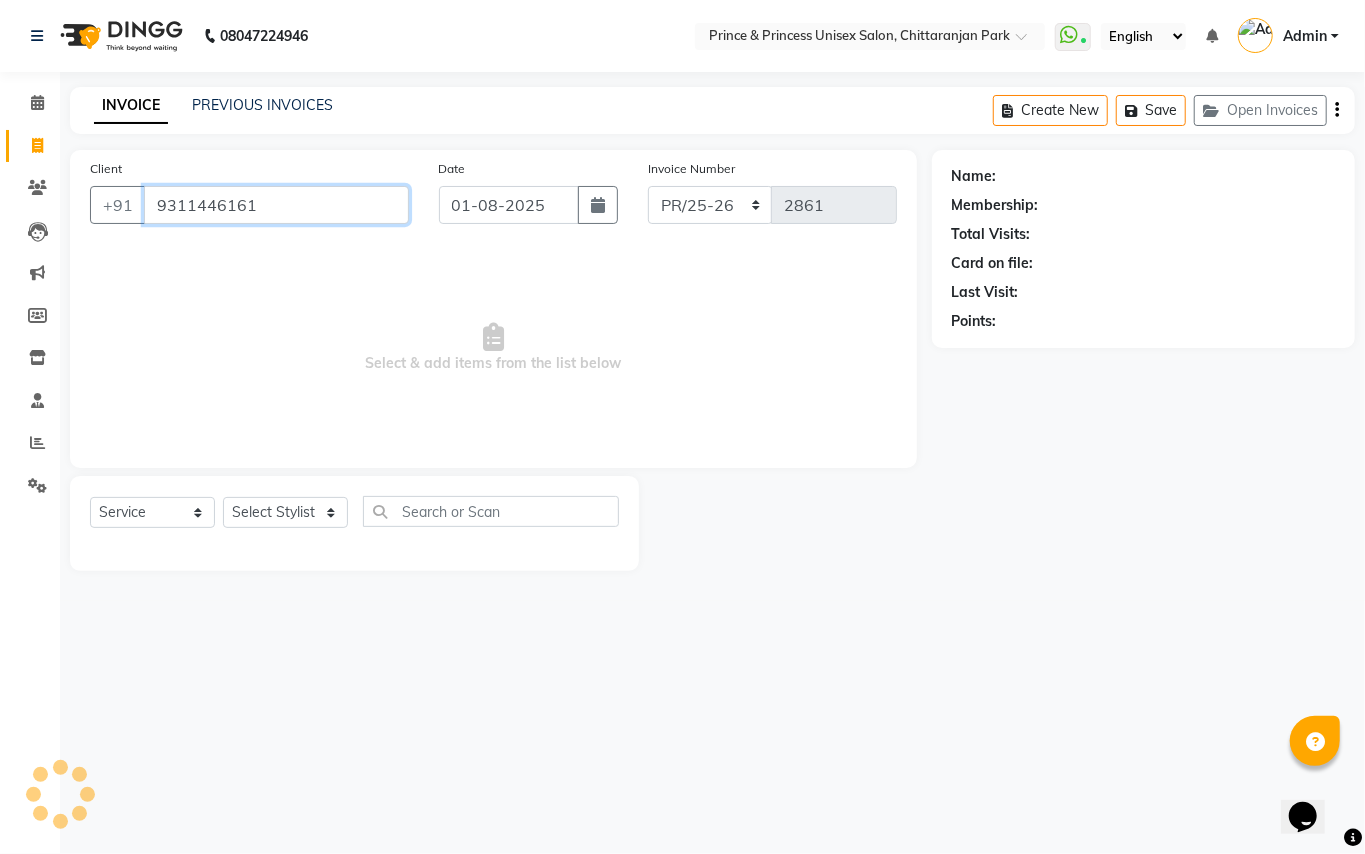 type on "9311446161" 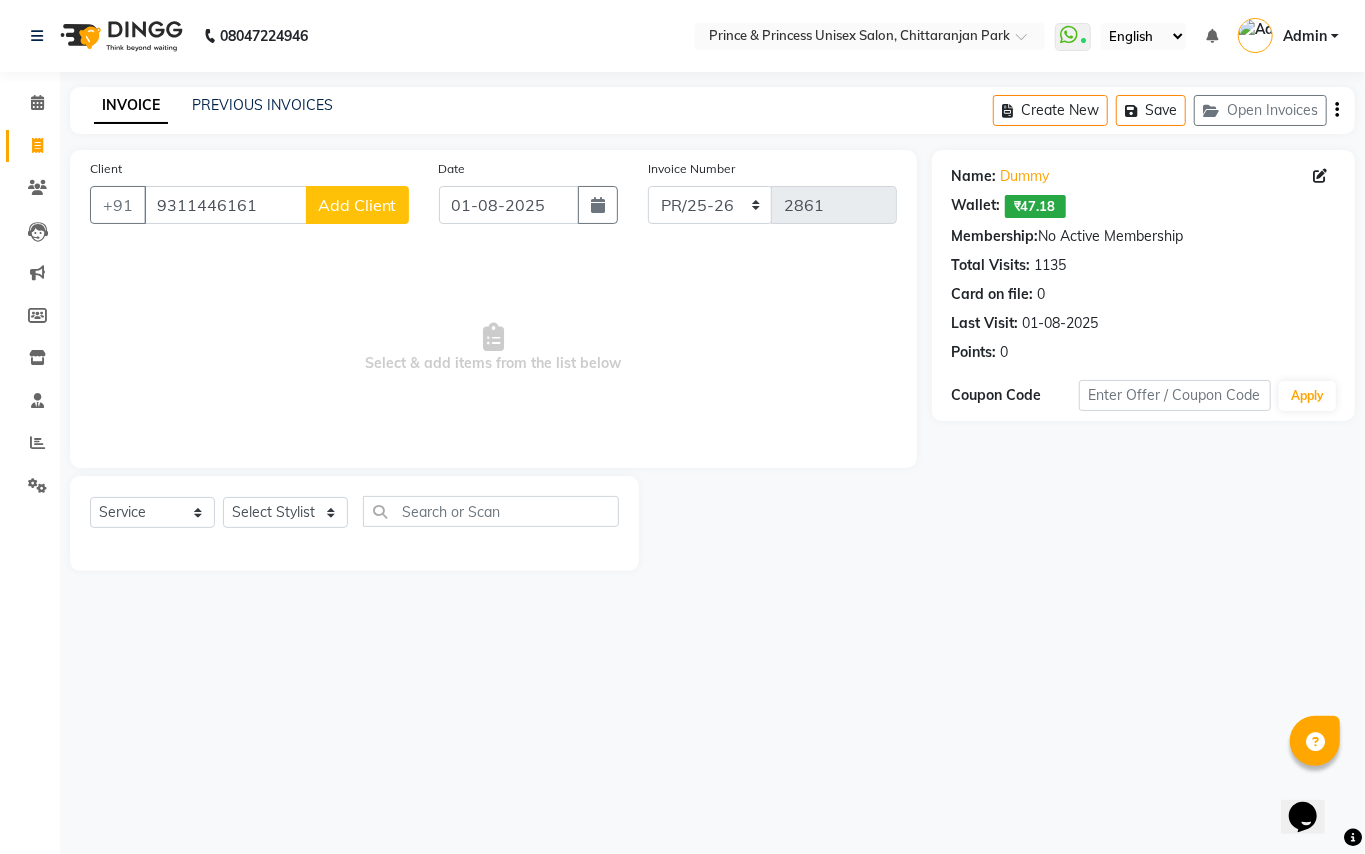 click on "Select  Service  Product  Membership  Package Voucher Prepaid Gift Card  Select Stylist ABHISHEK AJEET AJEET NEW ARUN ASLAM CHANDAN GUDDU MAHESH MANI MEENAKSHI MONU PINKI RAHUL RISHI SANDEEP SONIYA TABASSUM XYZ" 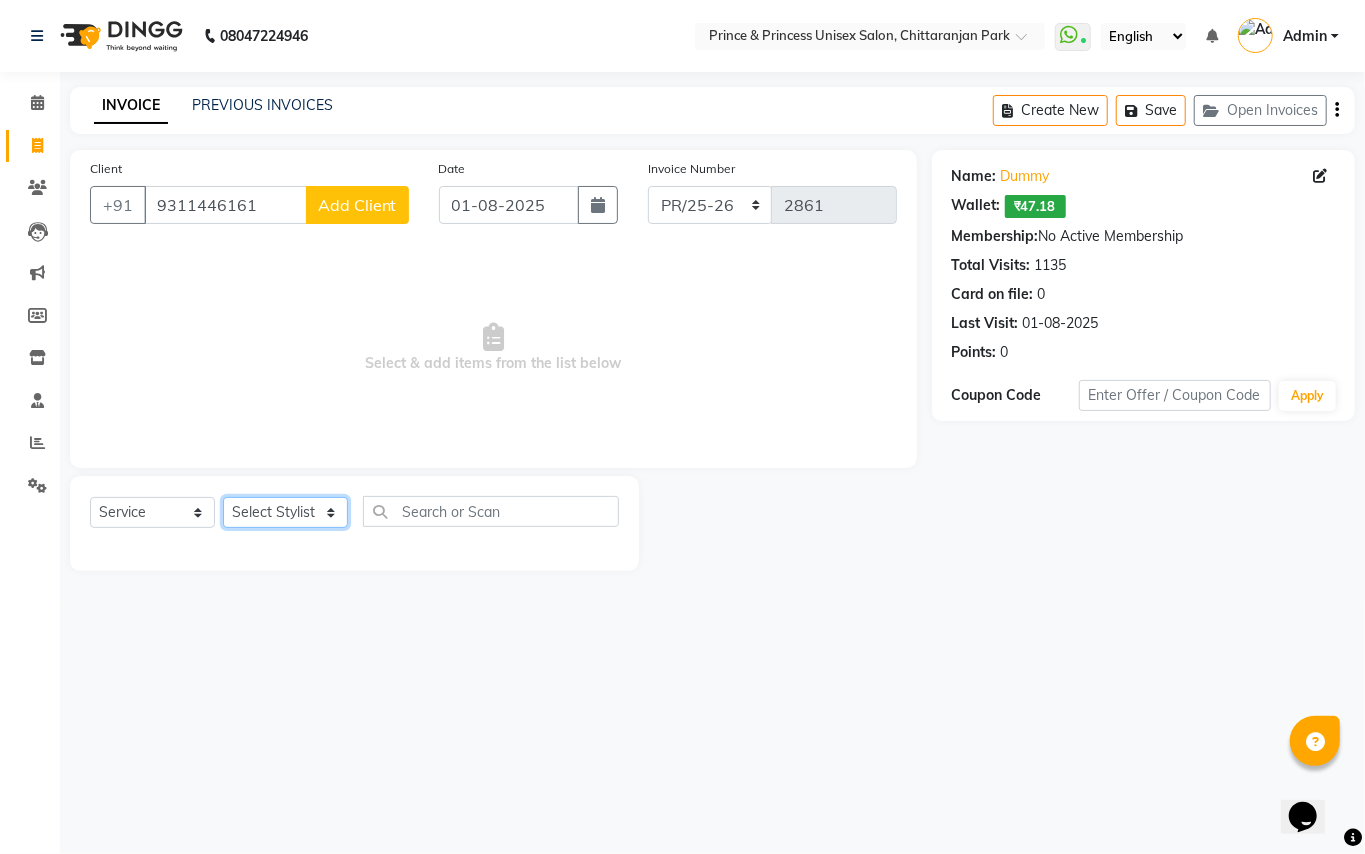 click on "Select Stylist ABHISHEK AJEET AJEET NEW ARUN ASLAM CHANDAN GUDDU MAHESH MANI MEENAKSHI MONU PINKI RAHUL RISHI SANDEEP SONIYA TABASSUM XYZ" 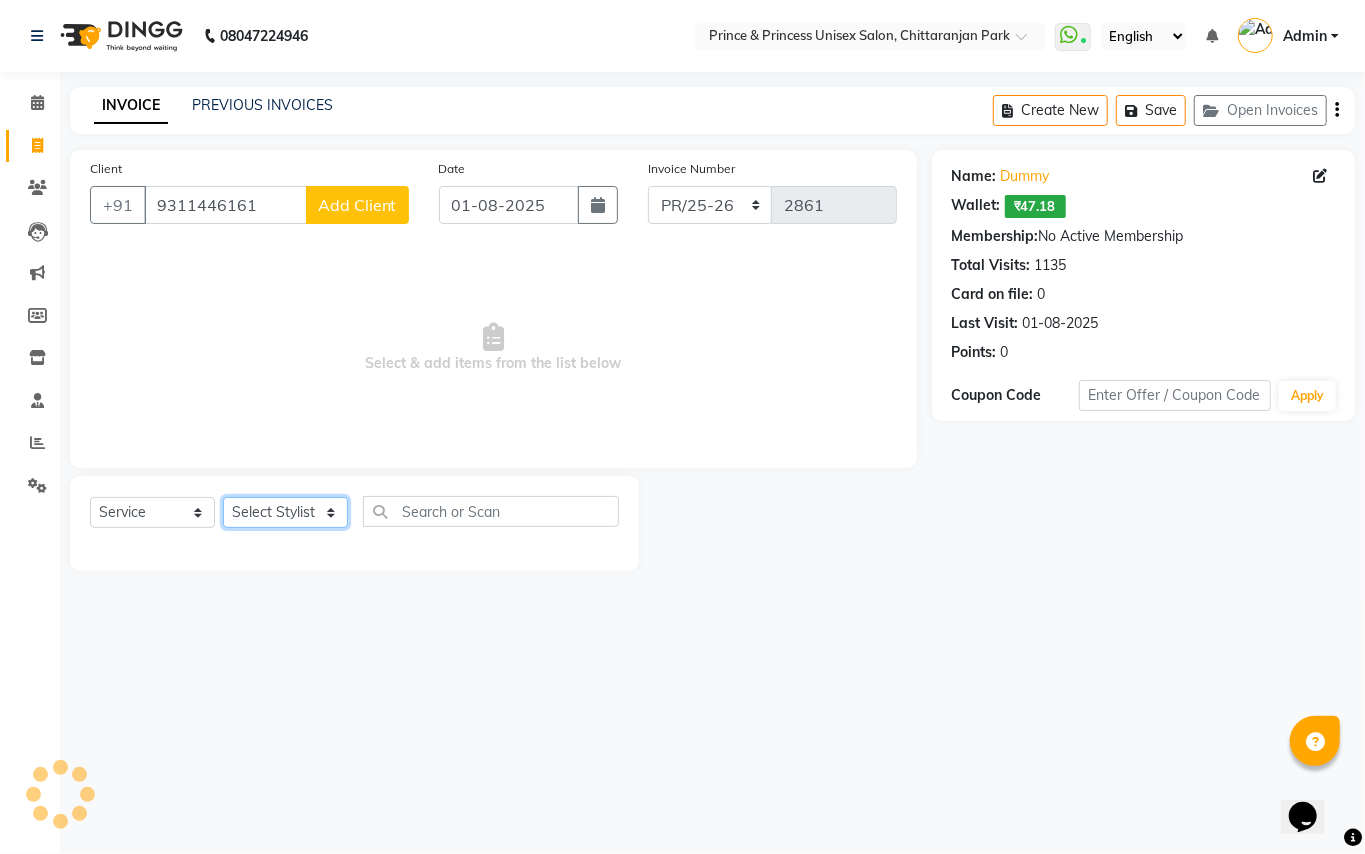 select on "63571" 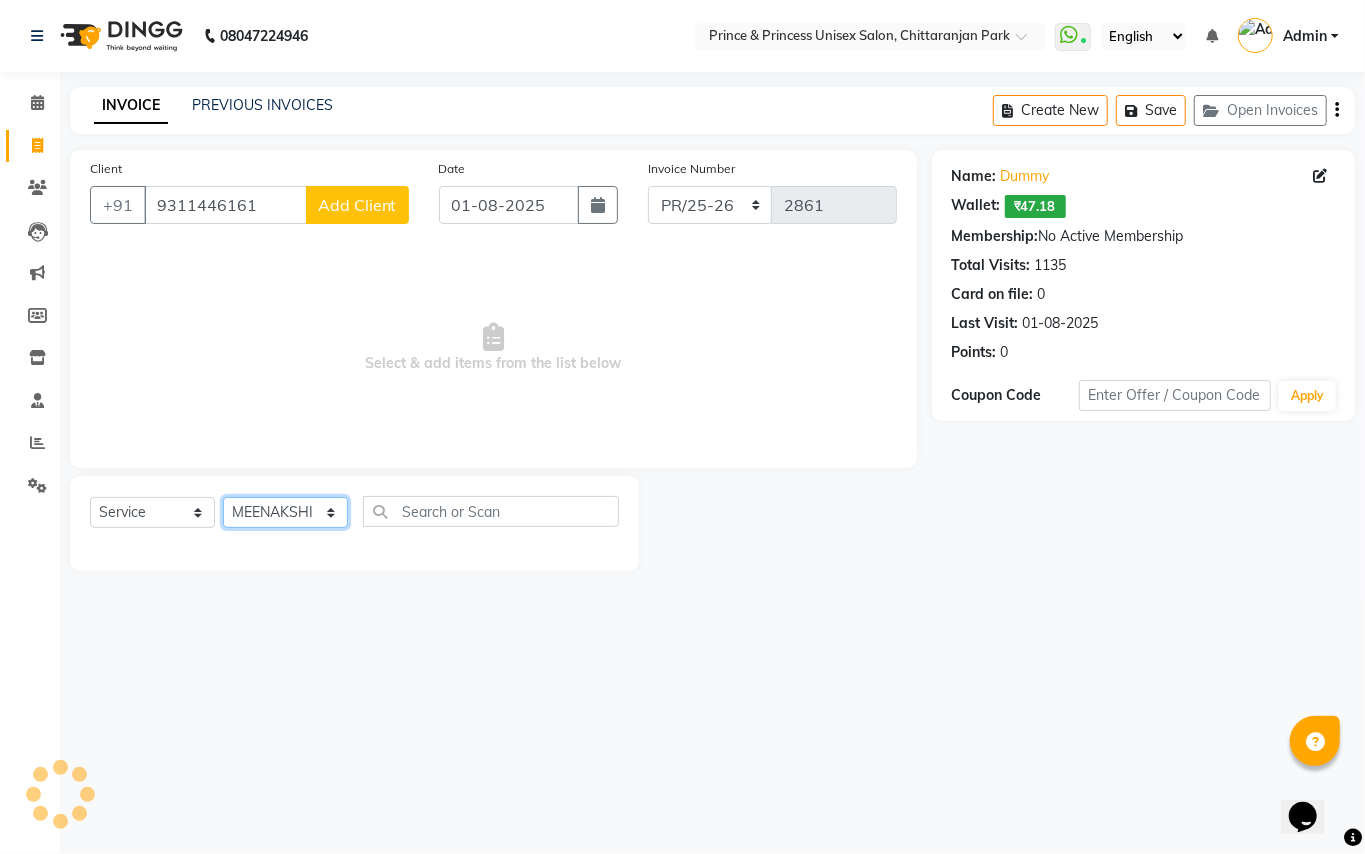 drag, startPoint x: 286, startPoint y: 521, endPoint x: 468, endPoint y: 517, distance: 182.04395 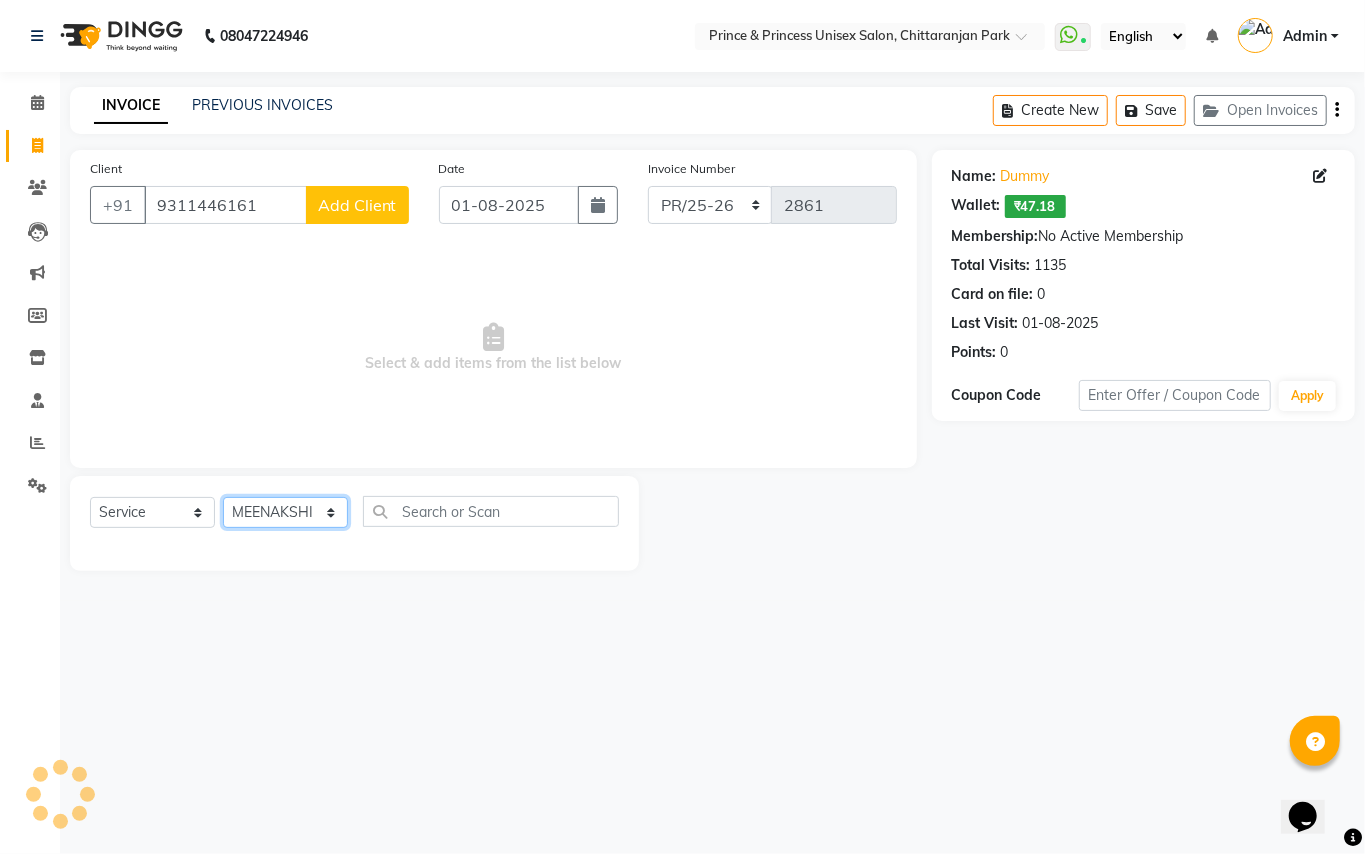 click on "Select Stylist ABHISHEK AJEET AJEET NEW ARUN ASLAM CHANDAN GUDDU MAHESH MANI MEENAKSHI MONU PINKI RAHUL RISHI SANDEEP SONIYA TABASSUM XYZ" 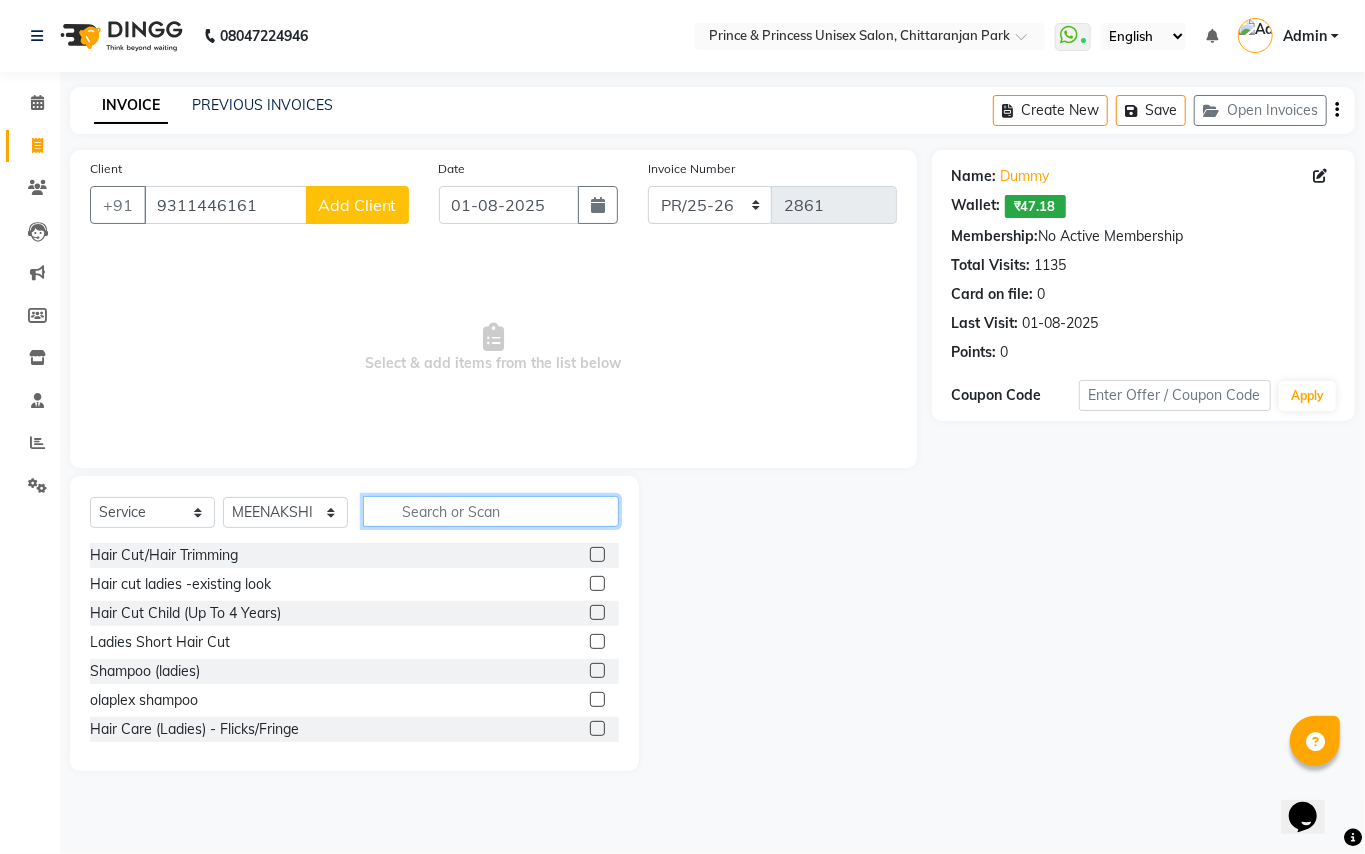 click 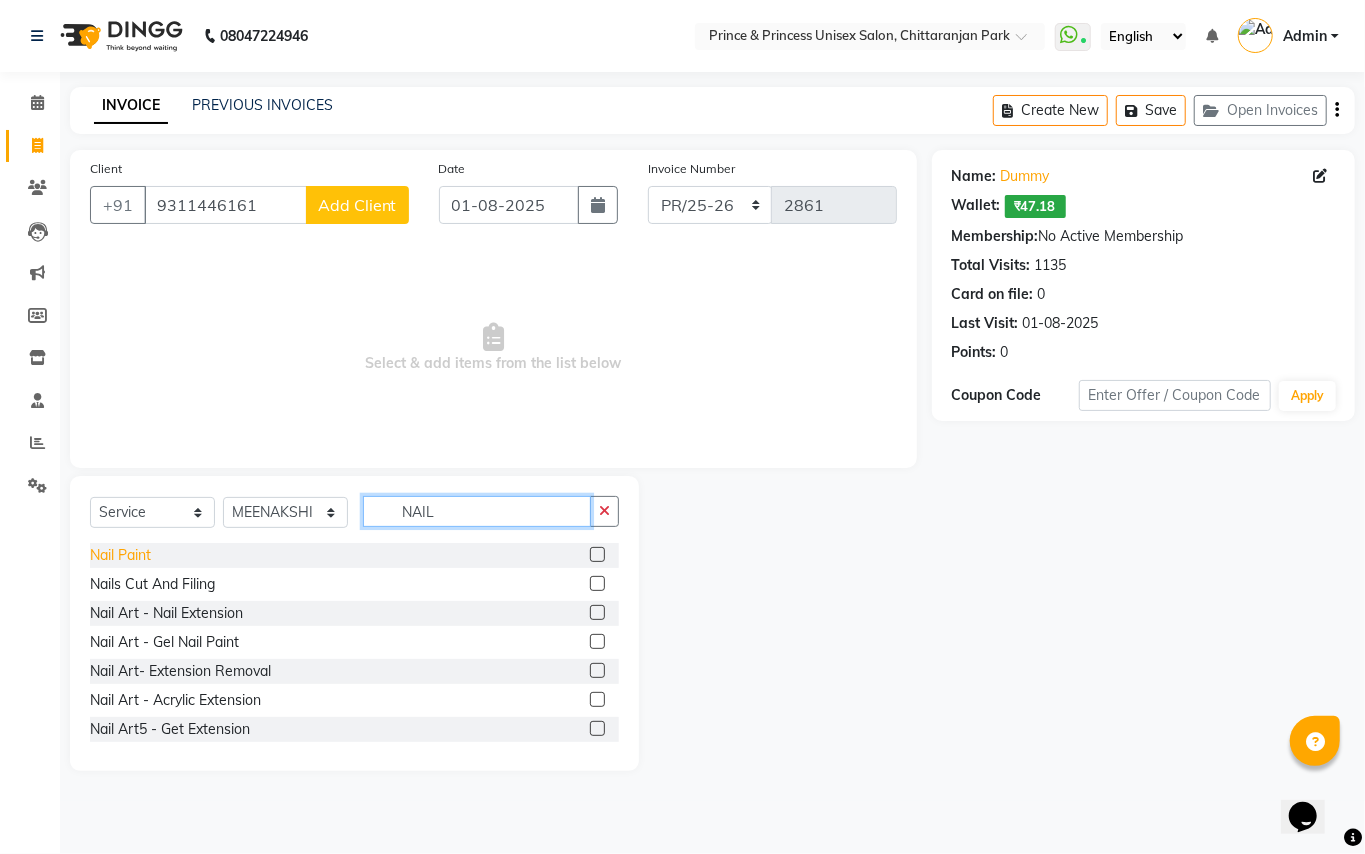 type on "NAIL" 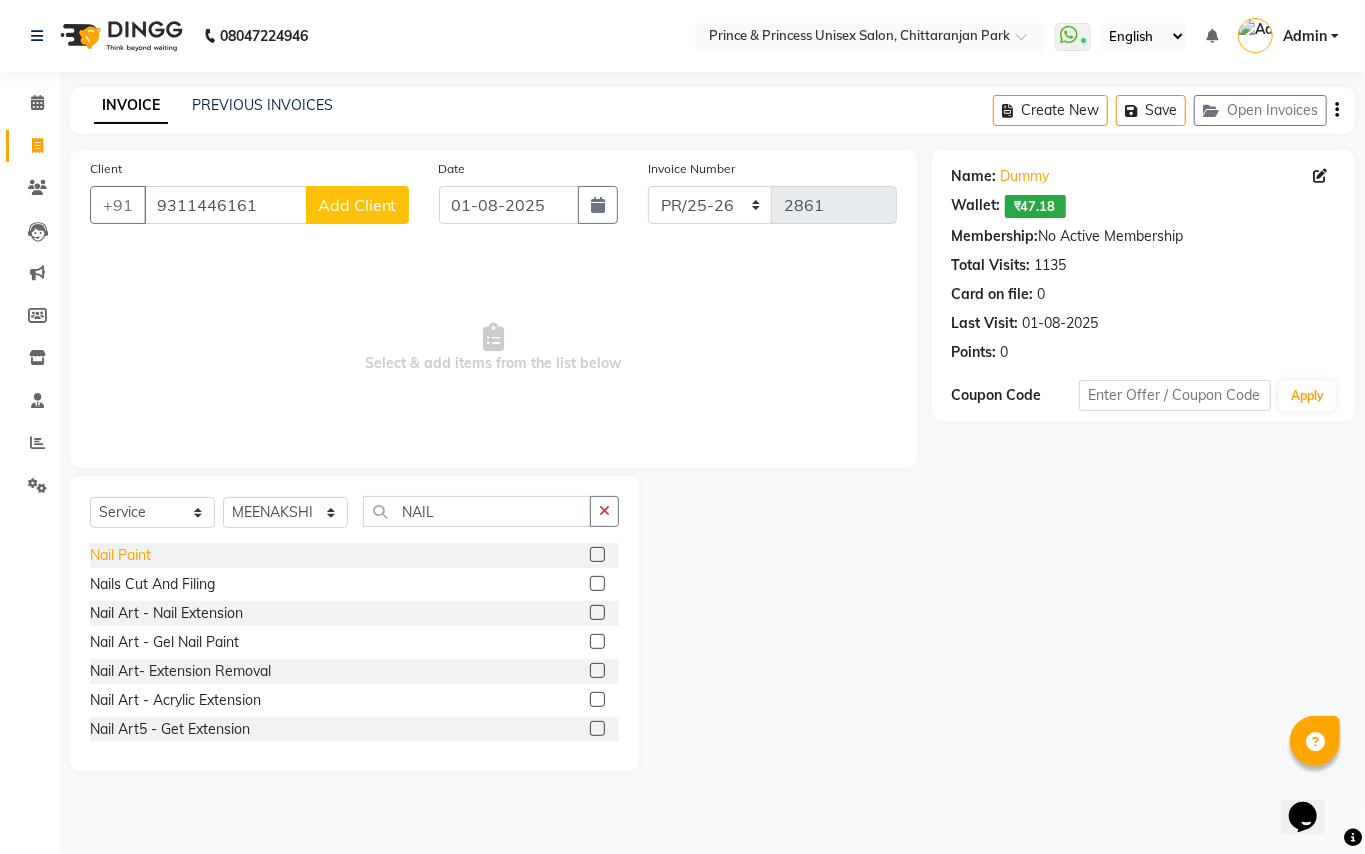 click on "Nail Paint" 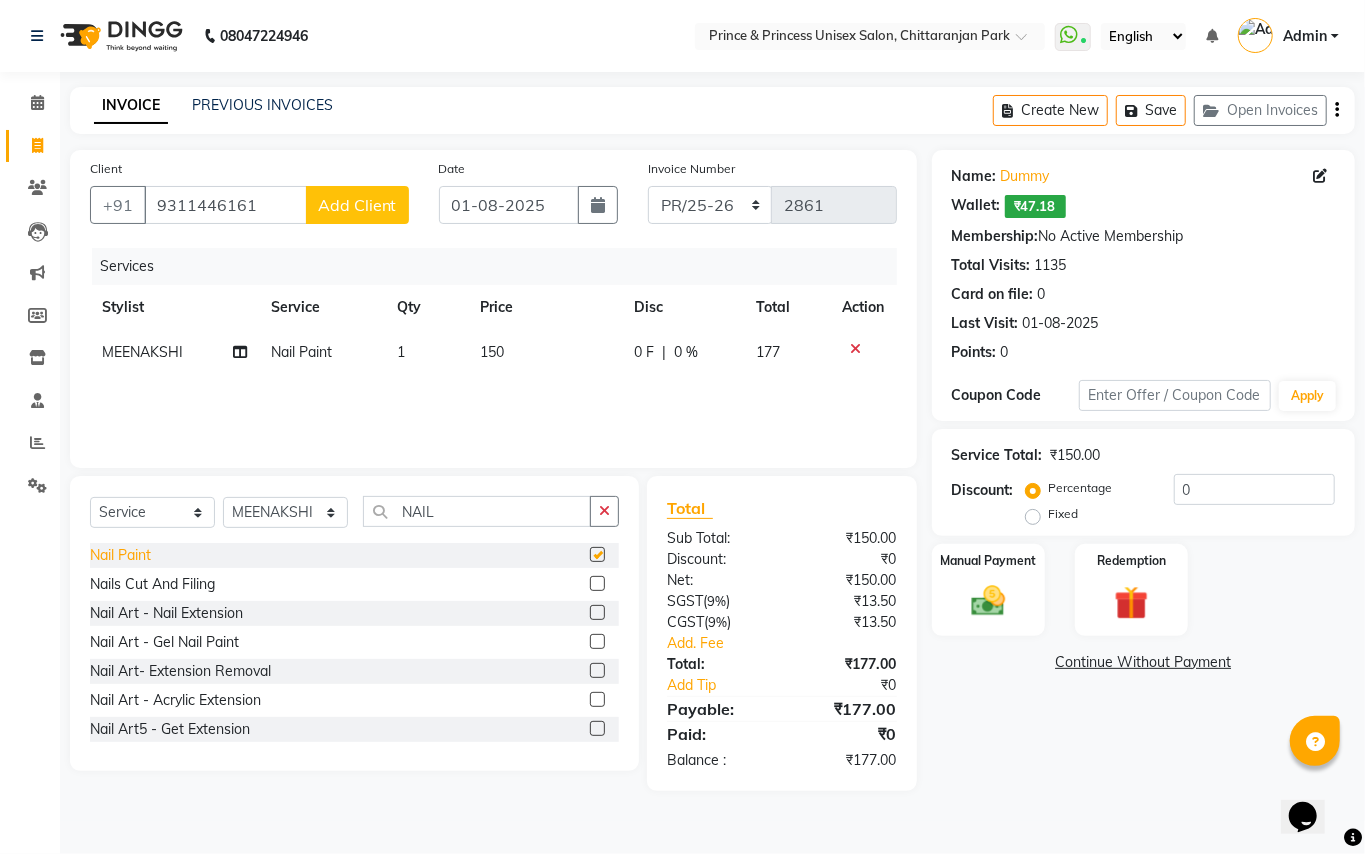 checkbox on "false" 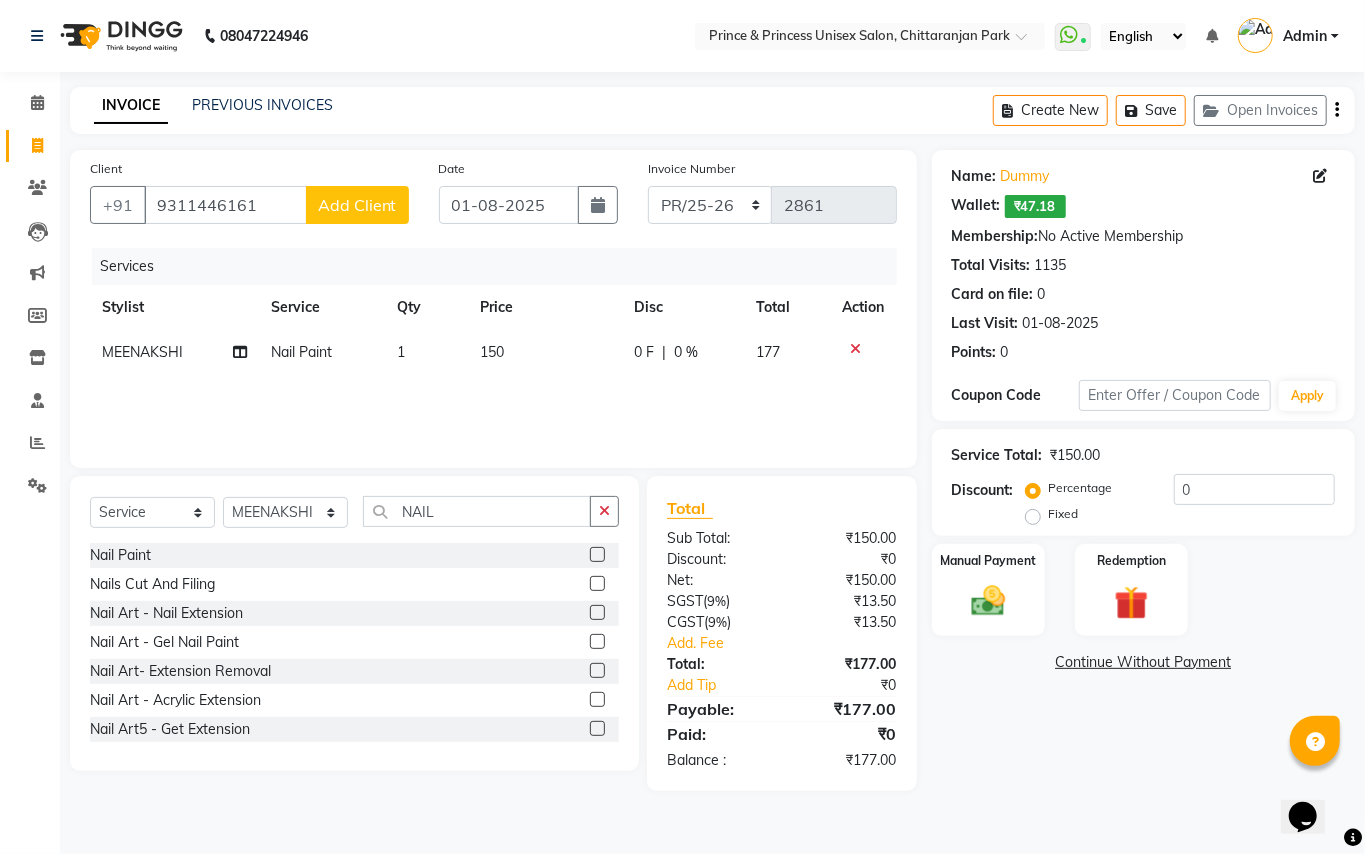 click on "1" 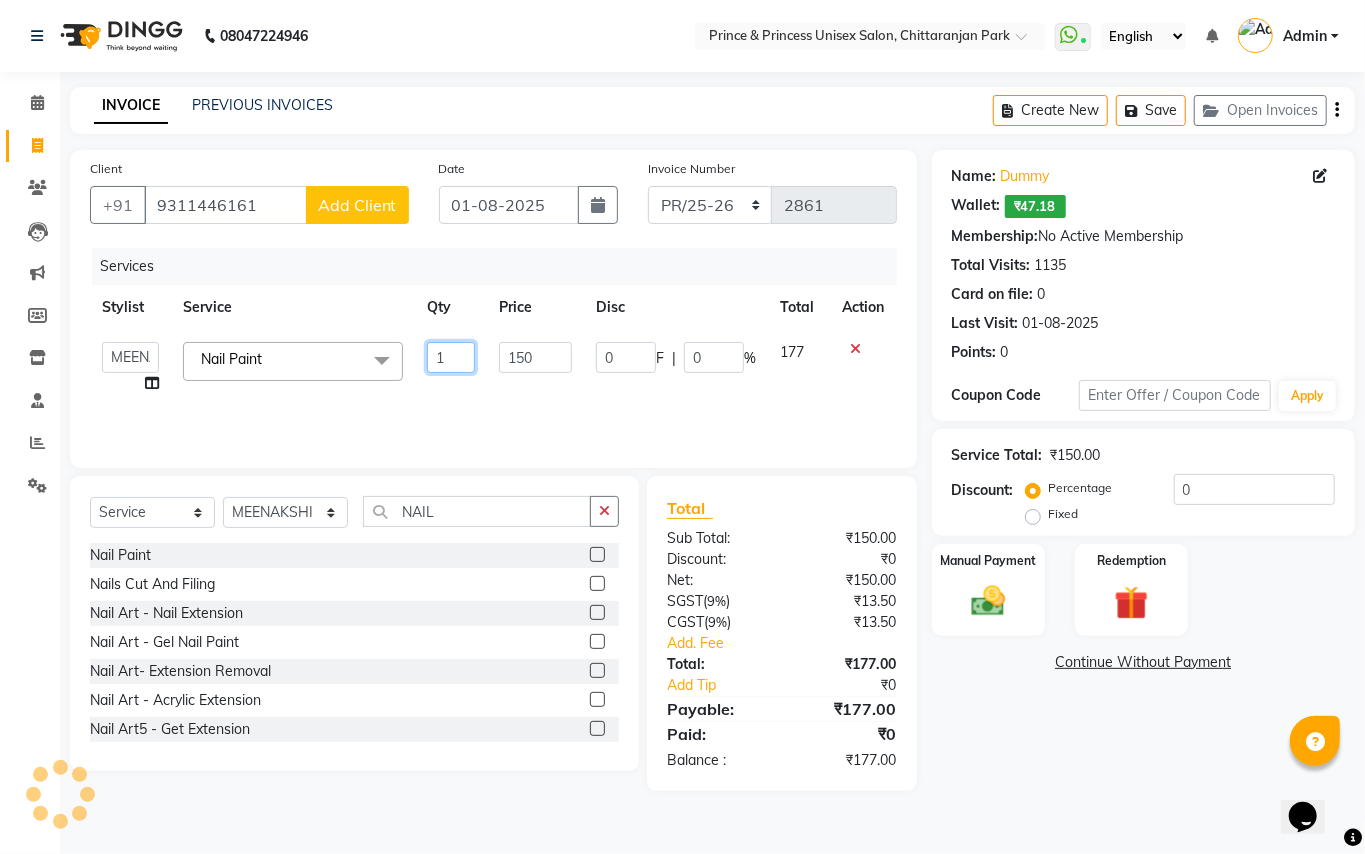 click on "1" 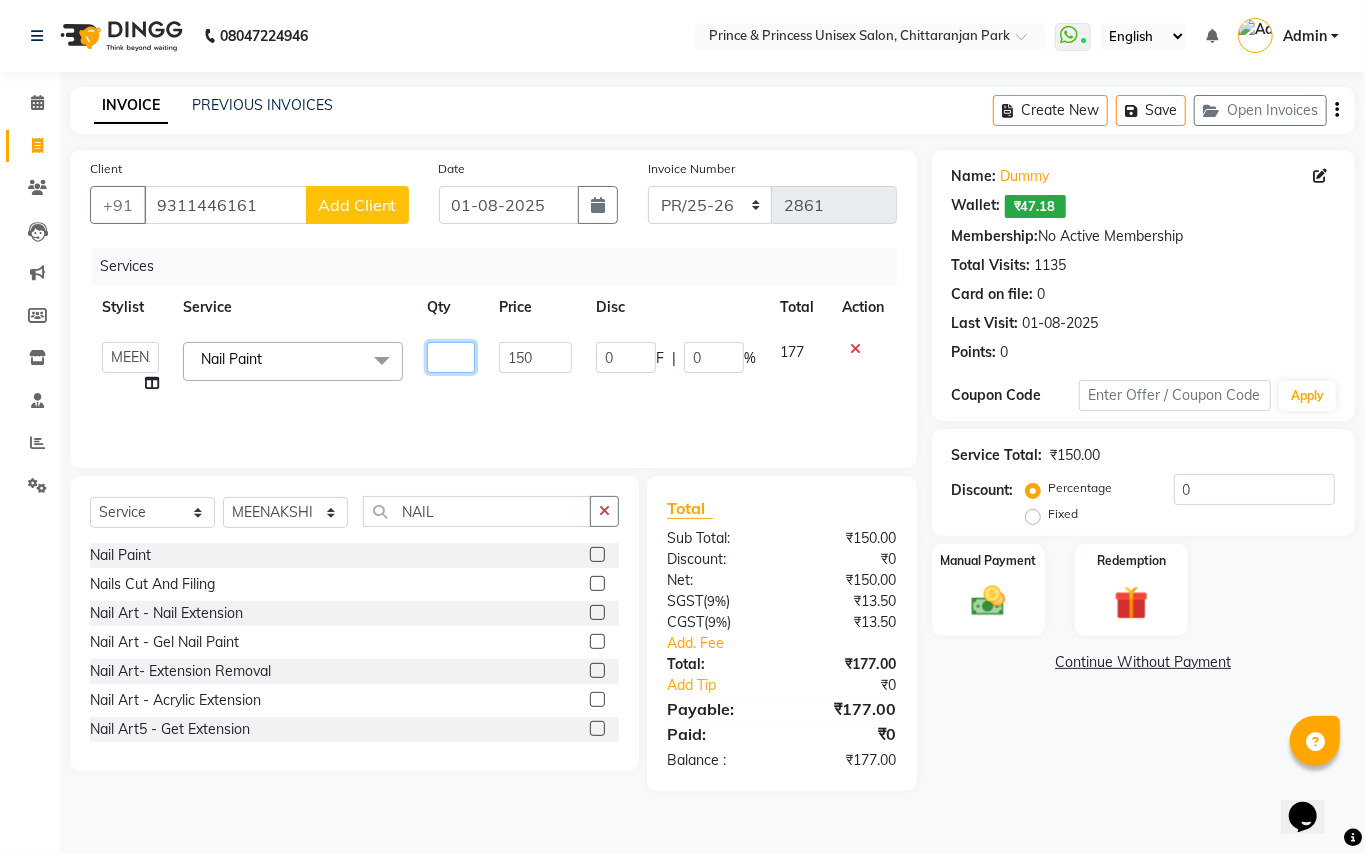 type on "2" 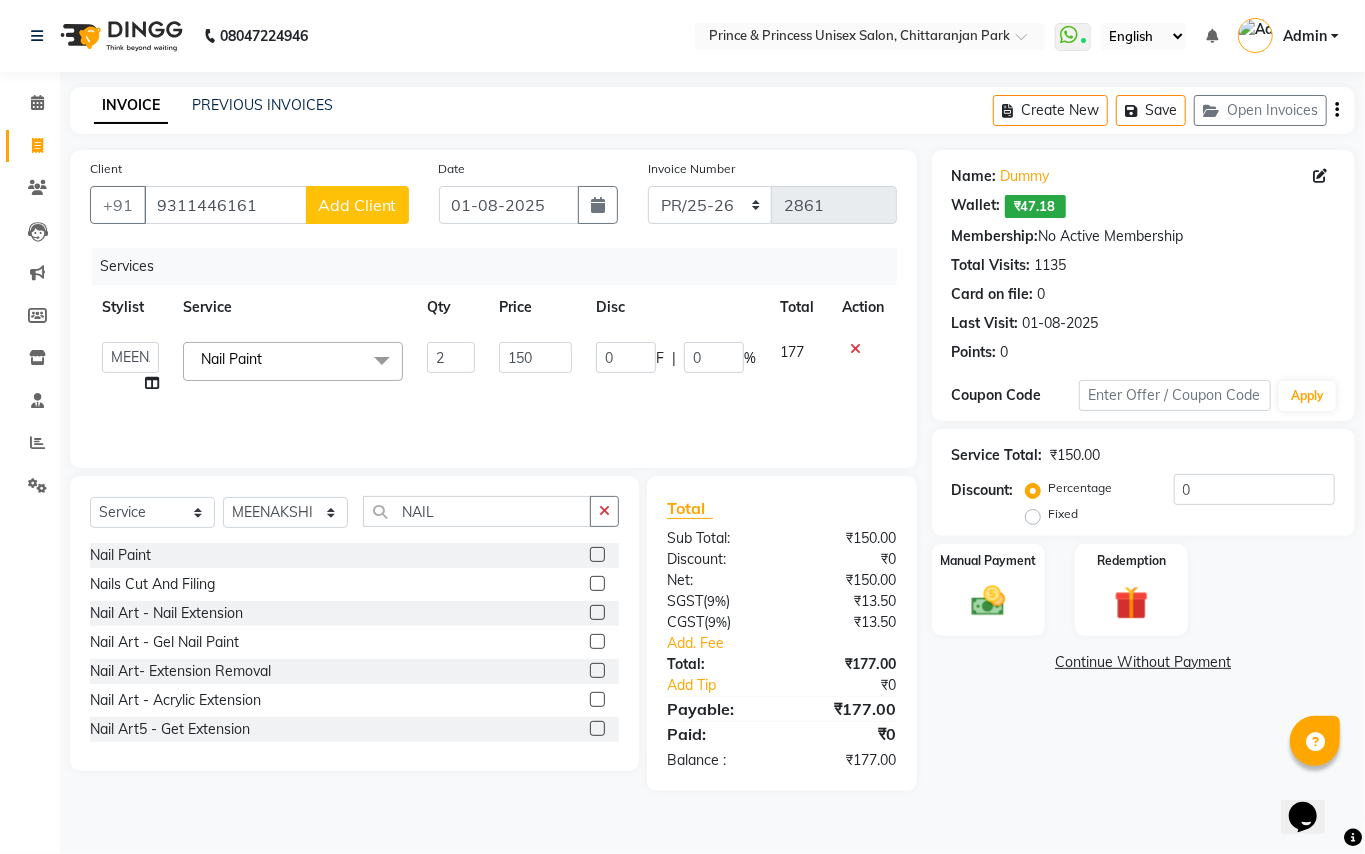 click on "Services Stylist Service Qty Price Disc Total Action  ABHISHEK   AJEET   AJEET NEW   ARUN   ASLAM   CHANDAN   GUDDU   MAHESH   MANI   MEENAKSHI   MONU   PINKI   RAHUL   RISHI   SANDEEP   SONIYA   TABASSUM   XYZ  Nail Paint  x Hair Cut/Hair Trimming Hair cut ladies -existing look Hair Cut Child (Up To 4 Years) Ladies Short Hair Cut Shampoo (ladies) olaplex shampoo Hair Care (Ladies) - Flicks/Fringe Oil Massage Henna Mustache Trim Threading Face Threading Hair Cut Gents - Style Change Gents - Tonsure (Mundan) Shampoogents Shampoogents (Long Hair) Beard Triming / Shave Oil Massage half color touch up  Beard Colour Hair Styling (Gel/ Serum Application) Colour Touch Up men's Colour Touch-Up Amonia Free) Highlighting Rebonding Dry Head Massage Full Front Chest Clipper Full Back Clipper Ear Wax Full Body Clipper Under Arms Clipper Full Front/Back Waxing (Sugar) Full Front/Back Waxing (Chocolate) Chest Razor/Back Full Body Razor Under Arm Razor EYE BROWS COLOR Ladies  - Hair Cut existing style Ladies -Shampoo Perm" 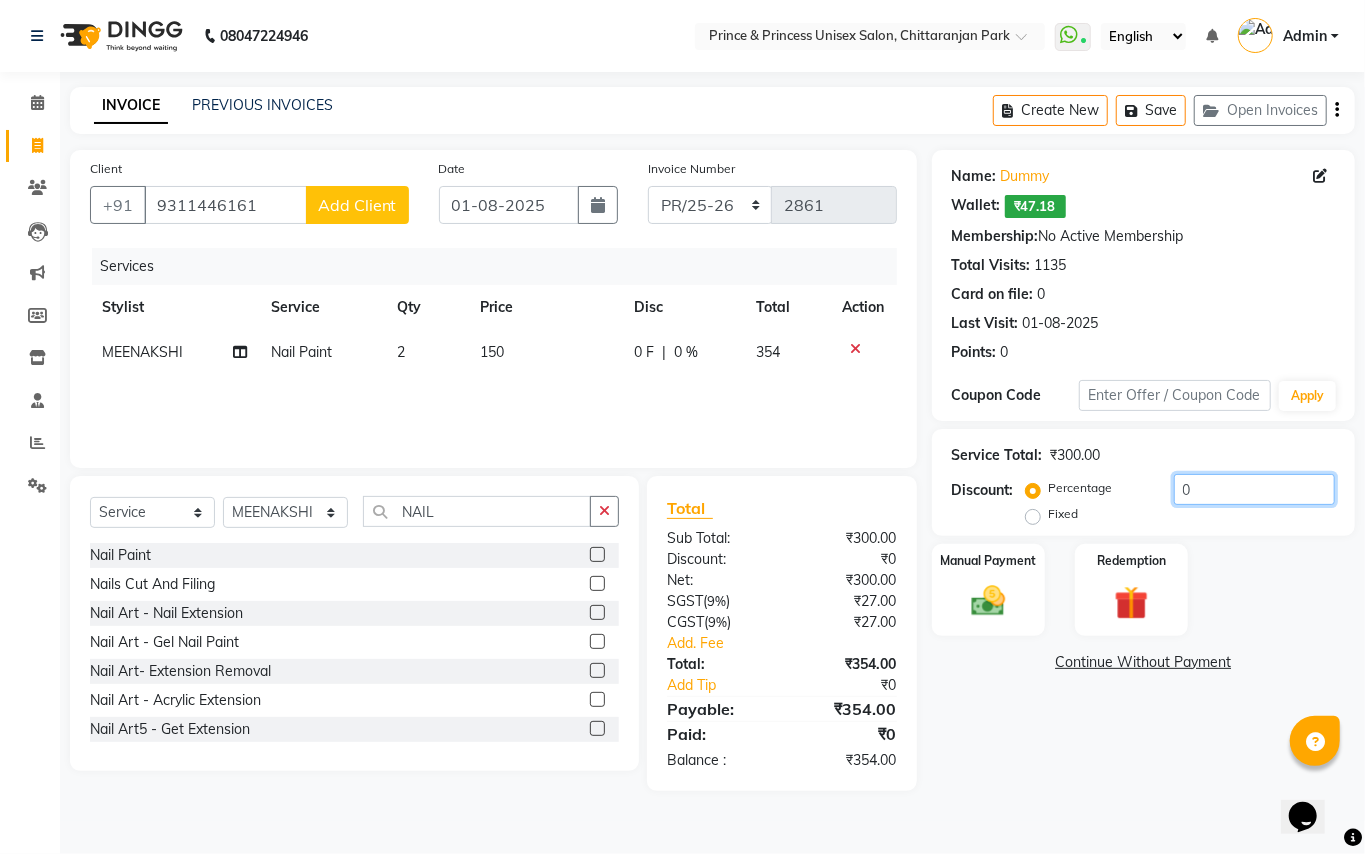 drag, startPoint x: 1202, startPoint y: 493, endPoint x: 1089, endPoint y: 456, distance: 118.90332 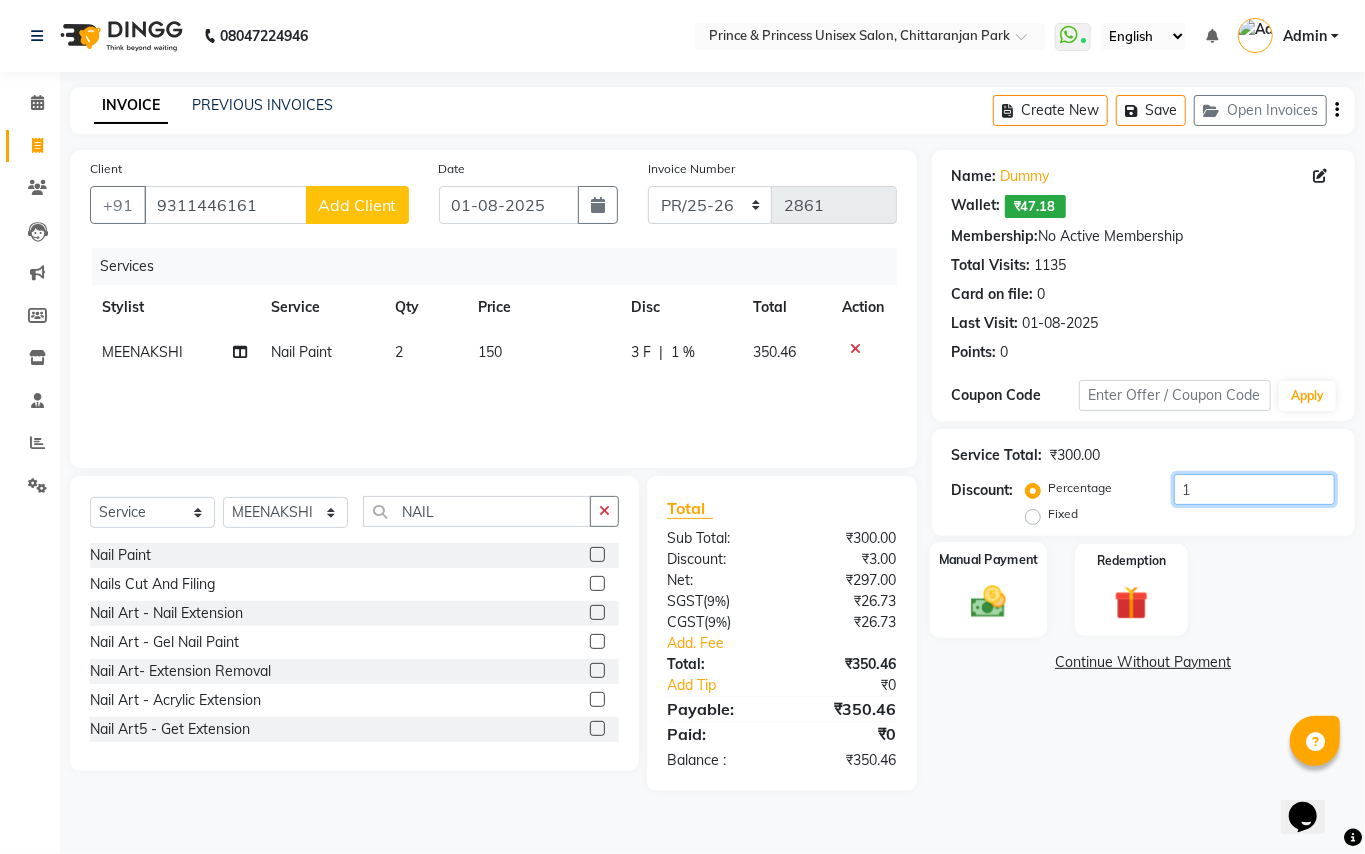 type on "1" 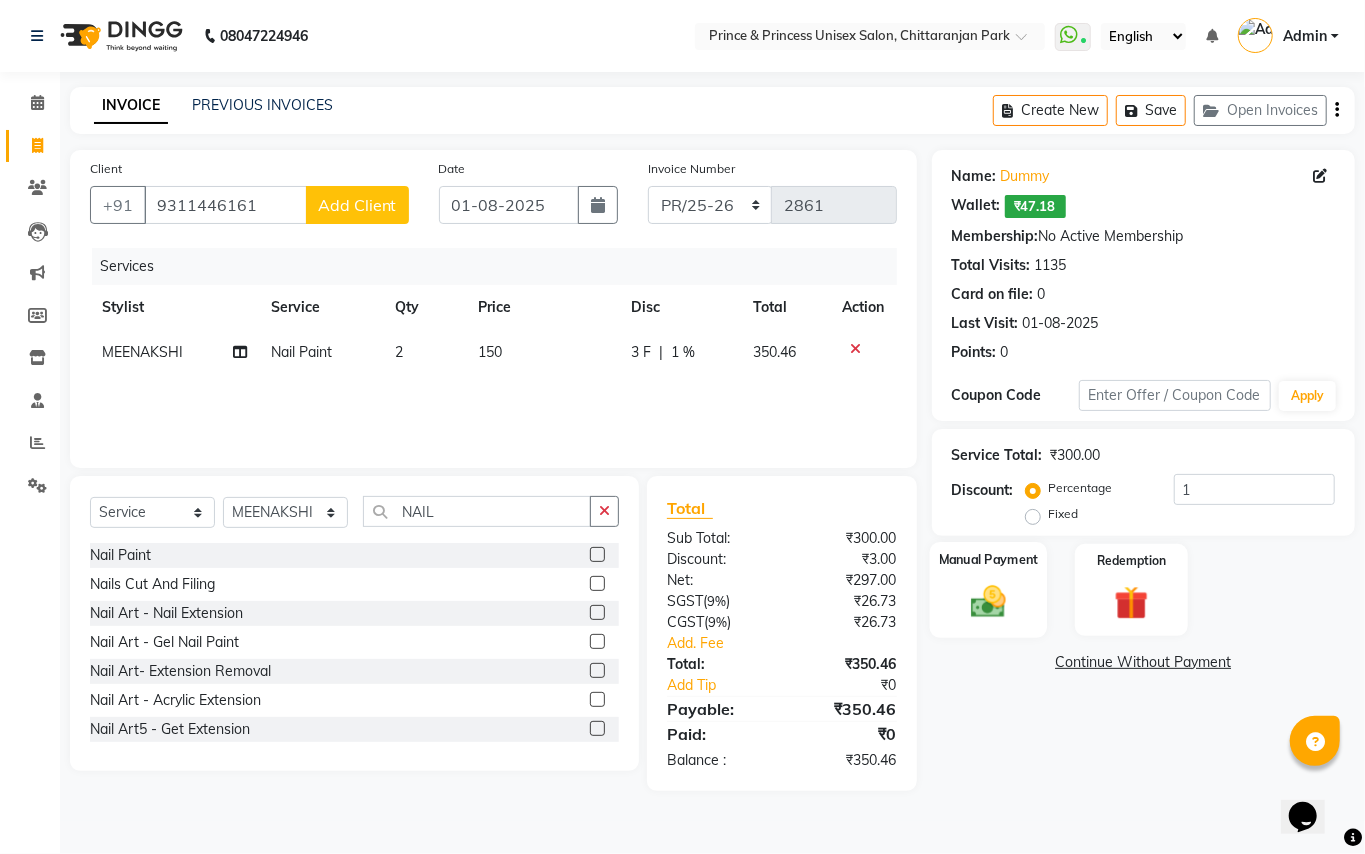 click 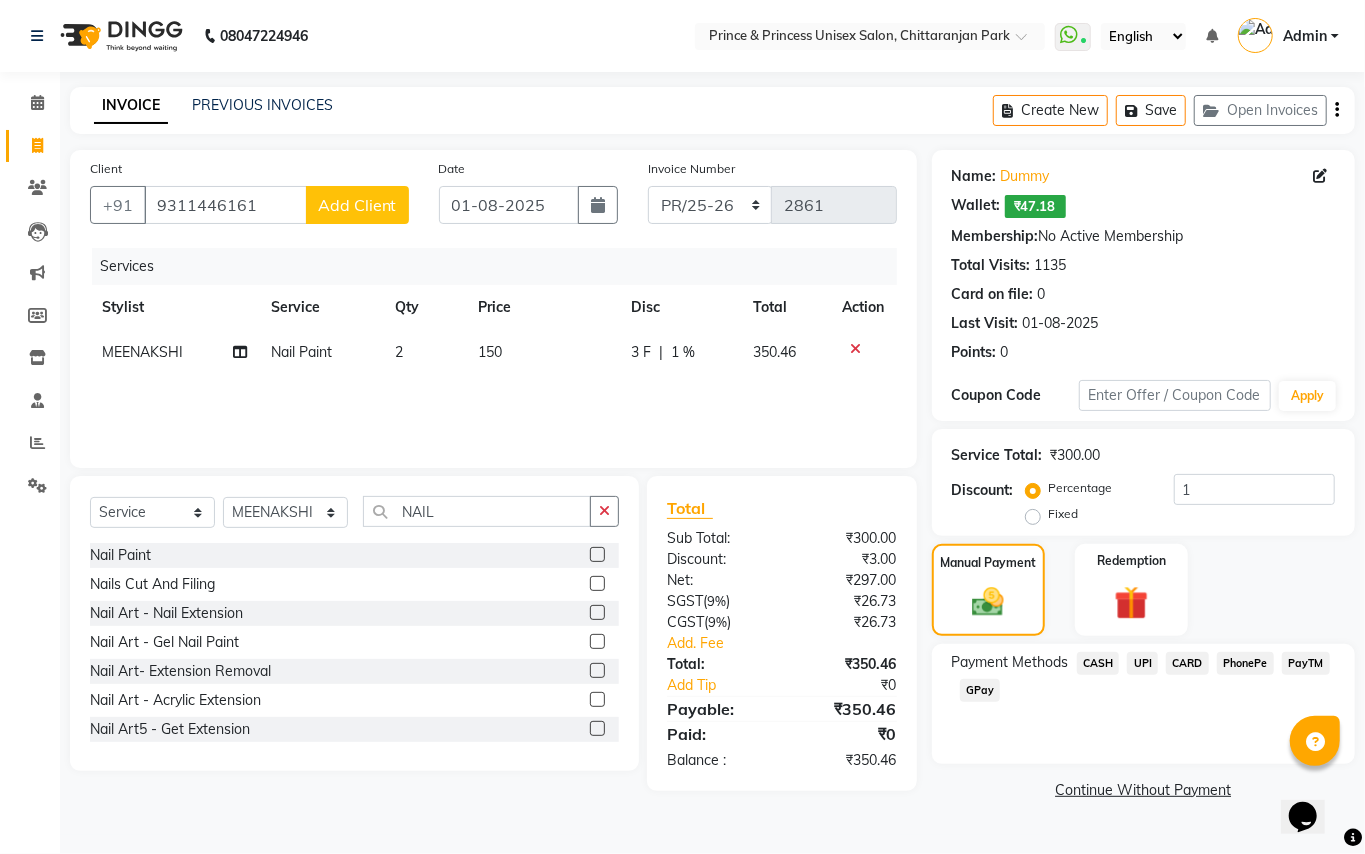 click on "CASH" 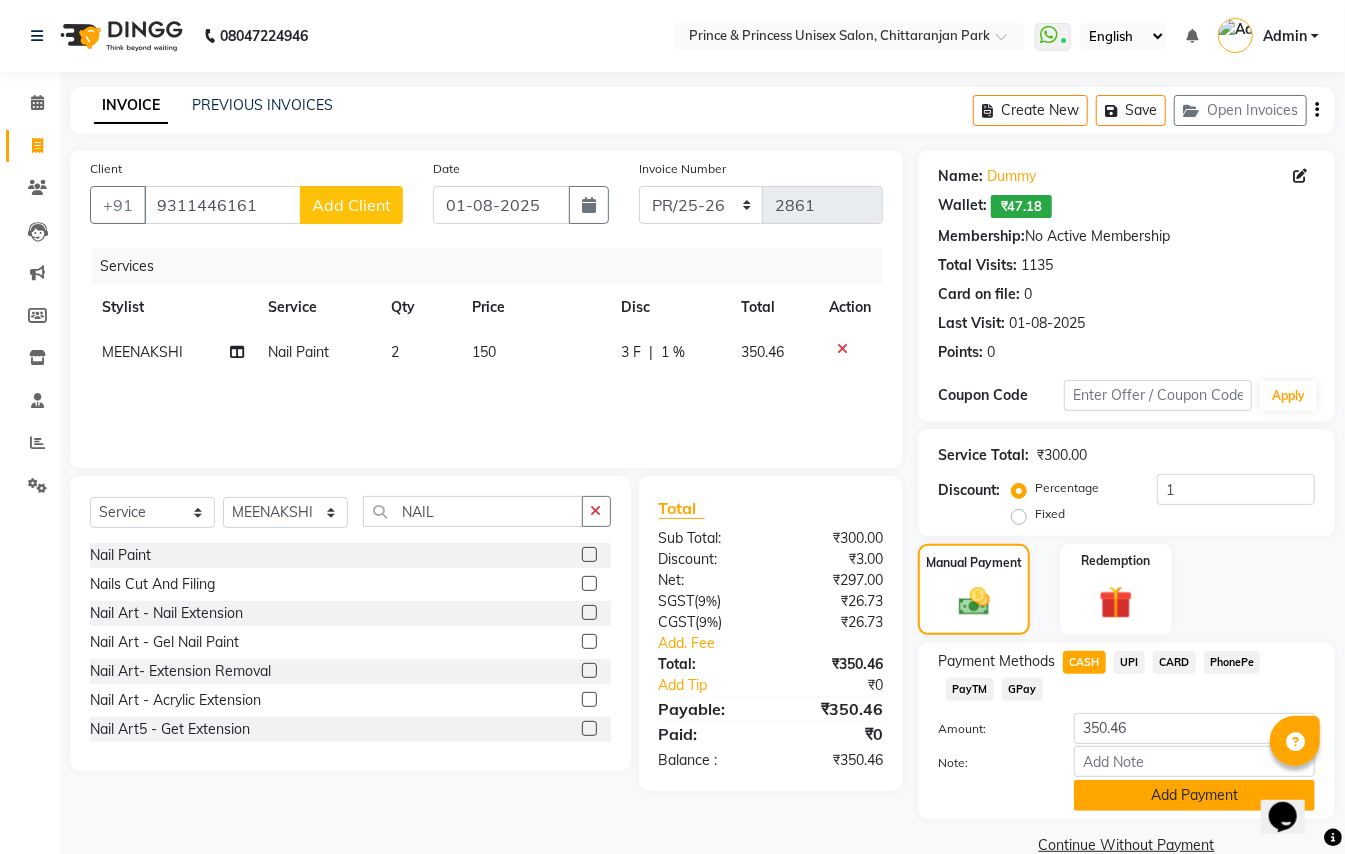 click on "Add Payment" 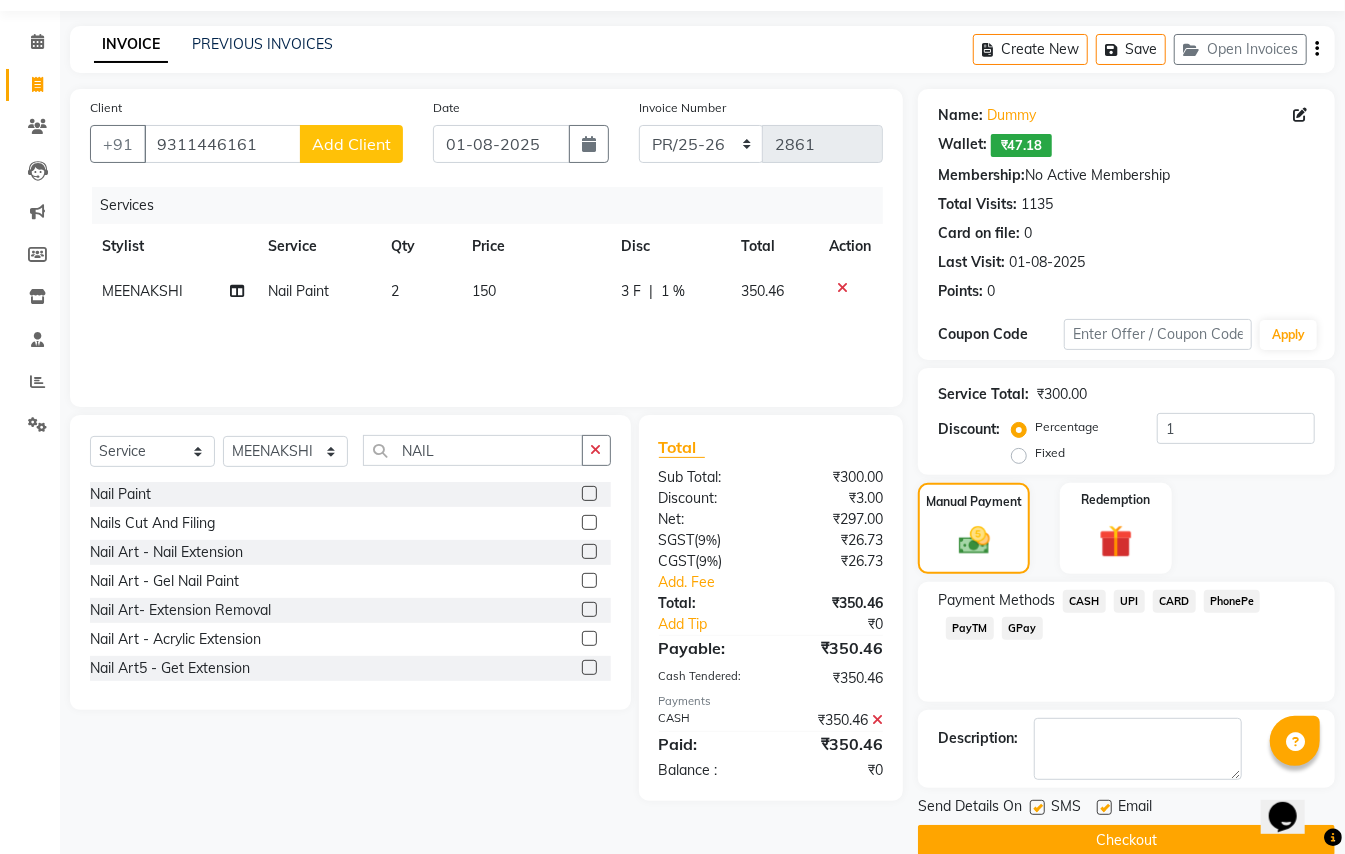 scroll, scrollTop: 94, scrollLeft: 0, axis: vertical 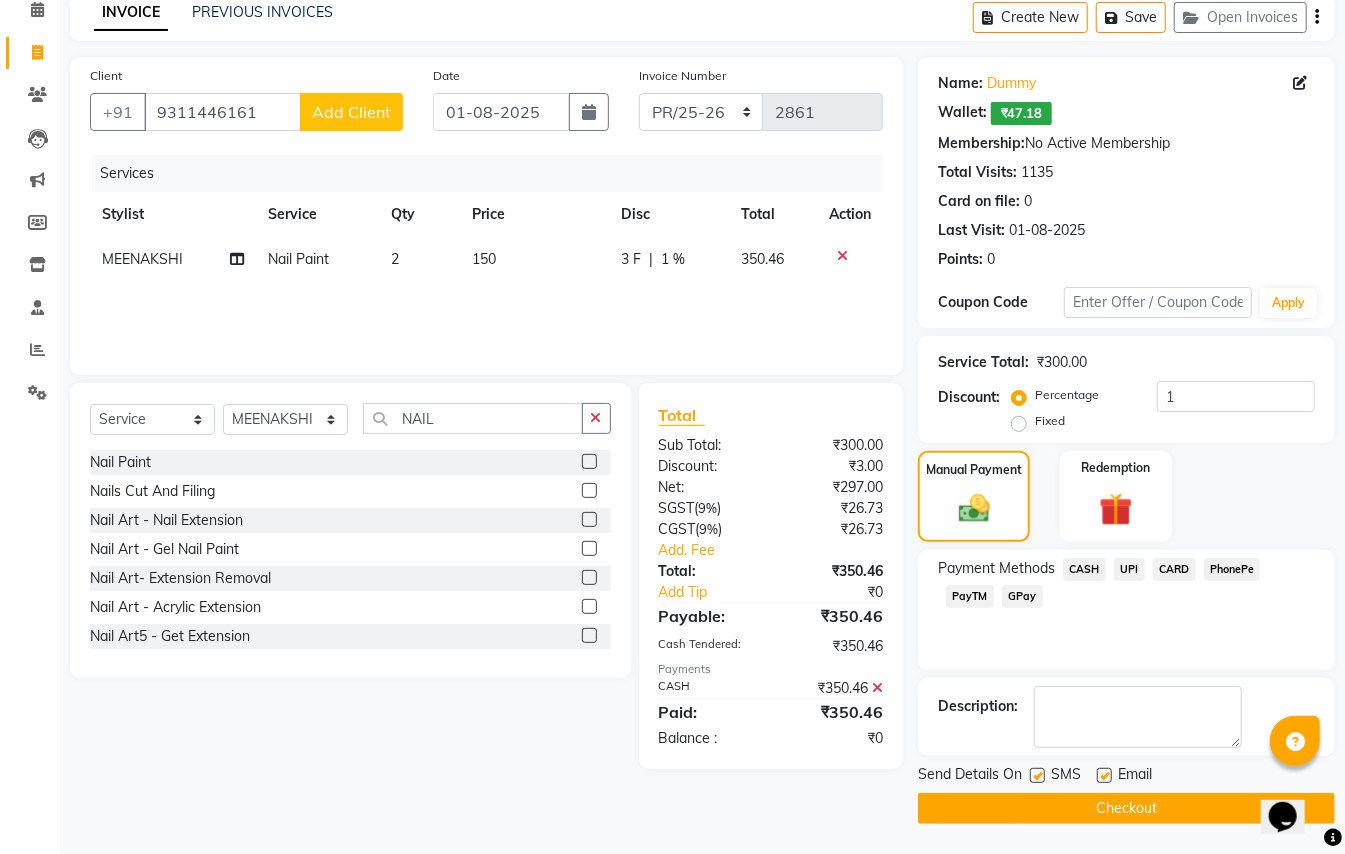 click on "Checkout" 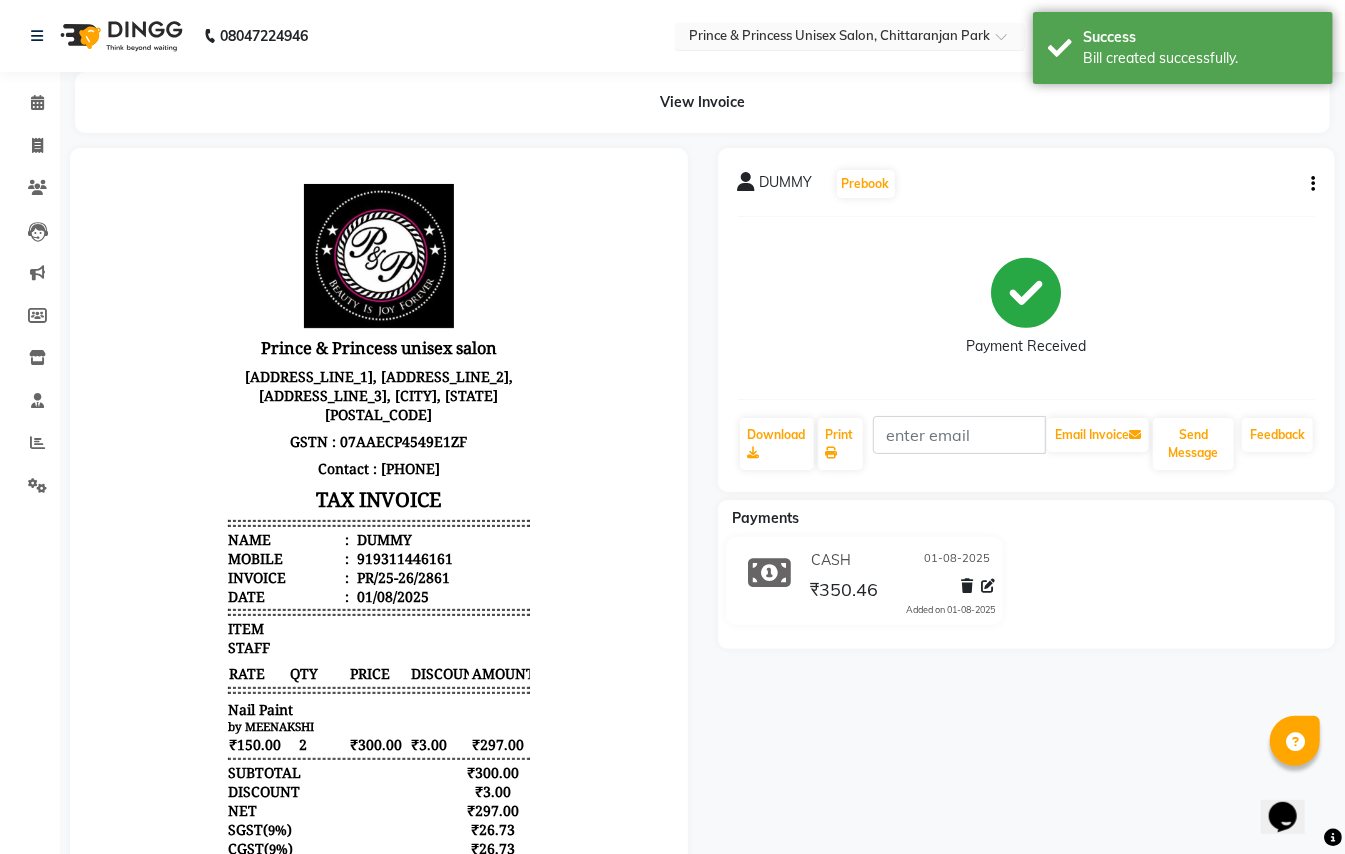 scroll, scrollTop: 0, scrollLeft: 0, axis: both 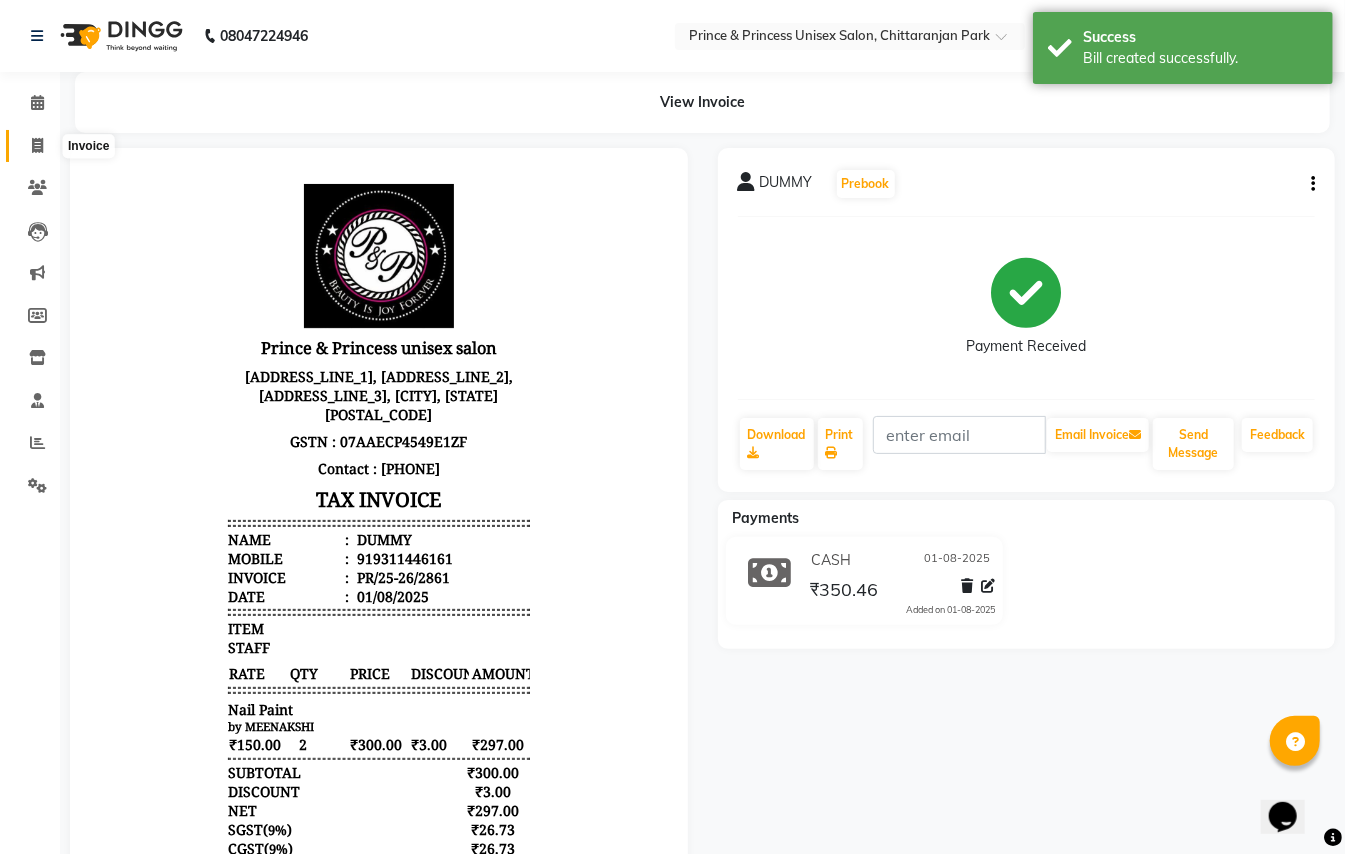 click 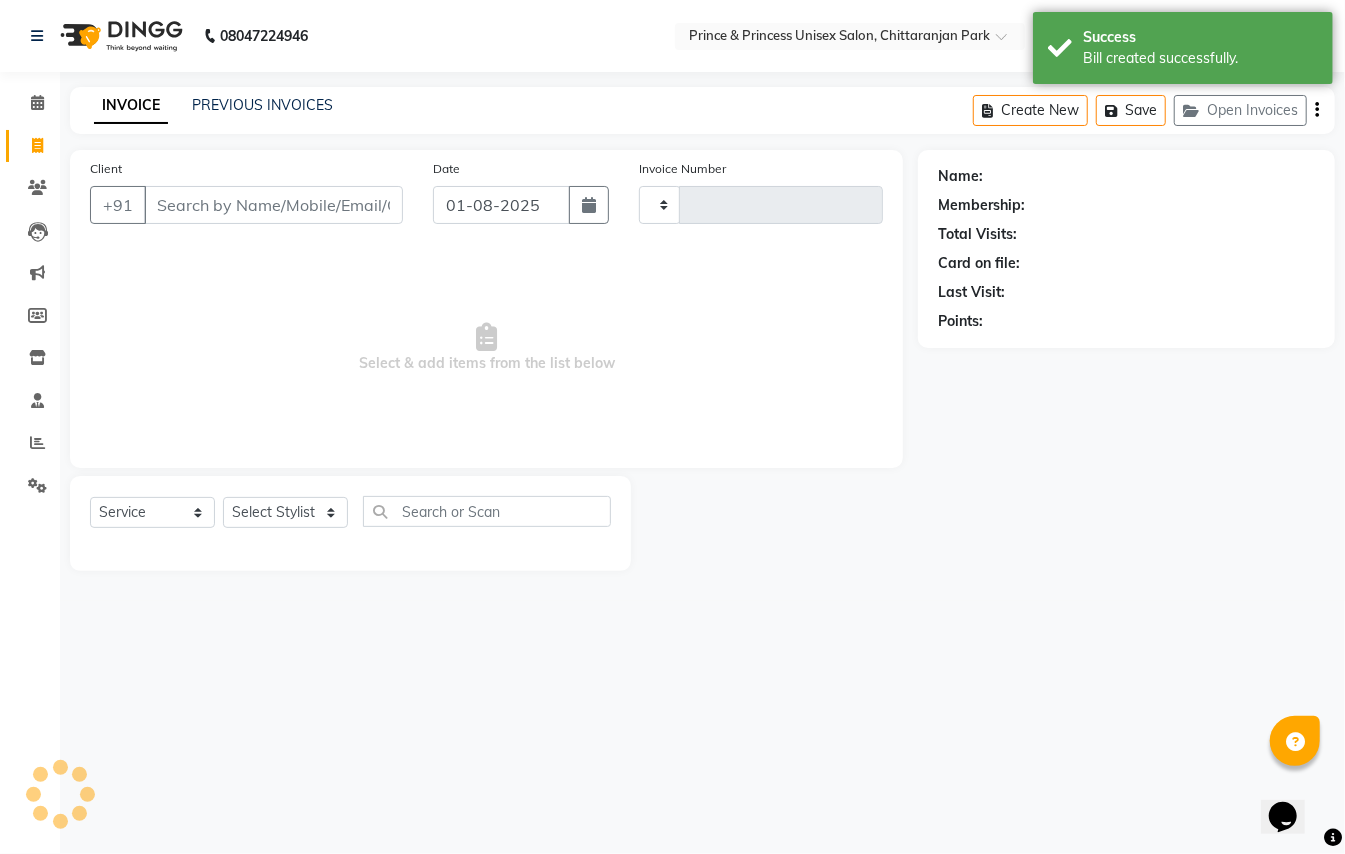 type on "2862" 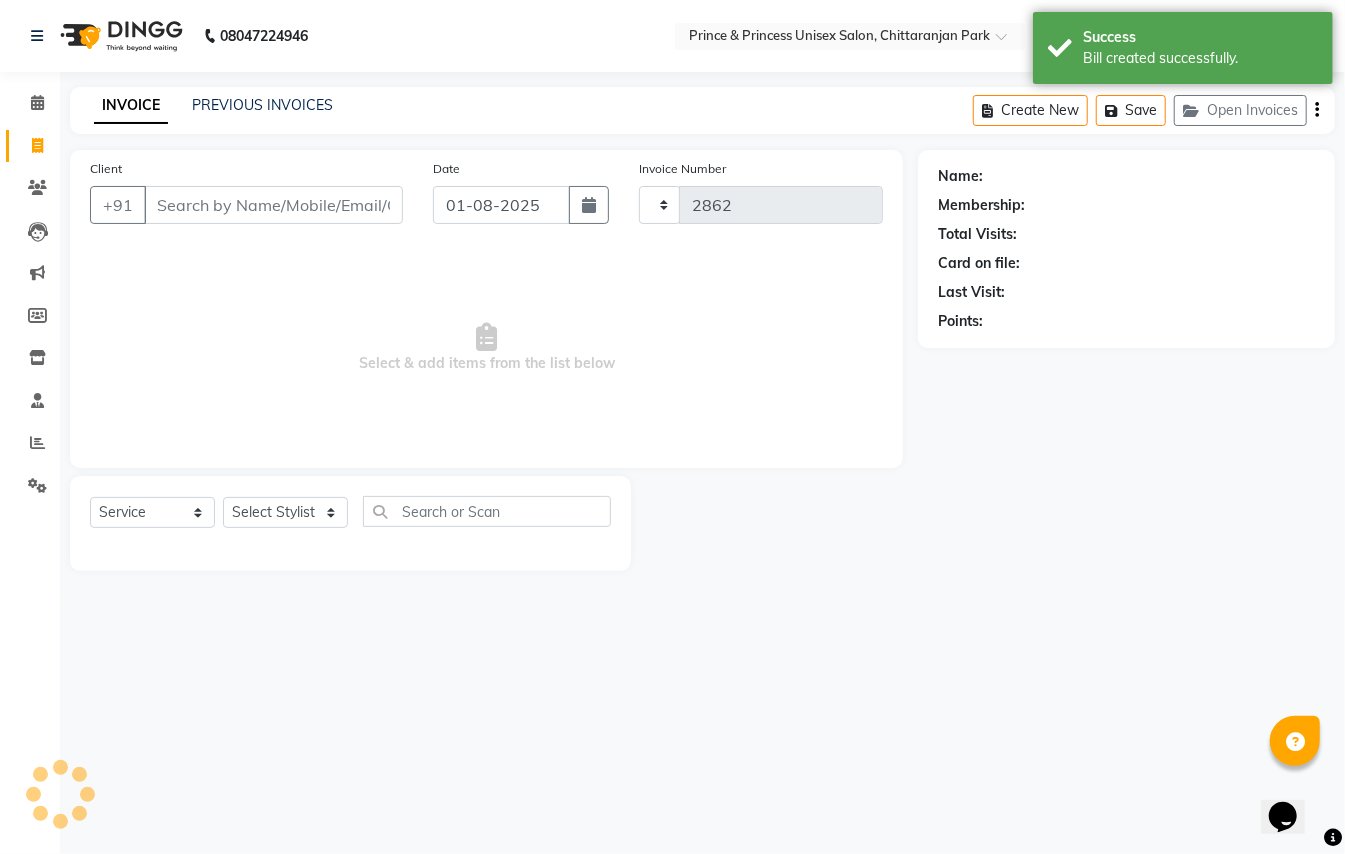 select on "3760" 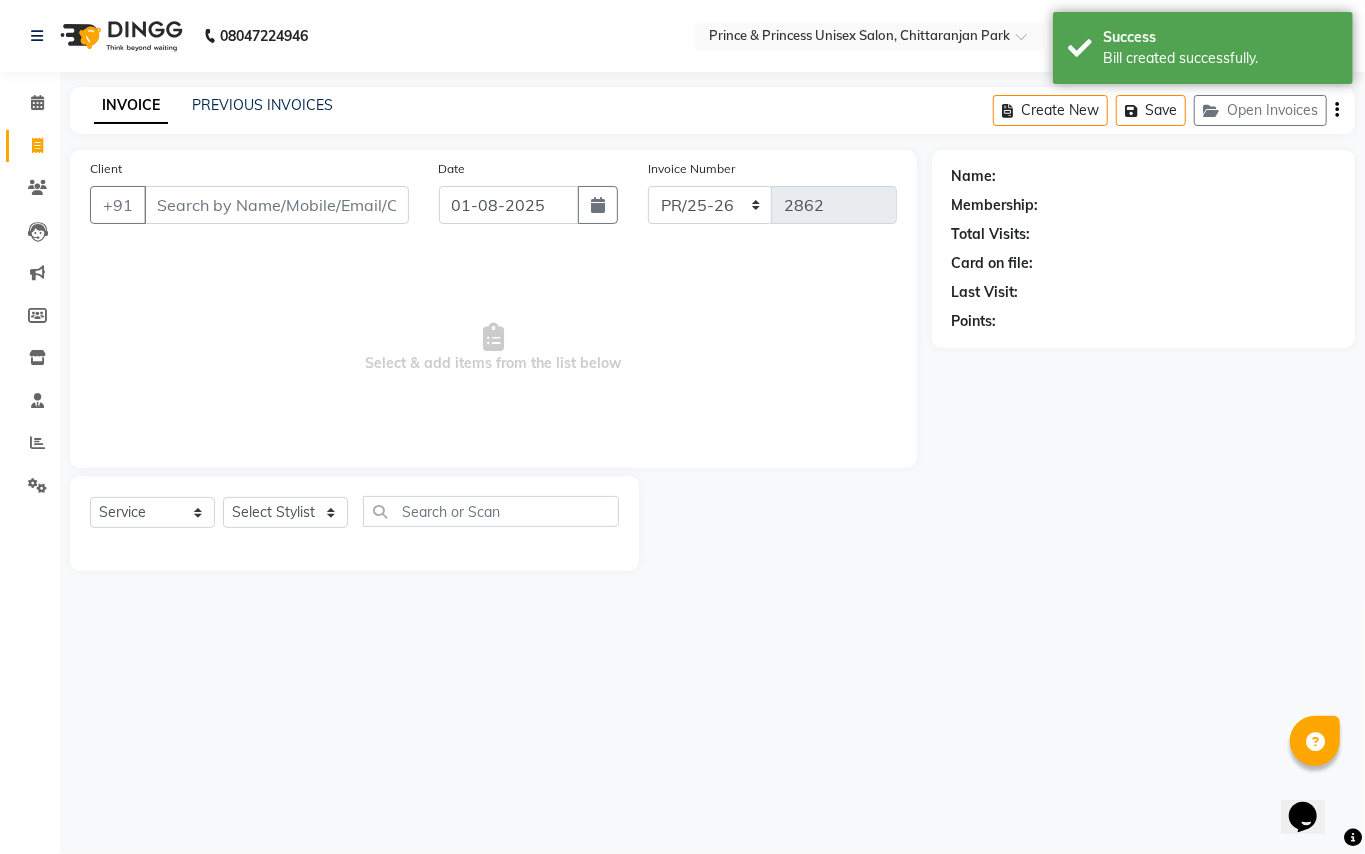 drag, startPoint x: 280, startPoint y: 197, endPoint x: 280, endPoint y: 214, distance: 17 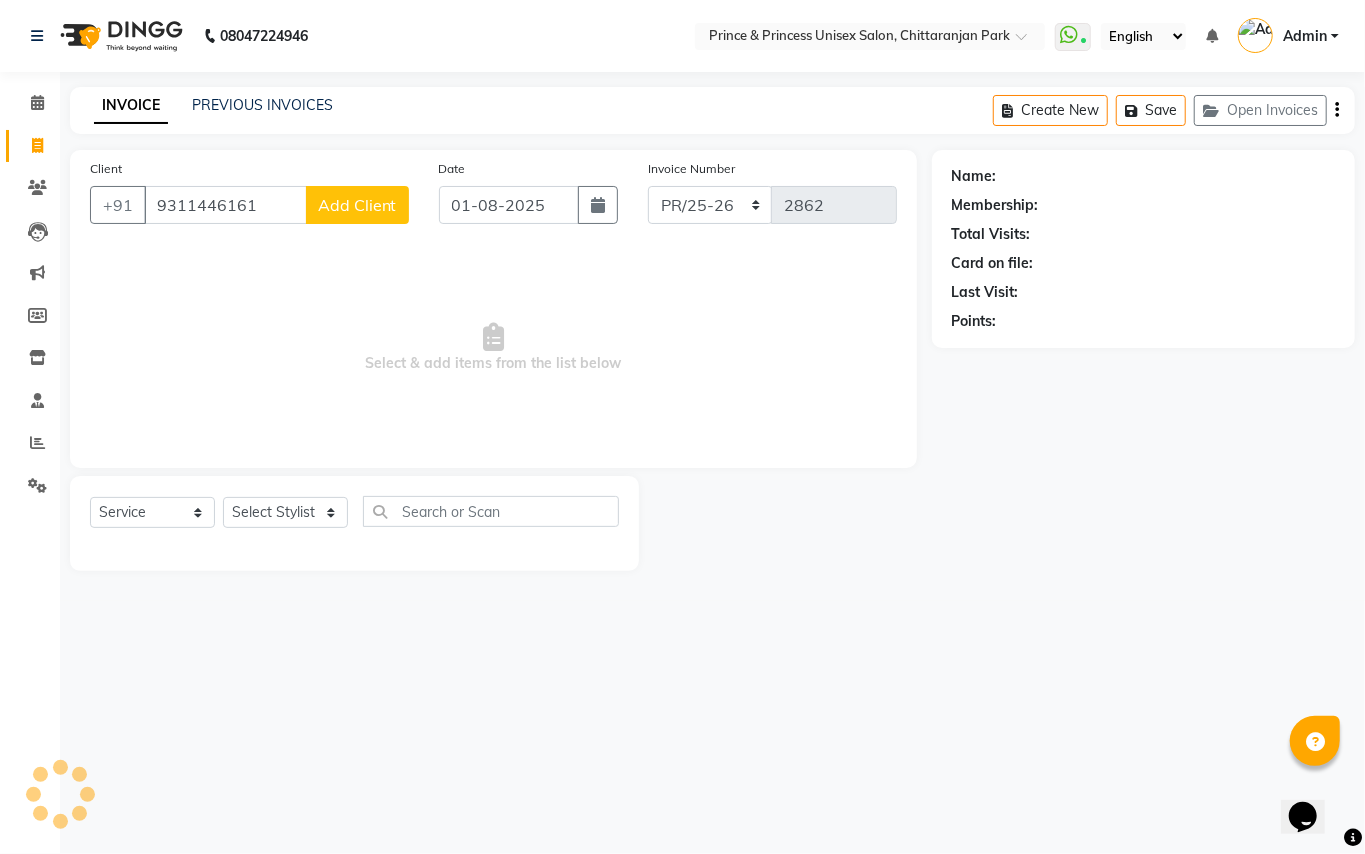 type on "9311446161" 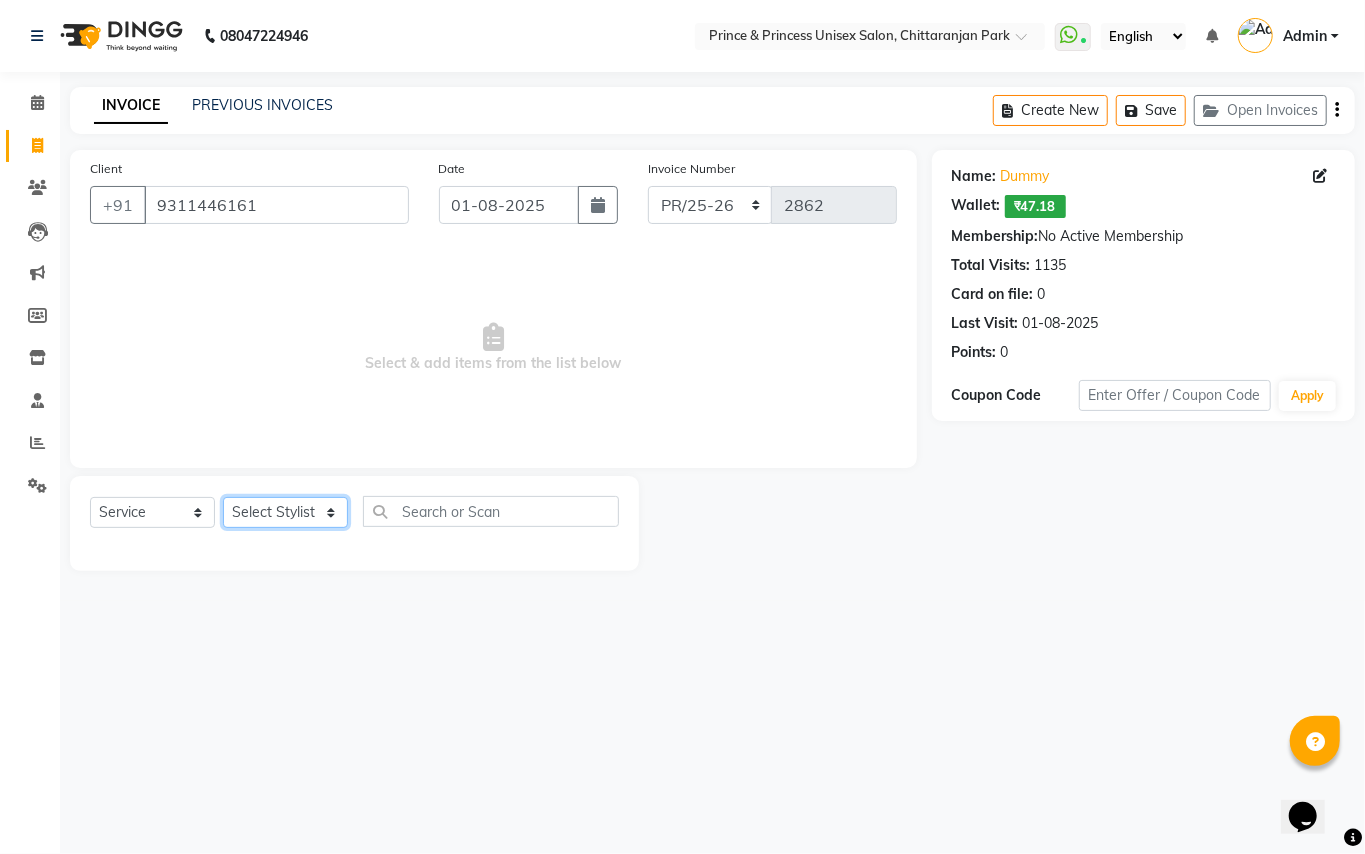 click on "Select Stylist ABHISHEK AJEET AJEET NEW ARUN ASLAM CHANDAN GUDDU MAHESH MANI MEENAKSHI MONU PINKI RAHUL RISHI SANDEEP SONIYA TABASSUM XYZ" 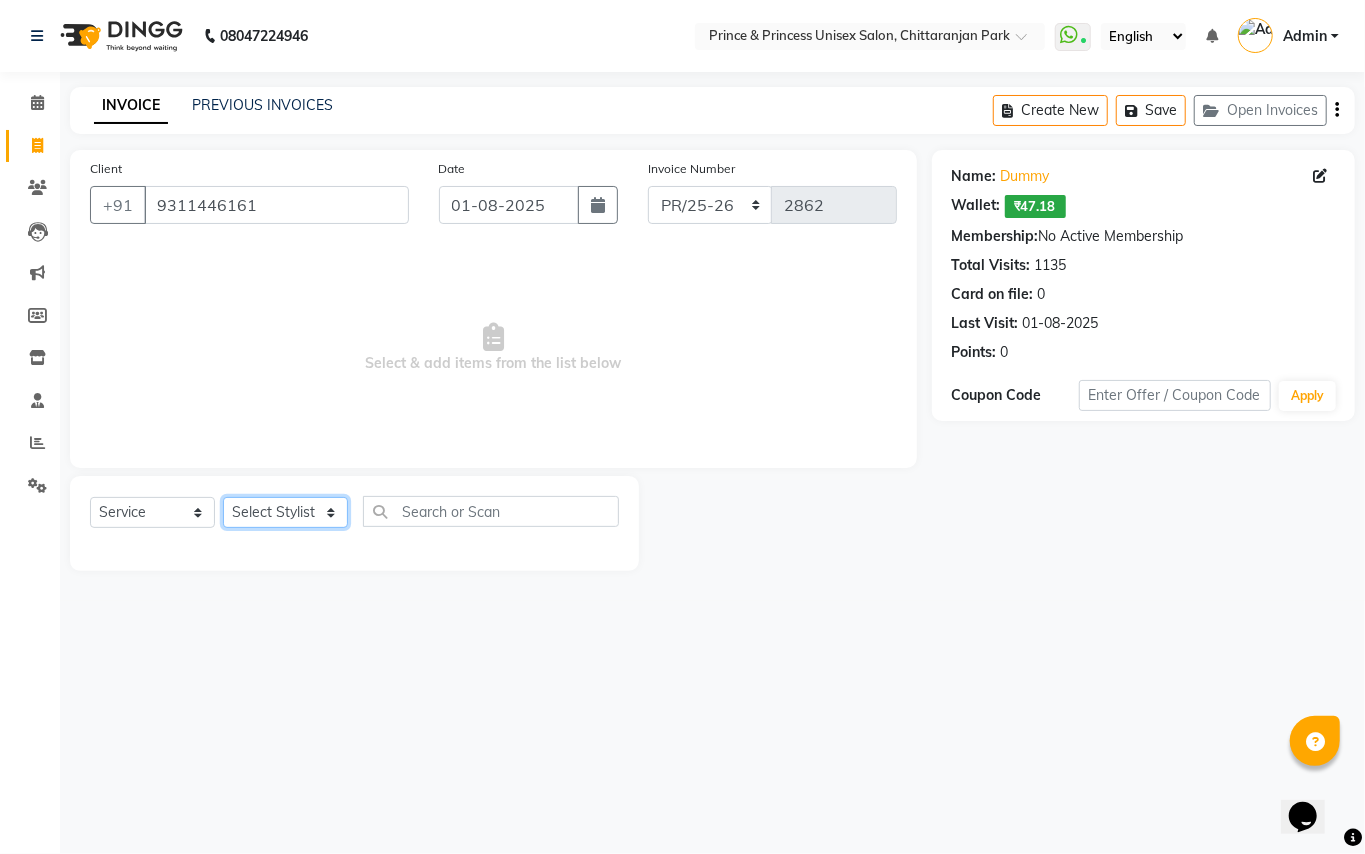 select on "62875" 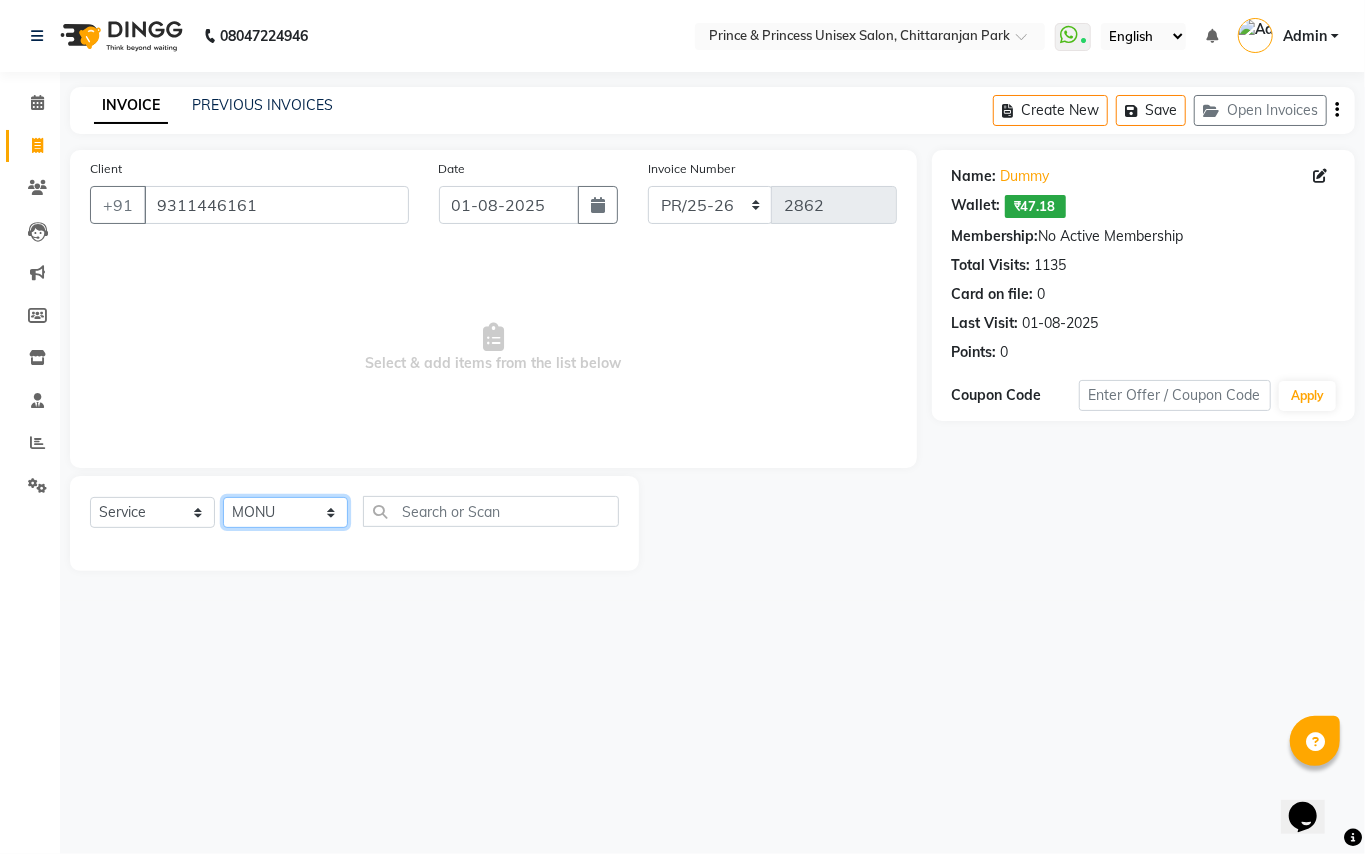 drag, startPoint x: 269, startPoint y: 513, endPoint x: 493, endPoint y: 504, distance: 224.18073 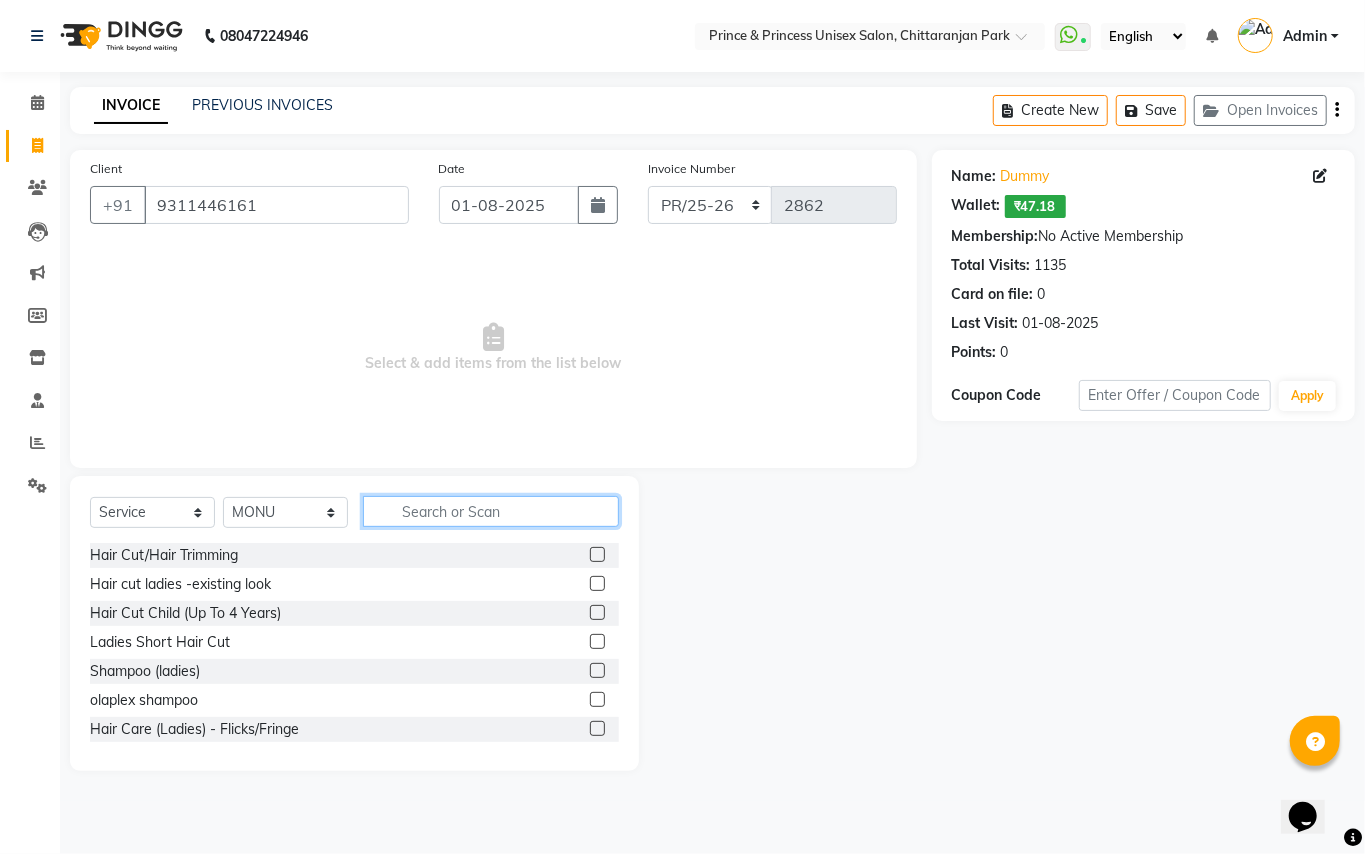 click 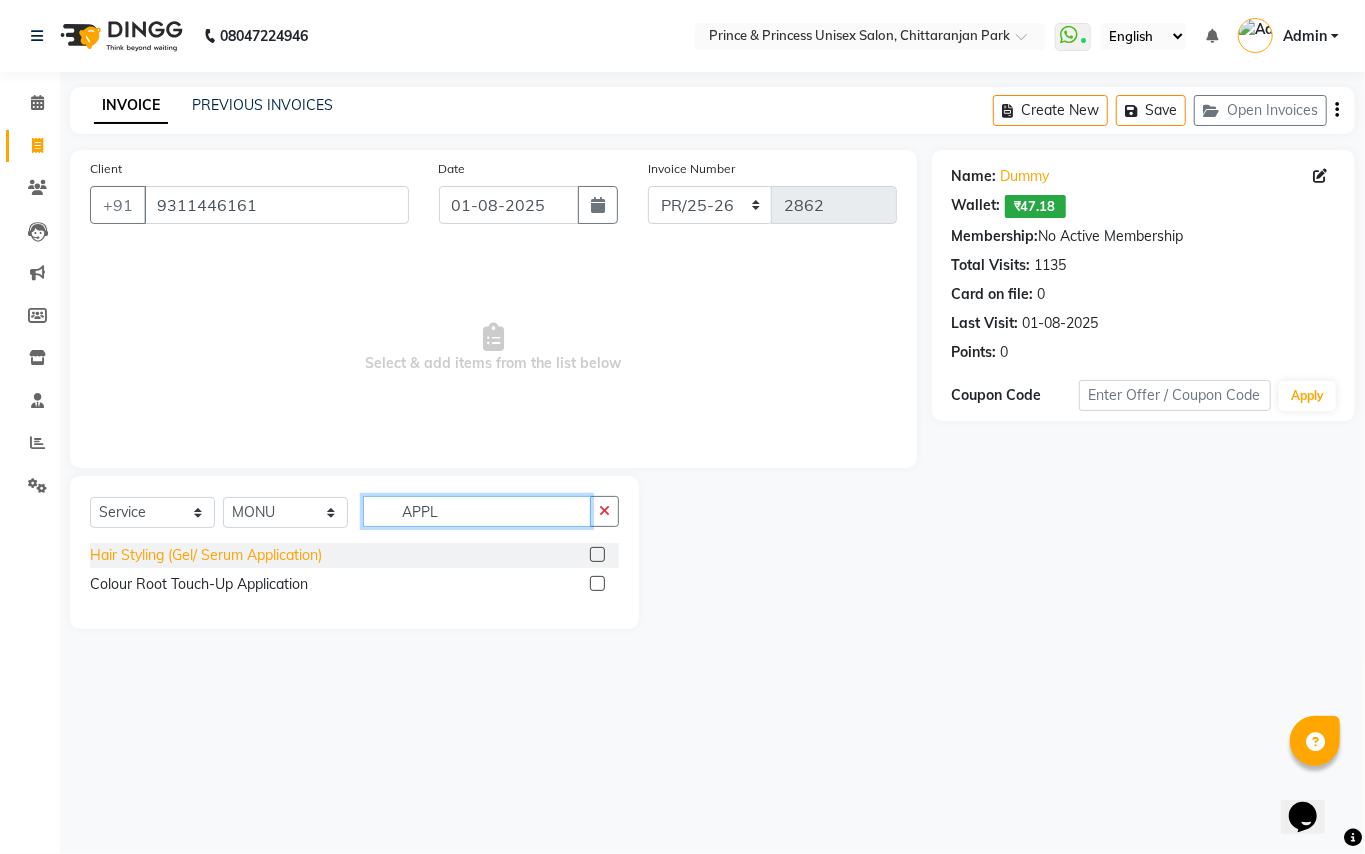 type on "APPL" 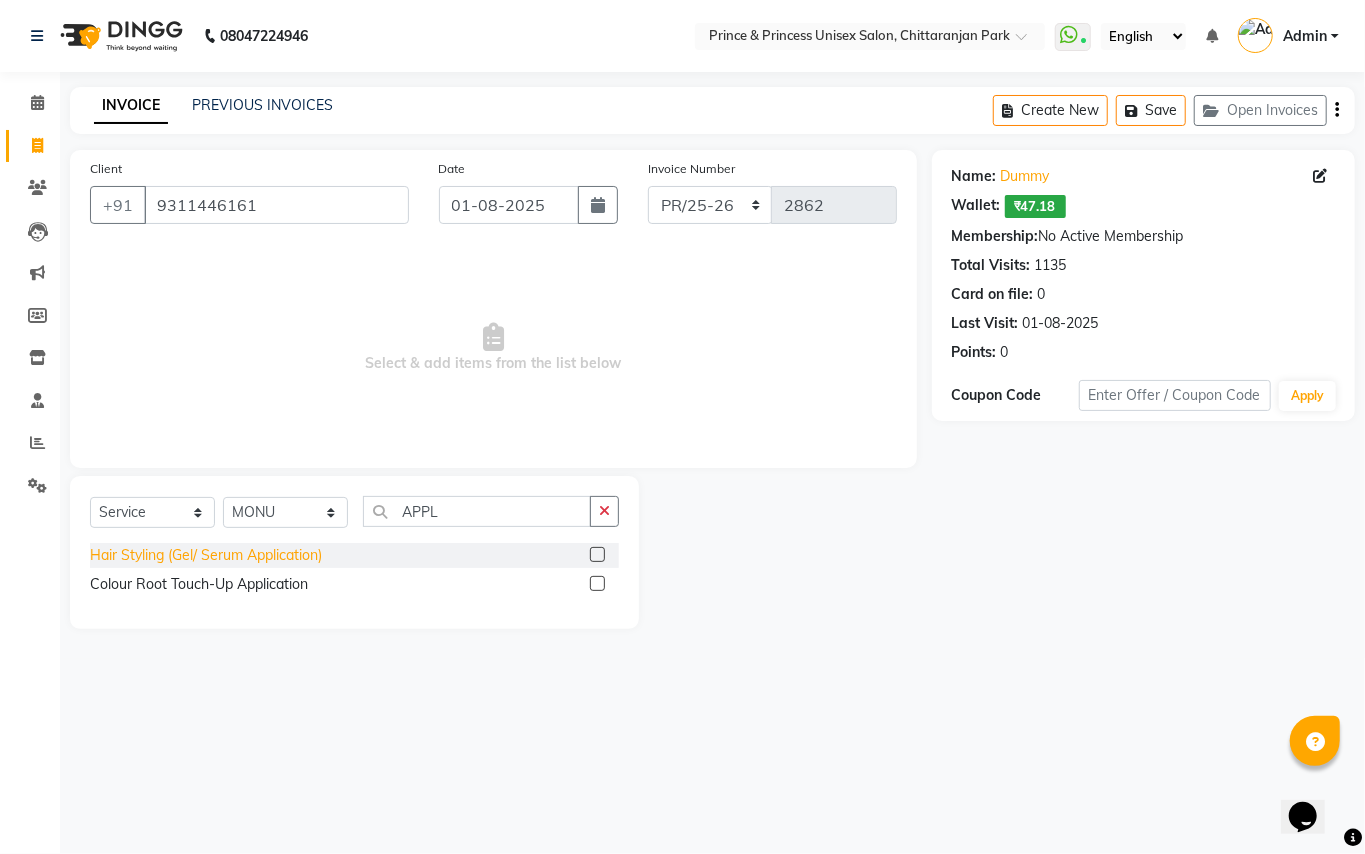 click on "Hair Styling (Gel/ Serum Application)" 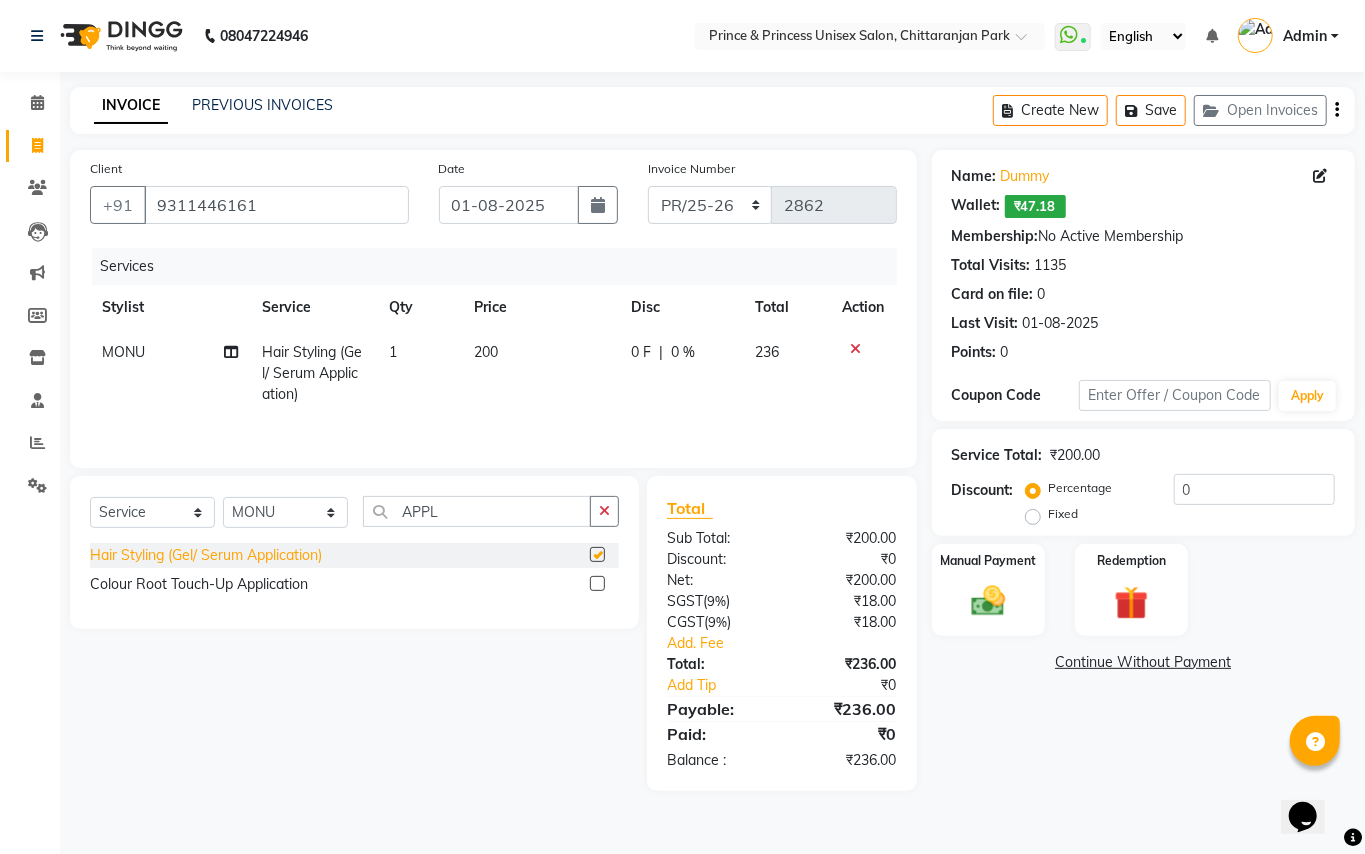 checkbox on "false" 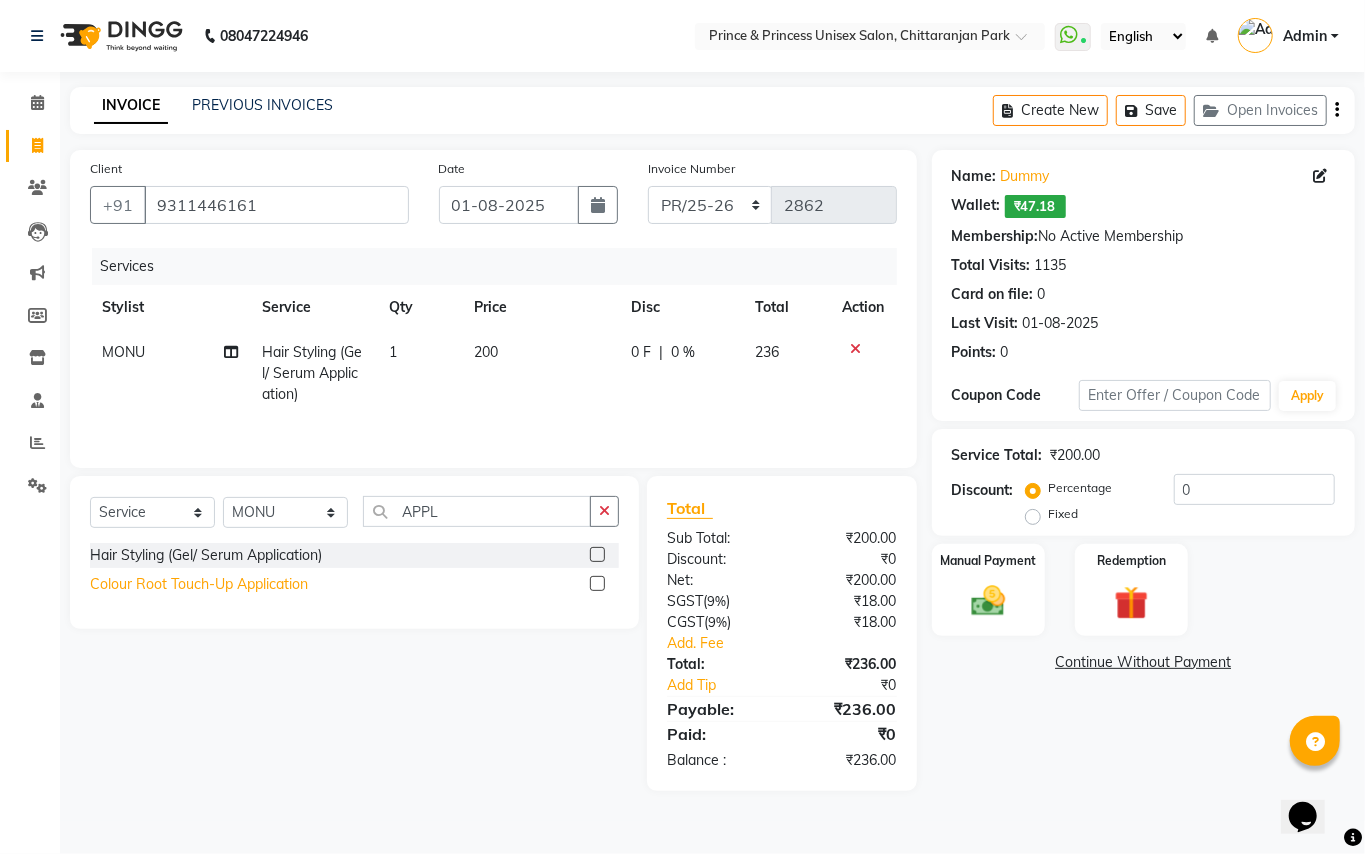 click on "Colour Root Touch-Up Application" 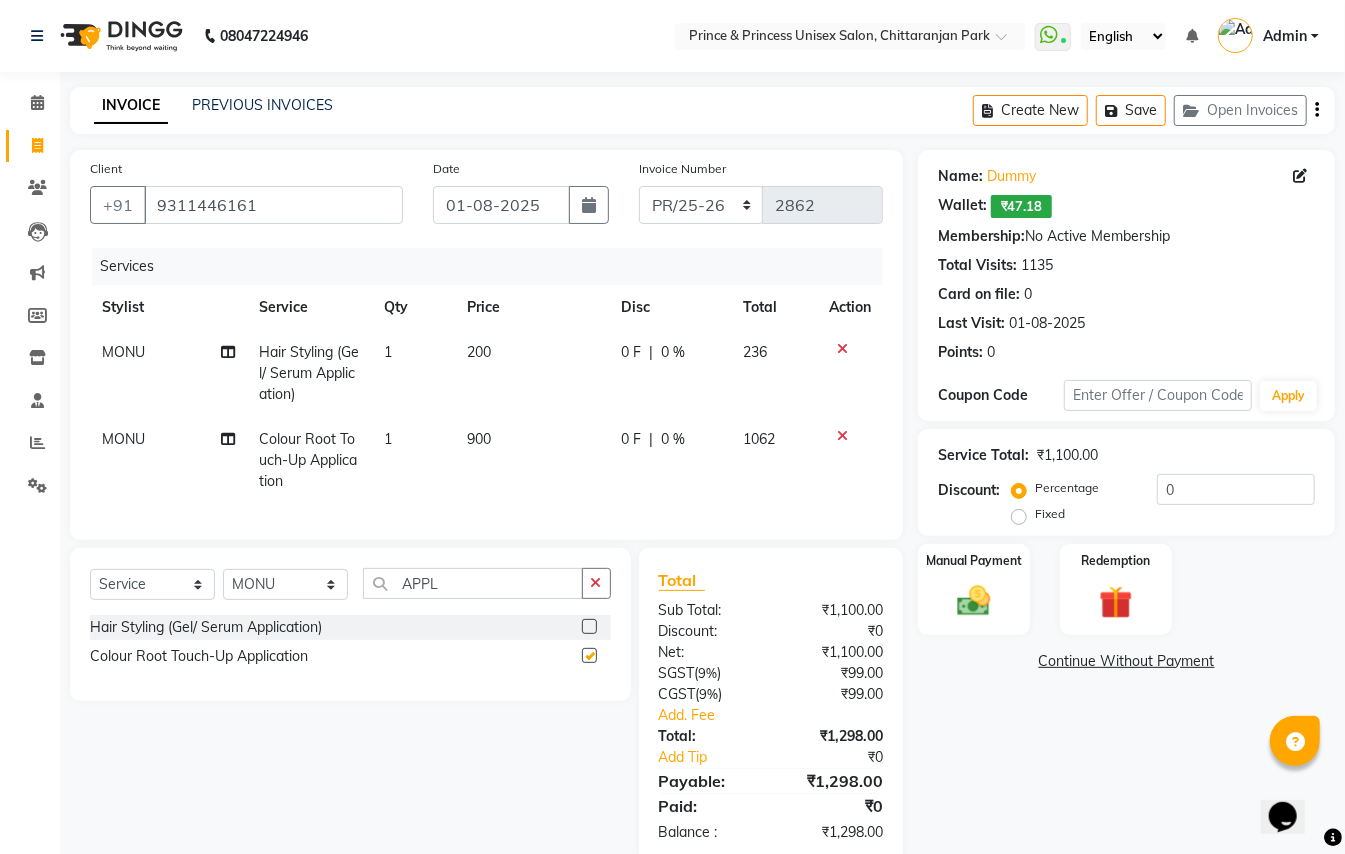 checkbox on "false" 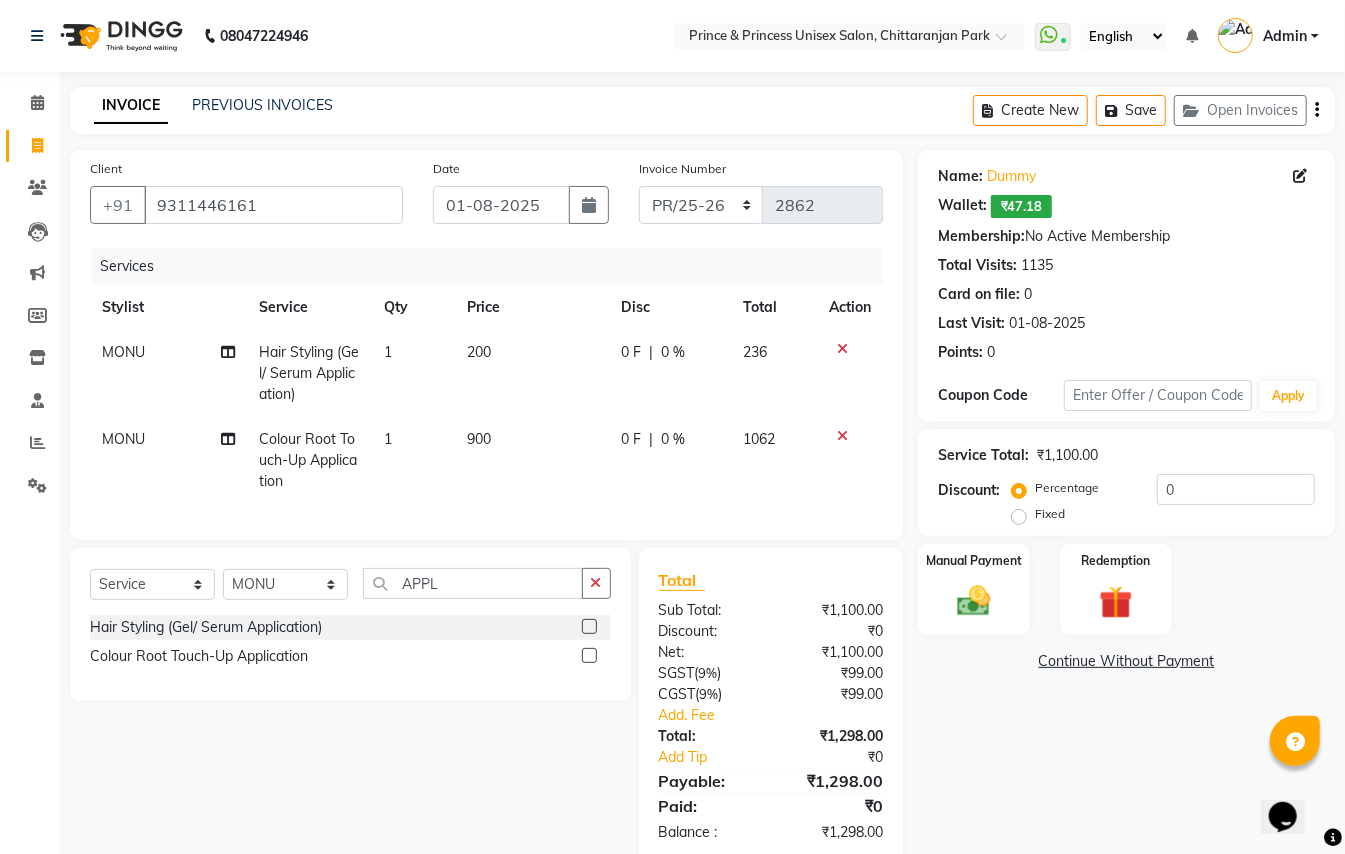 click 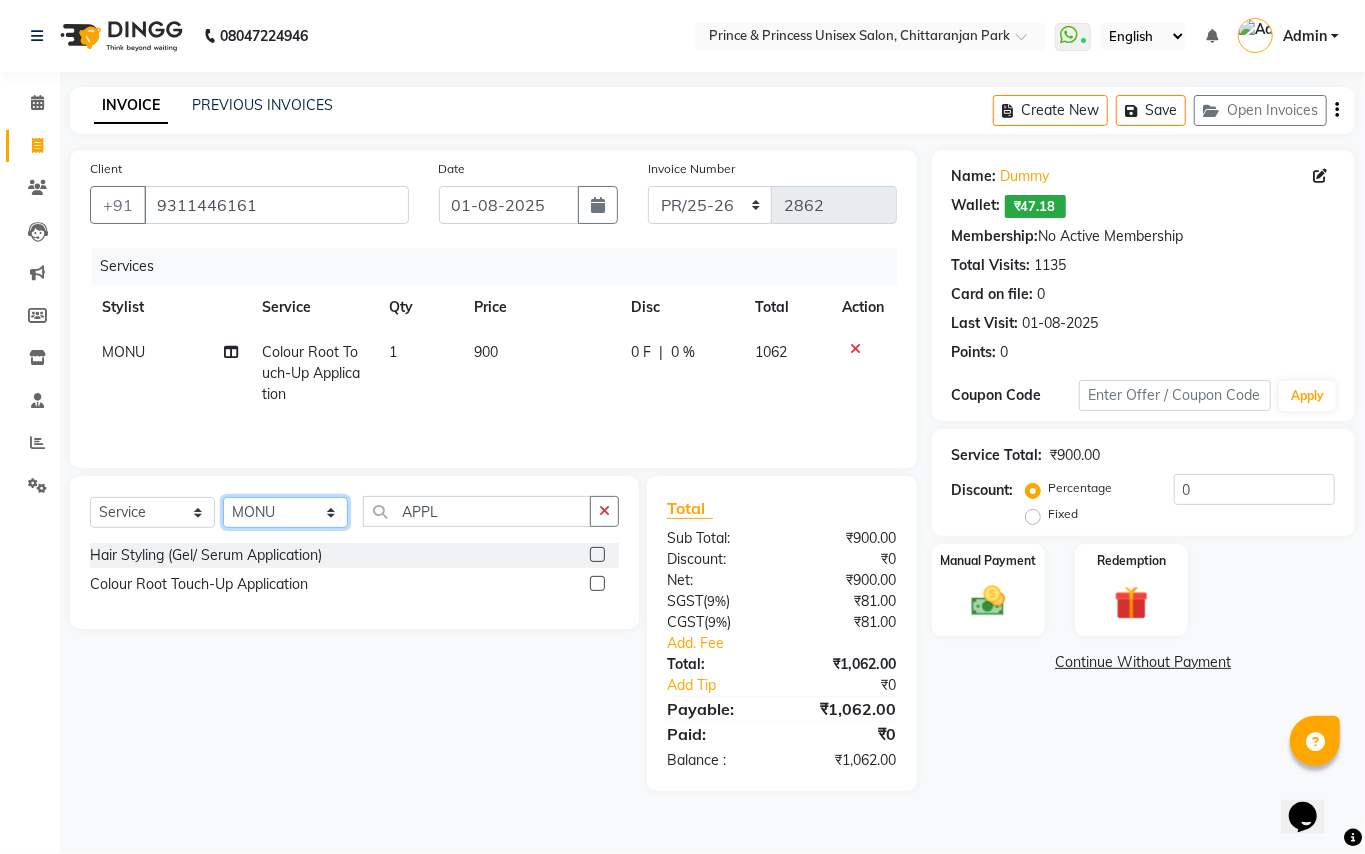 click on "Select Stylist ABHISHEK AJEET AJEET NEW ARUN ASLAM CHANDAN GUDDU MAHESH MANI MEENAKSHI MONU PINKI RAHUL RISHI SANDEEP SONIYA TABASSUM XYZ" 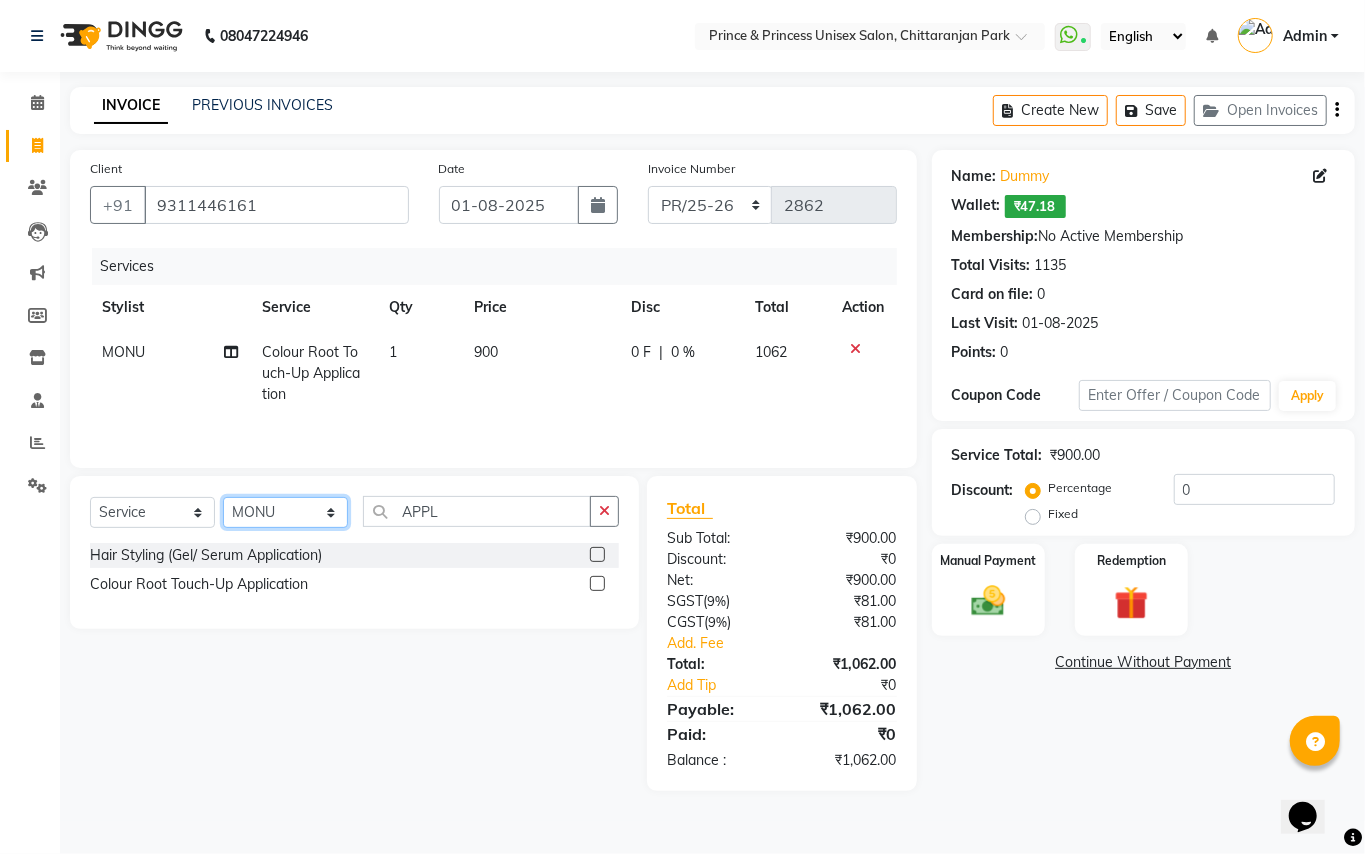 select on "35102" 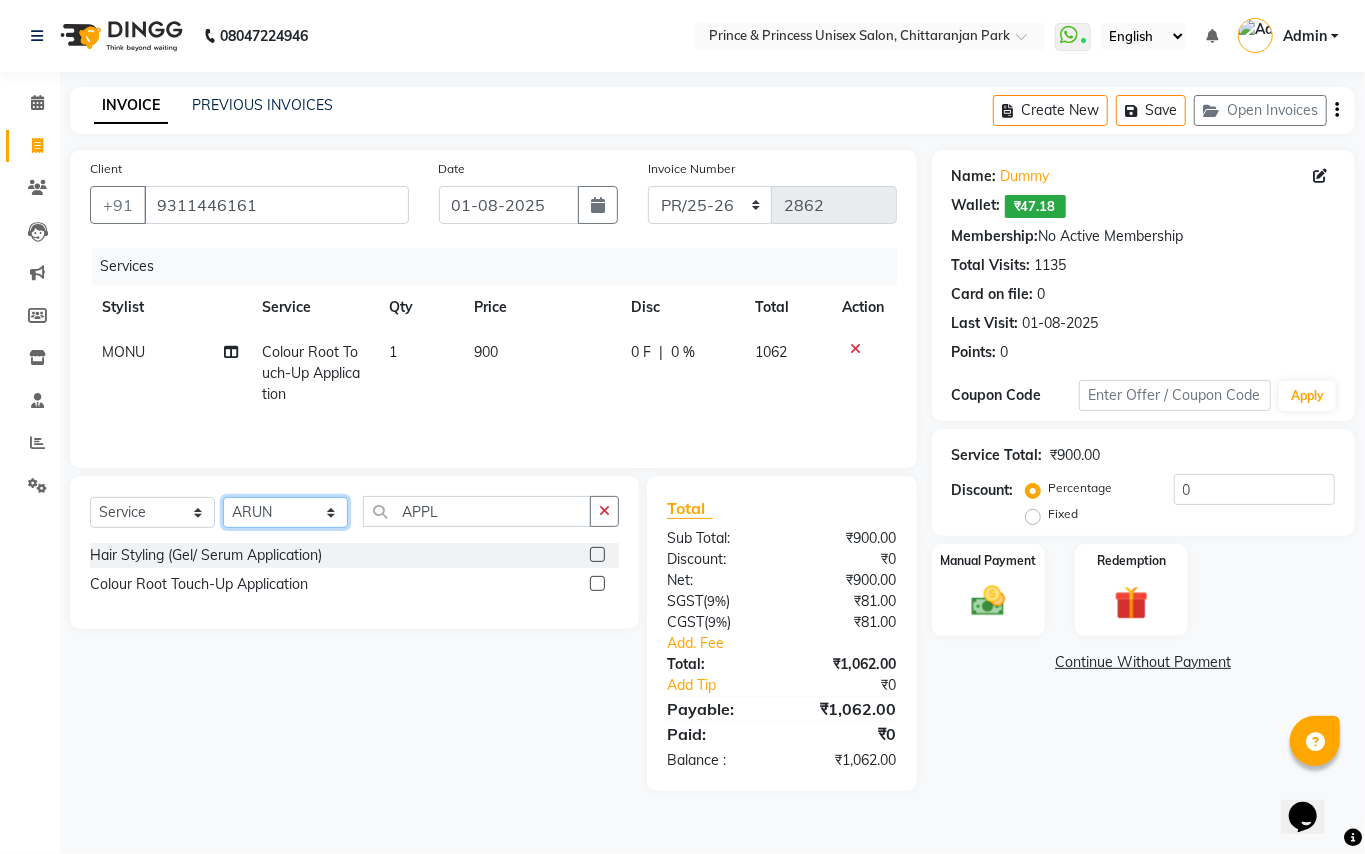 drag, startPoint x: 261, startPoint y: 517, endPoint x: 424, endPoint y: 518, distance: 163.00307 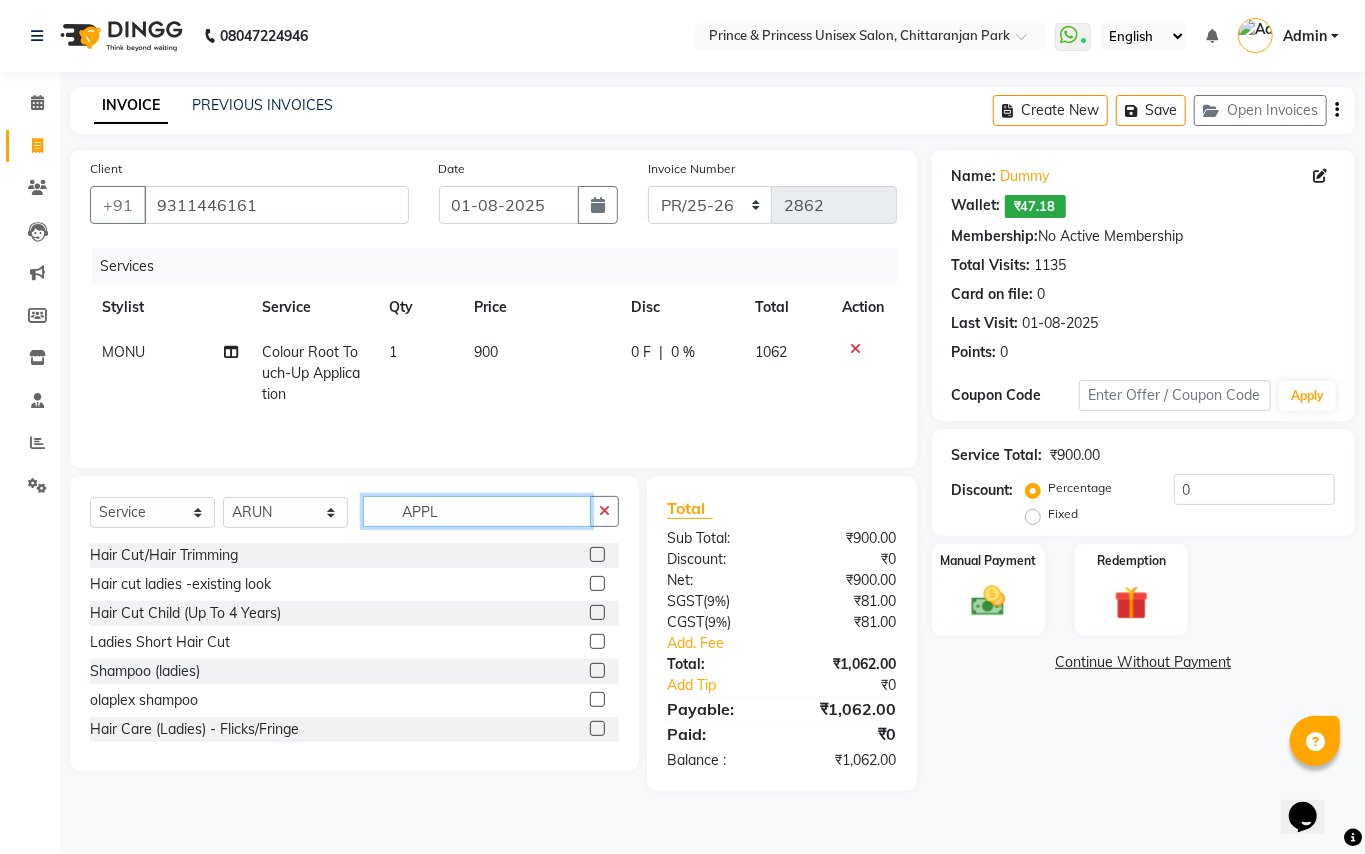 drag, startPoint x: 444, startPoint y: 521, endPoint x: 225, endPoint y: 412, distance: 244.62625 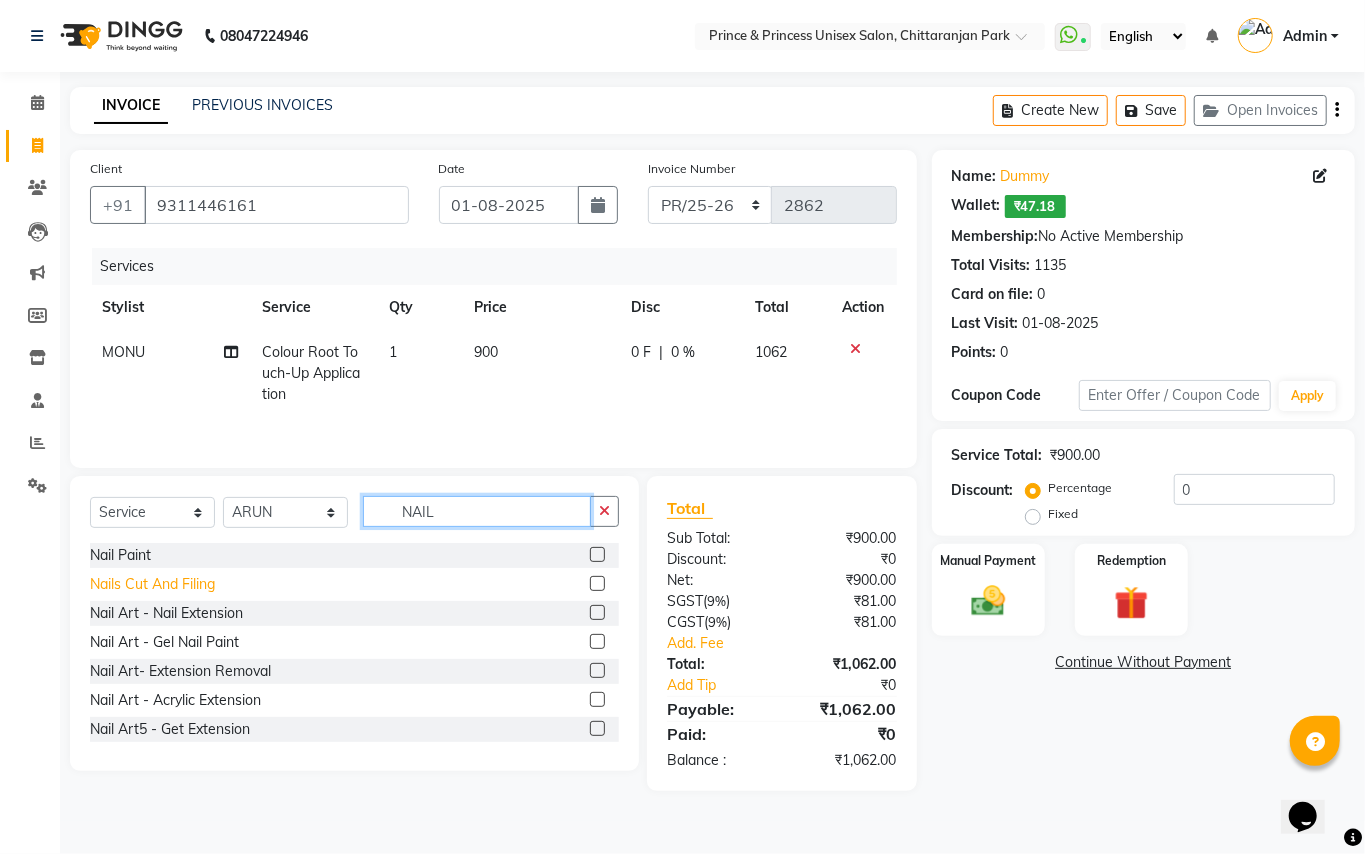 type on "NAIL" 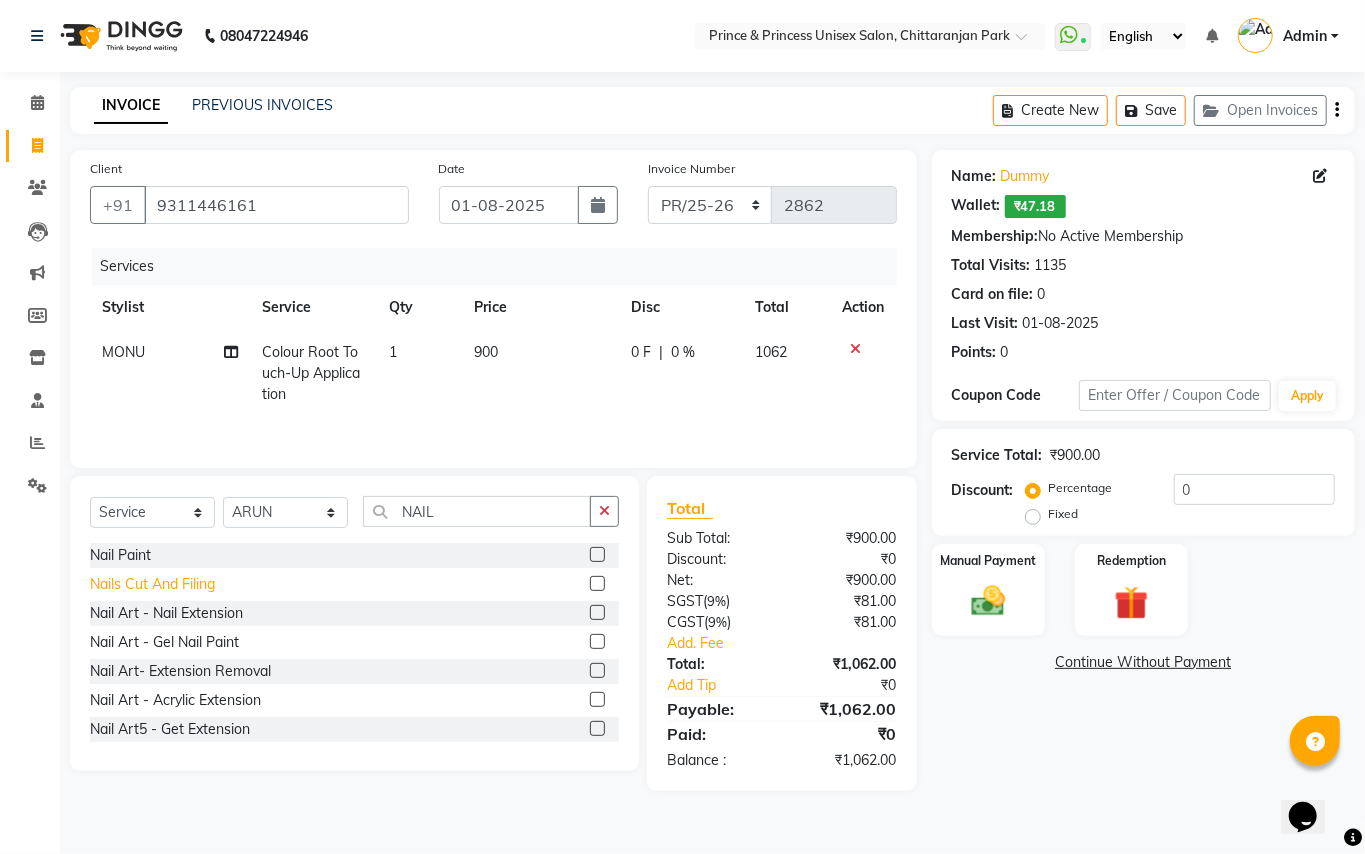 click on "Nails Cut And Filing" 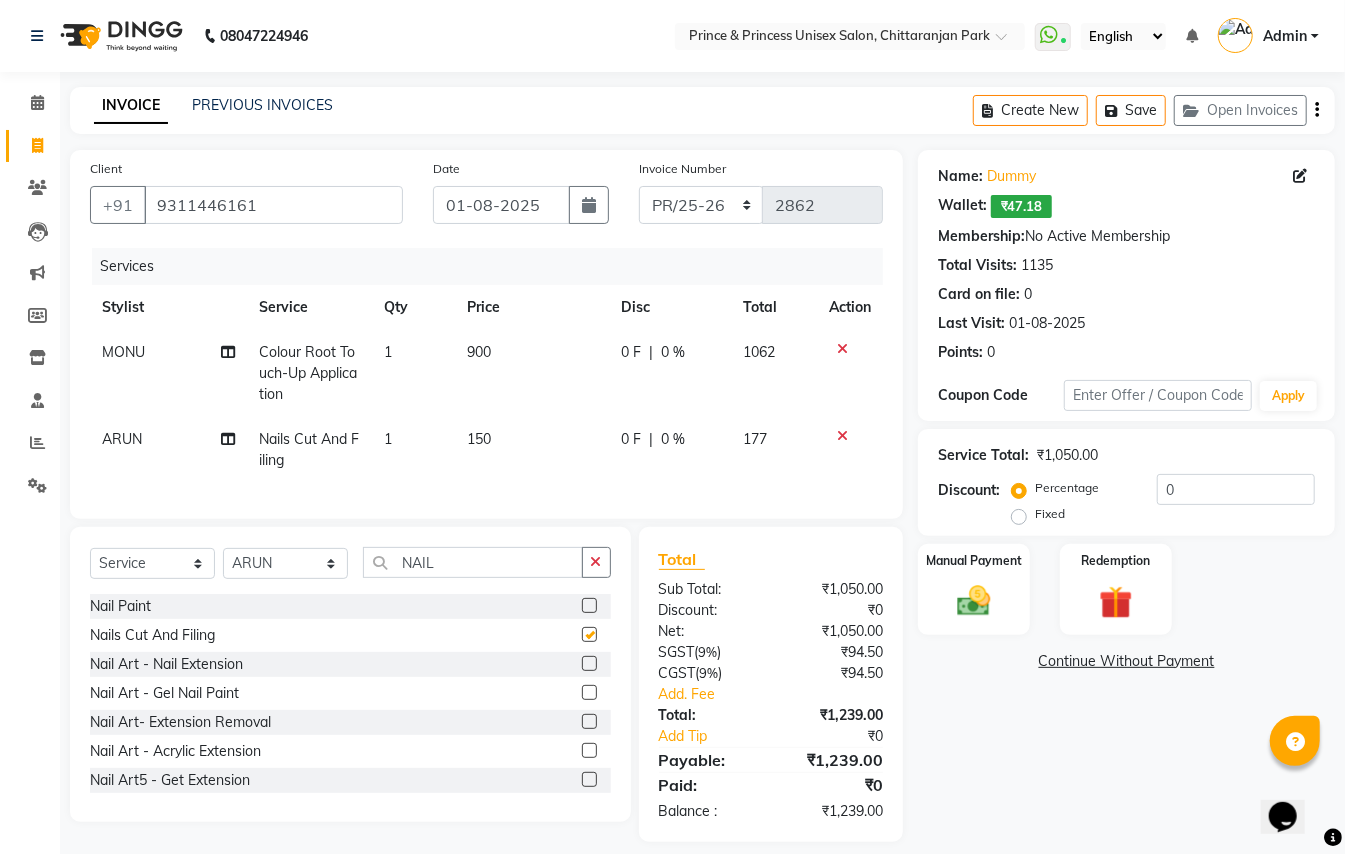 checkbox on "false" 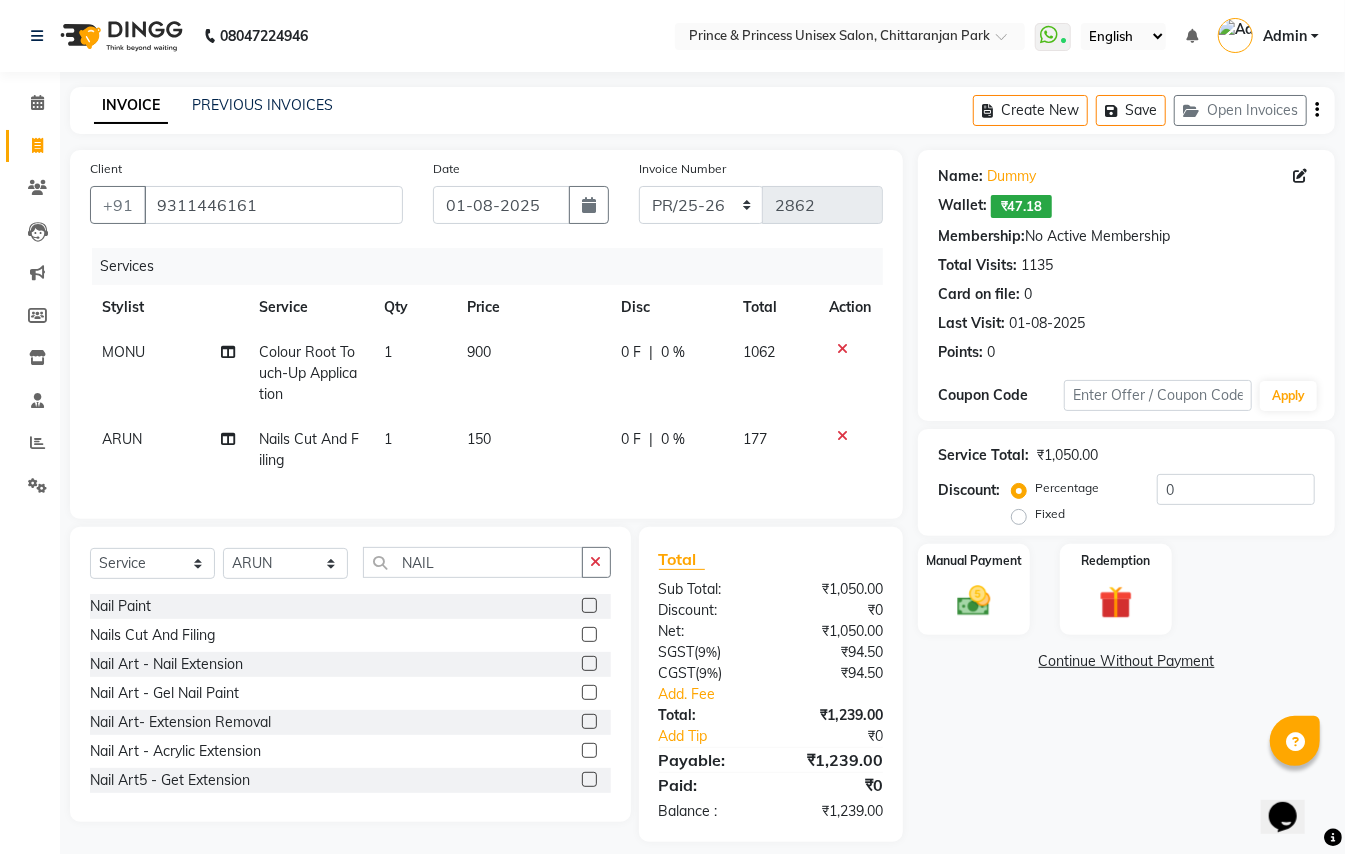 click on "1" 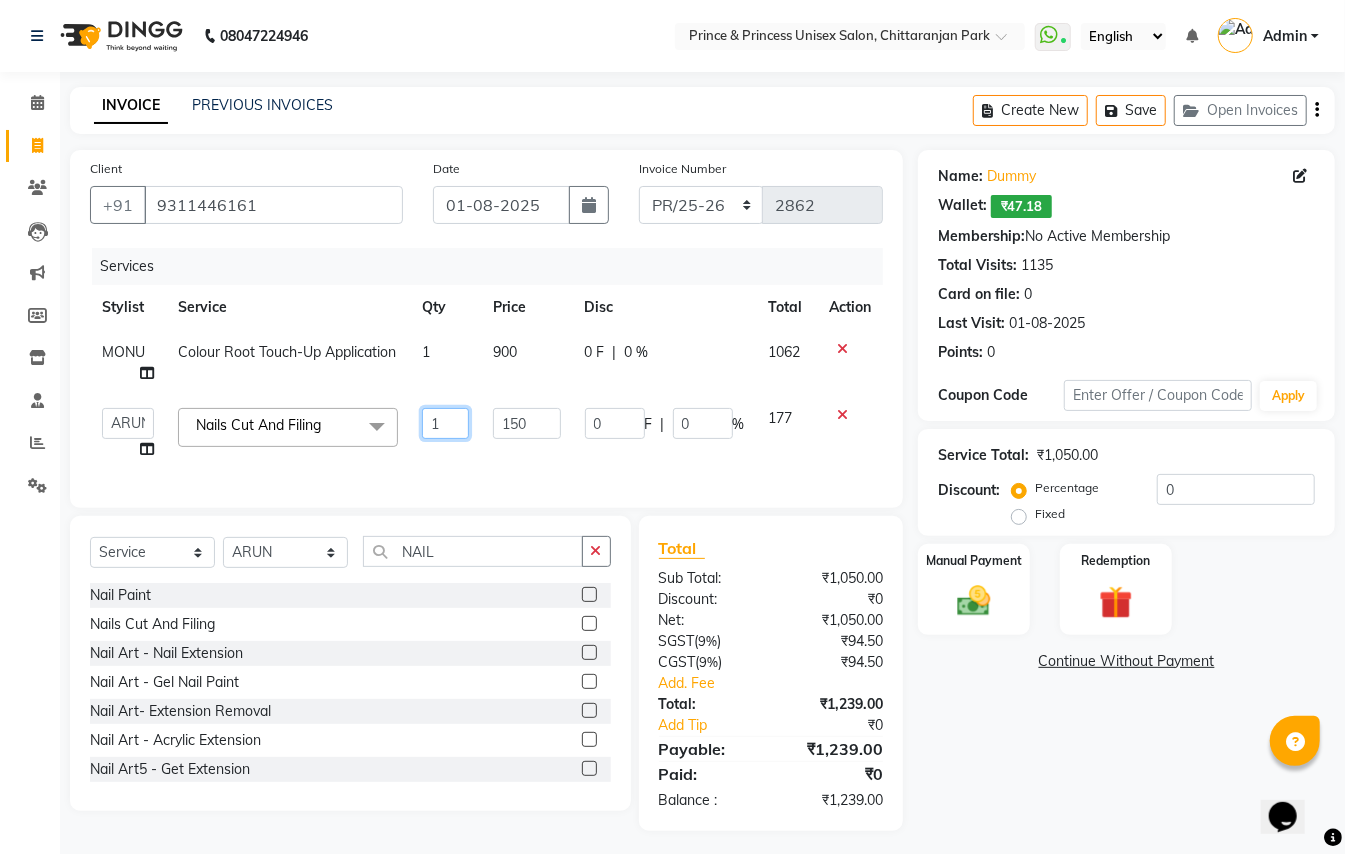click on "1" 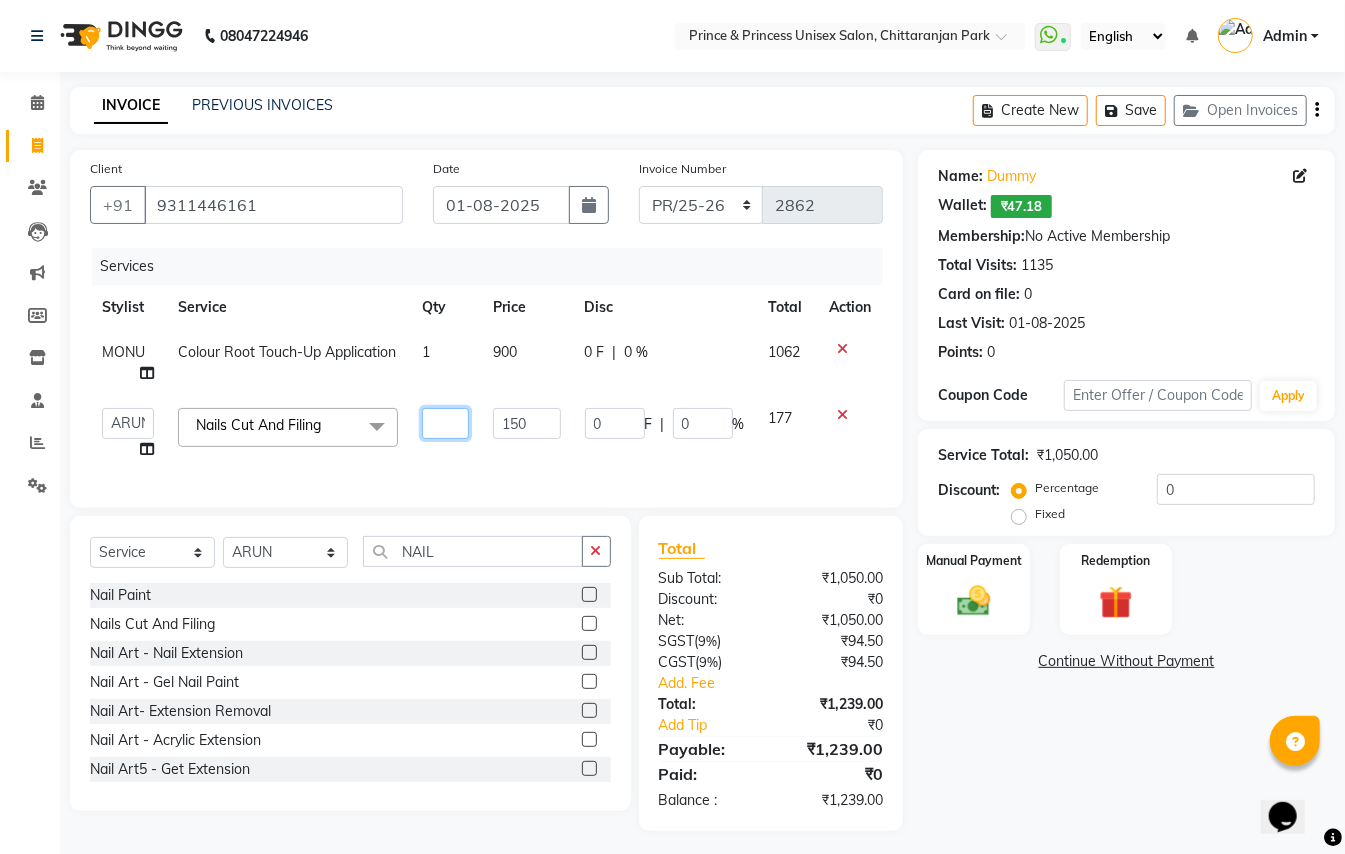 type on "2" 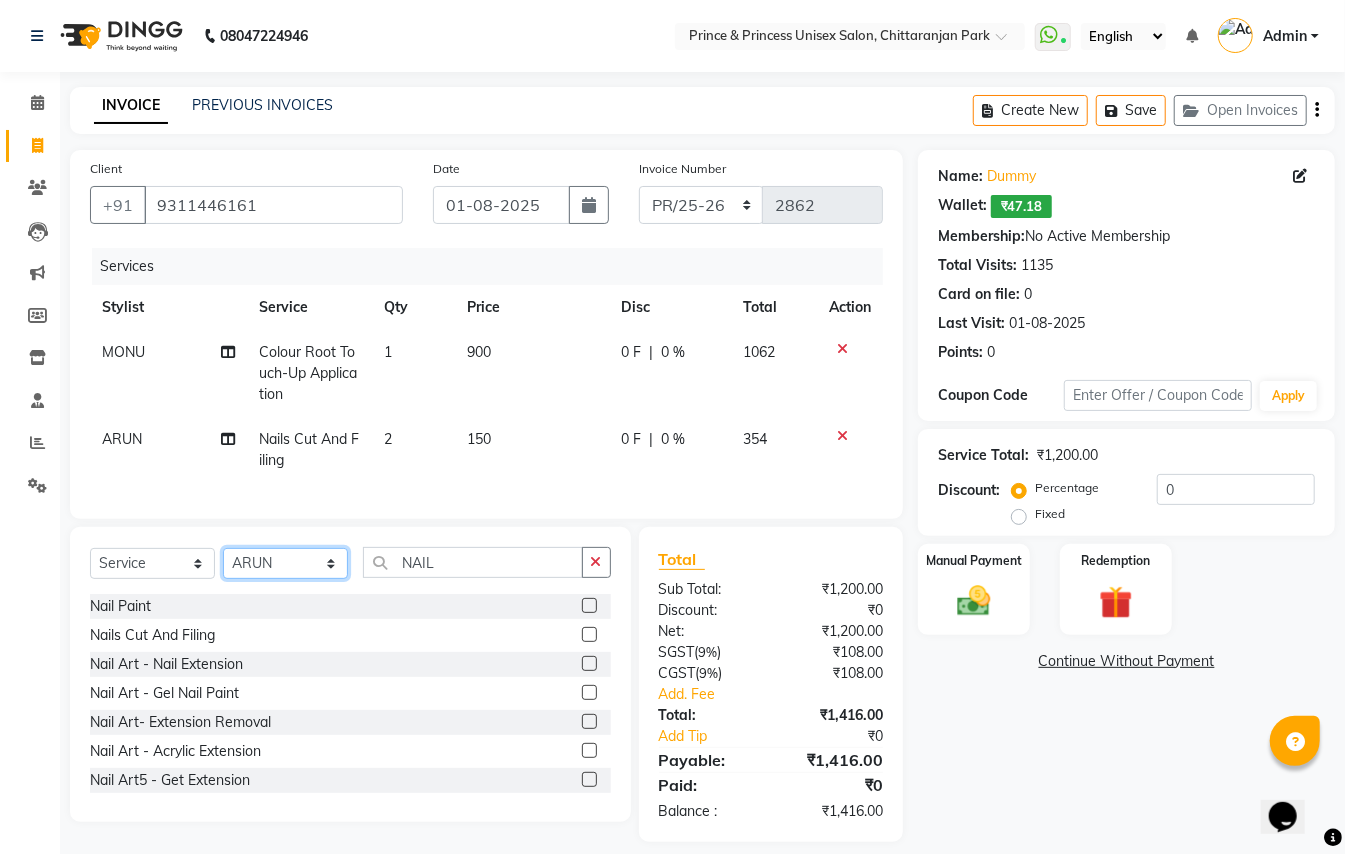 click on "Select Stylist ABHISHEK AJEET AJEET NEW ARUN ASLAM CHANDAN GUDDU MAHESH MANI MEENAKSHI MONU PINKI RAHUL RISHI SANDEEP SONIYA TABASSUM XYZ" 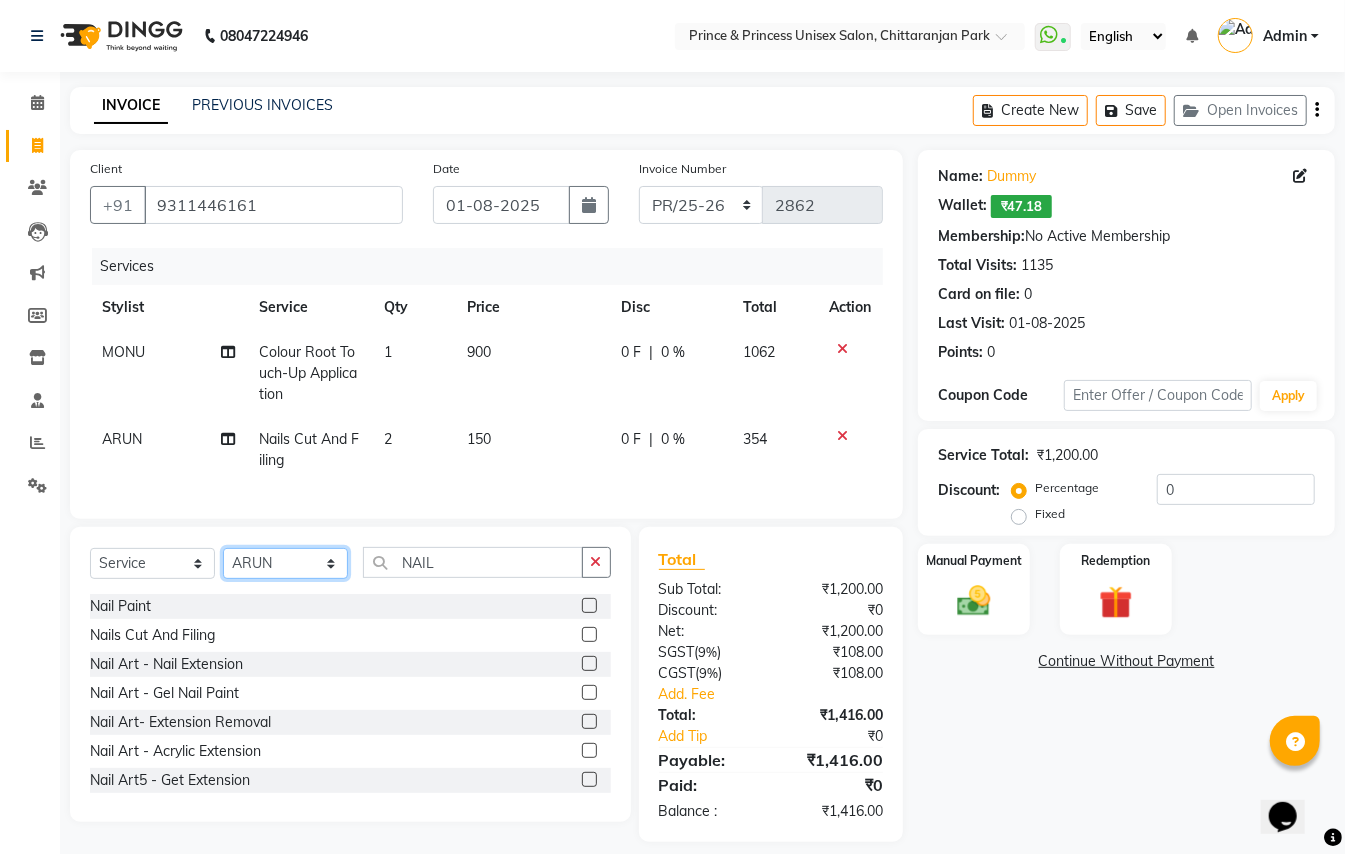 select on "17871" 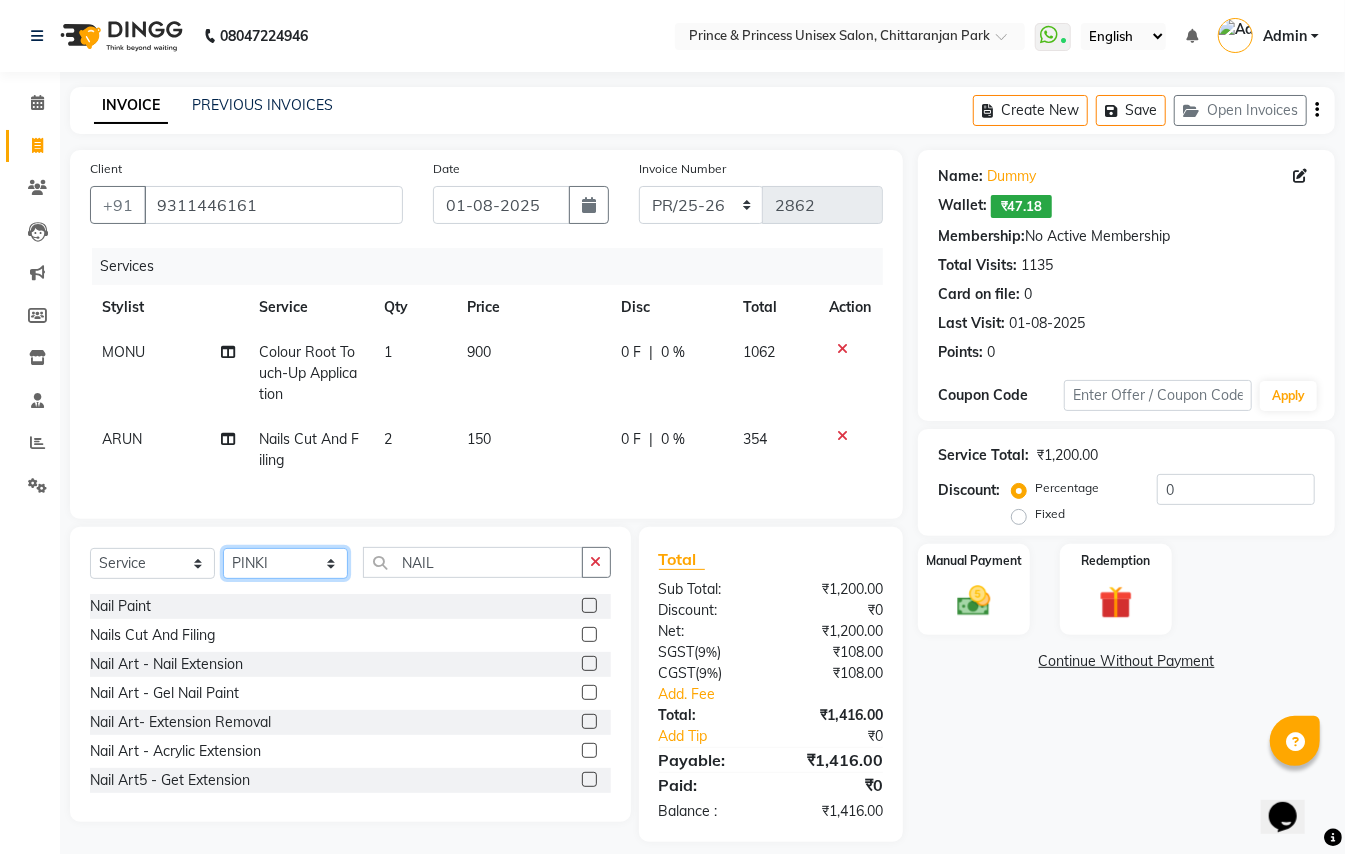 click on "Select Stylist ABHISHEK AJEET AJEET NEW ARUN ASLAM CHANDAN GUDDU MAHESH MANI MEENAKSHI MONU PINKI RAHUL RISHI SANDEEP SONIYA TABASSUM XYZ" 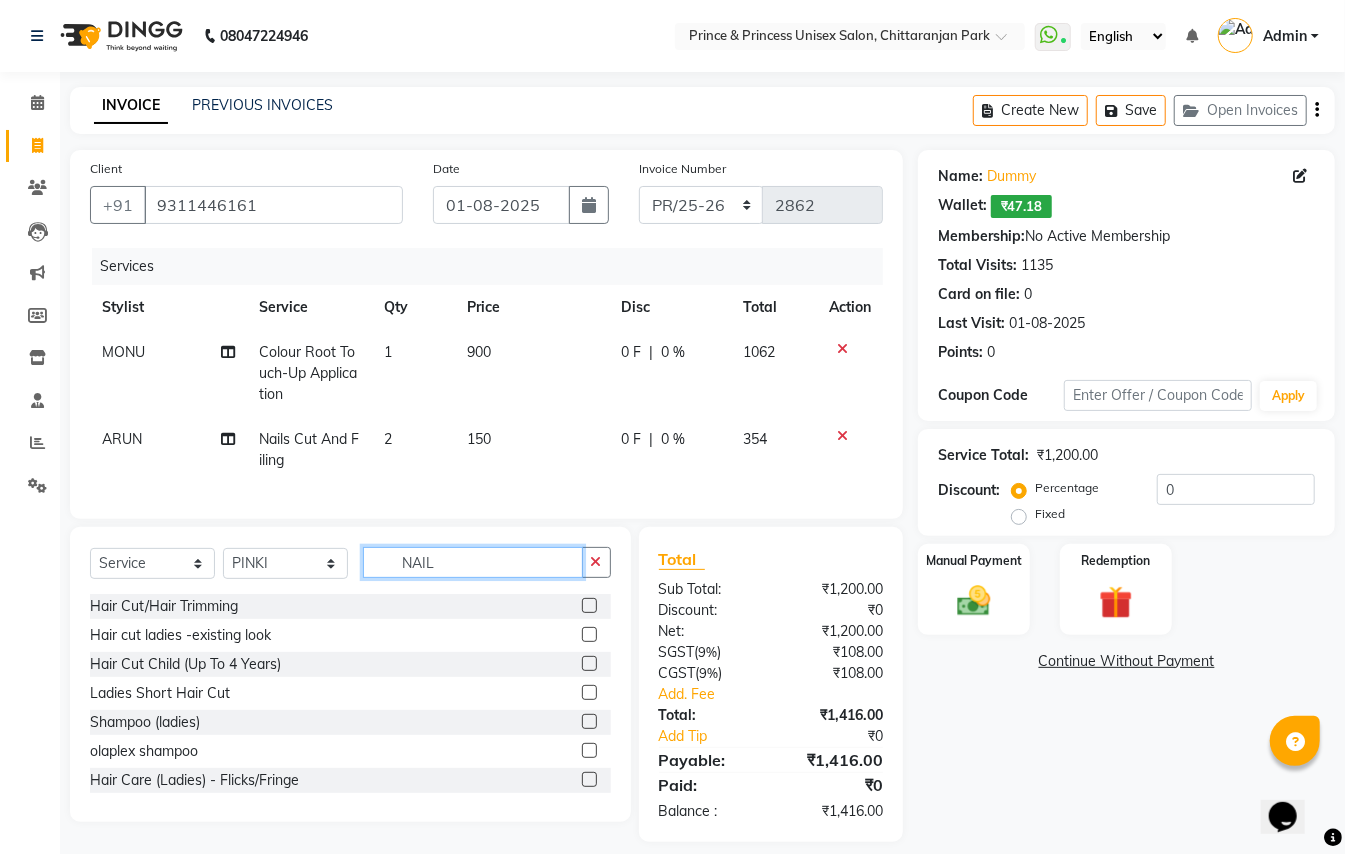 drag, startPoint x: 456, startPoint y: 581, endPoint x: 0, endPoint y: 48, distance: 701.44495 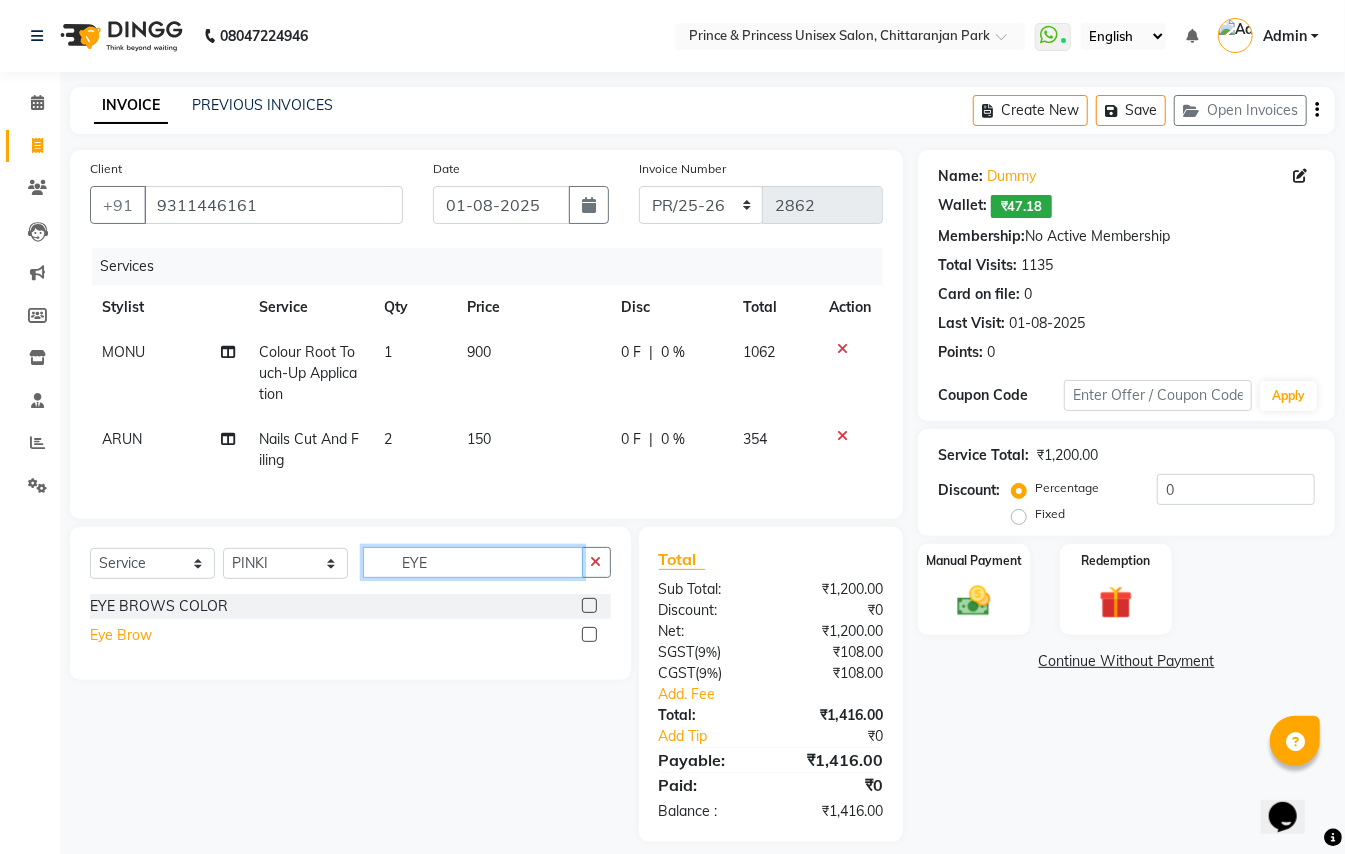 type on "EYE" 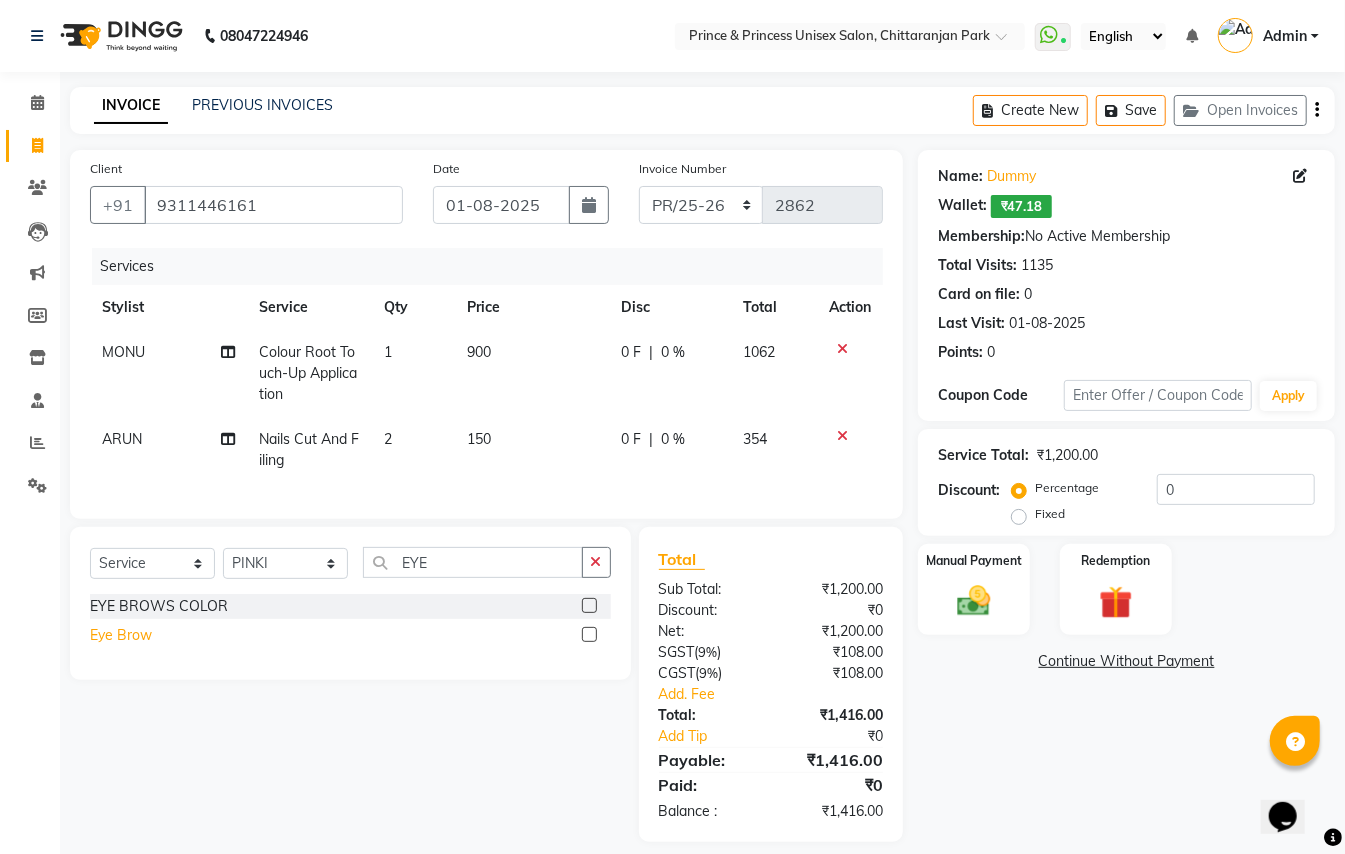 click on "Eye Brow" 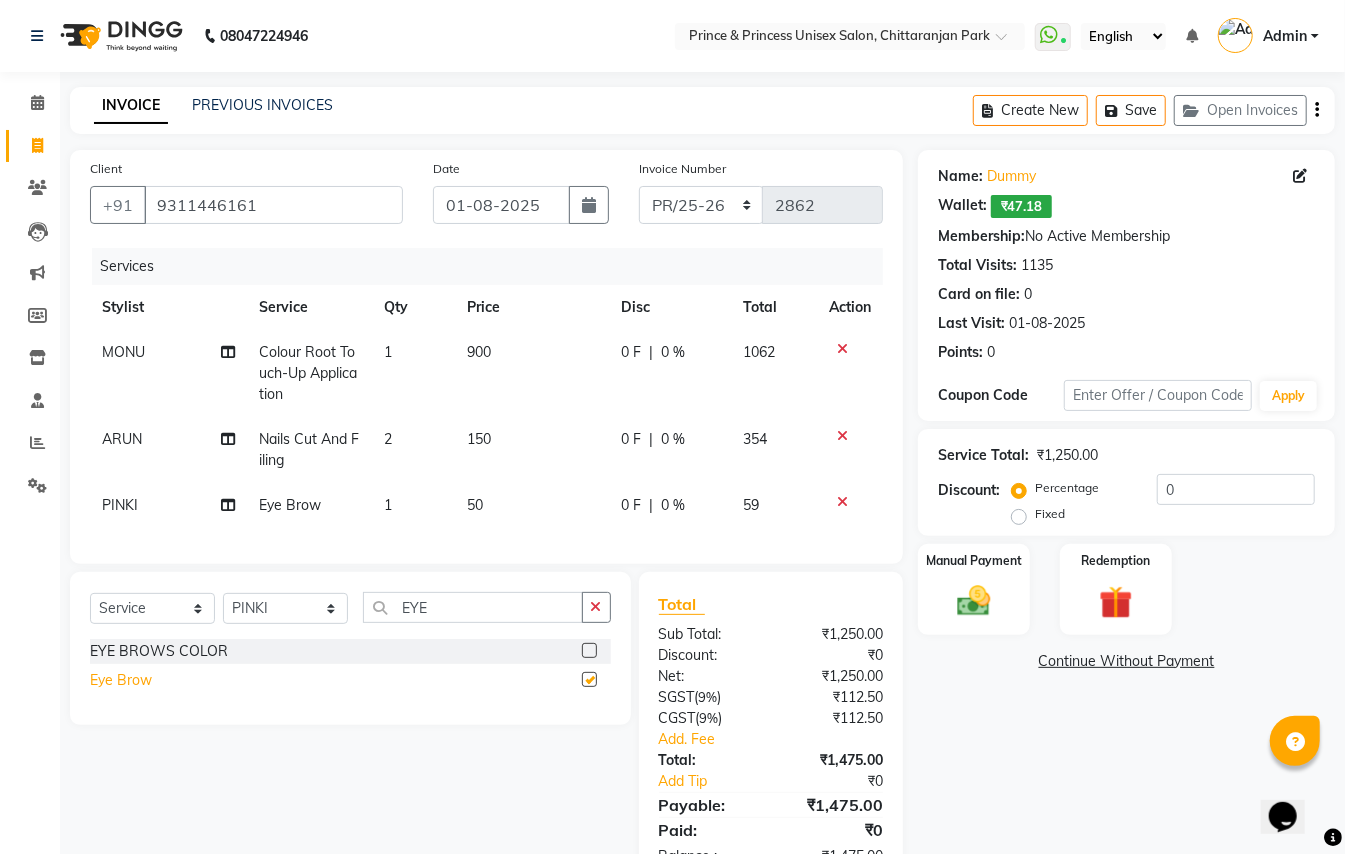 checkbox on "false" 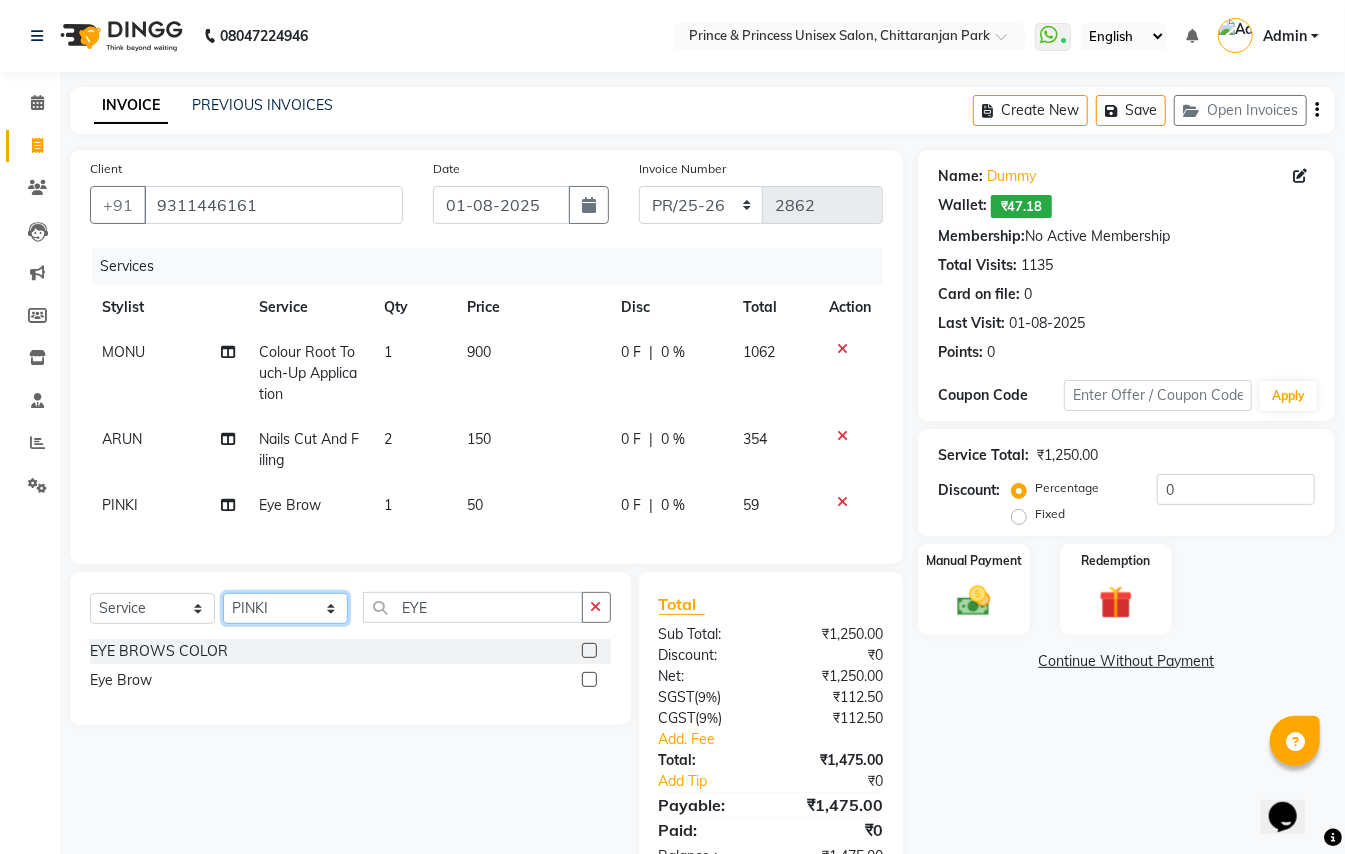 click on "Select Stylist ABHISHEK AJEET AJEET NEW ARUN ASLAM CHANDAN GUDDU MAHESH MANI MEENAKSHI MONU PINKI RAHUL RISHI SANDEEP SONIYA TABASSUM XYZ" 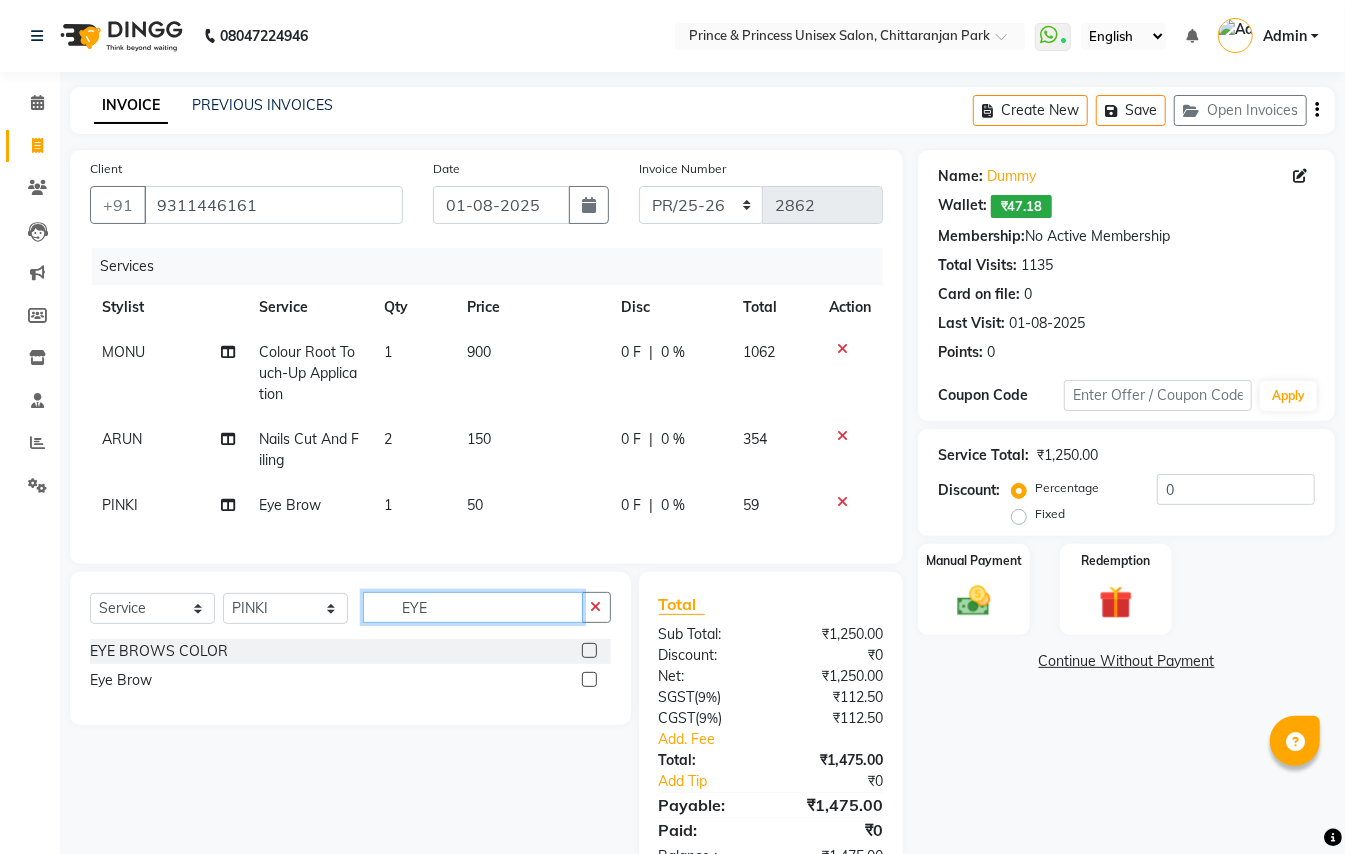 drag, startPoint x: 440, startPoint y: 624, endPoint x: 0, endPoint y: 220, distance: 597.34076 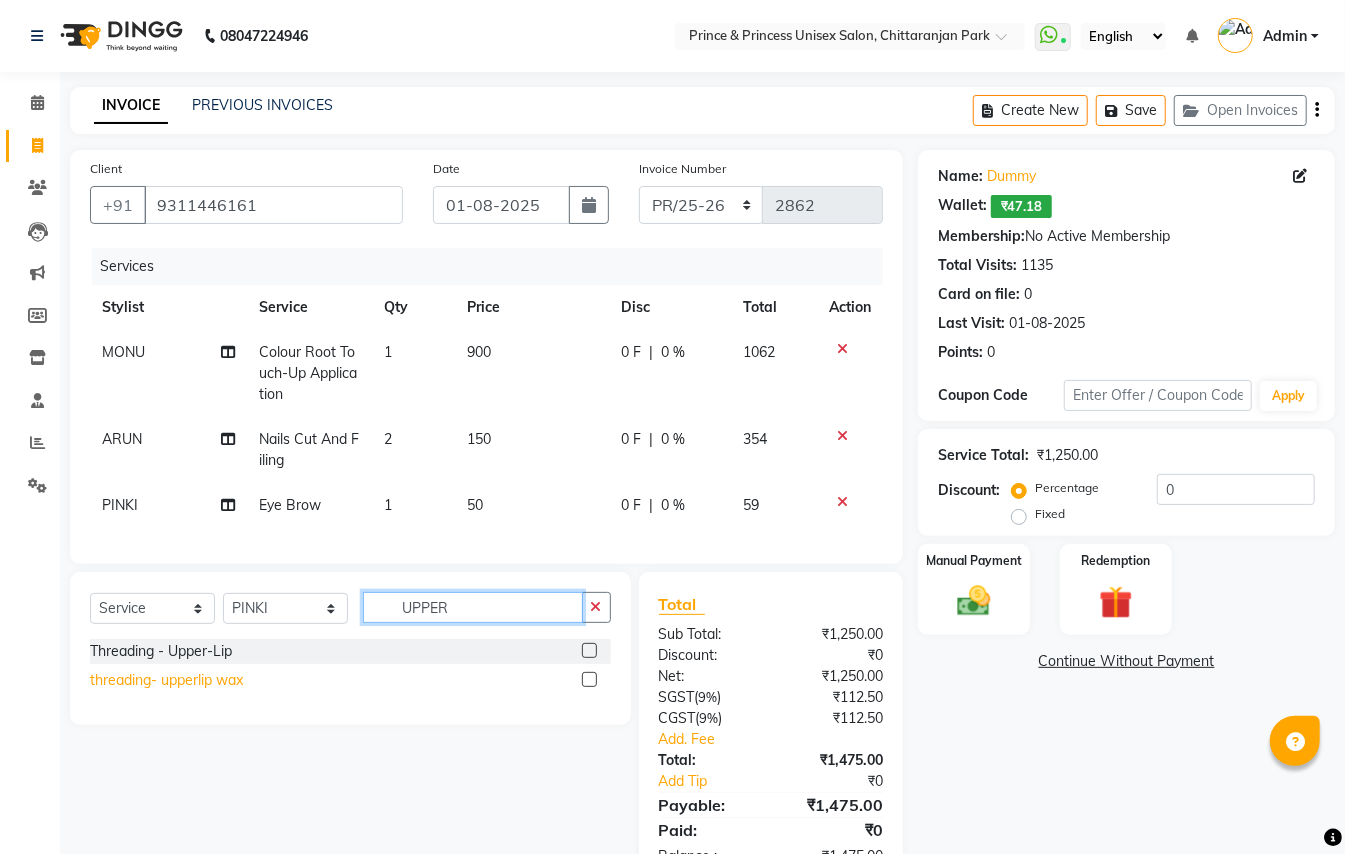 type on "UPPER" 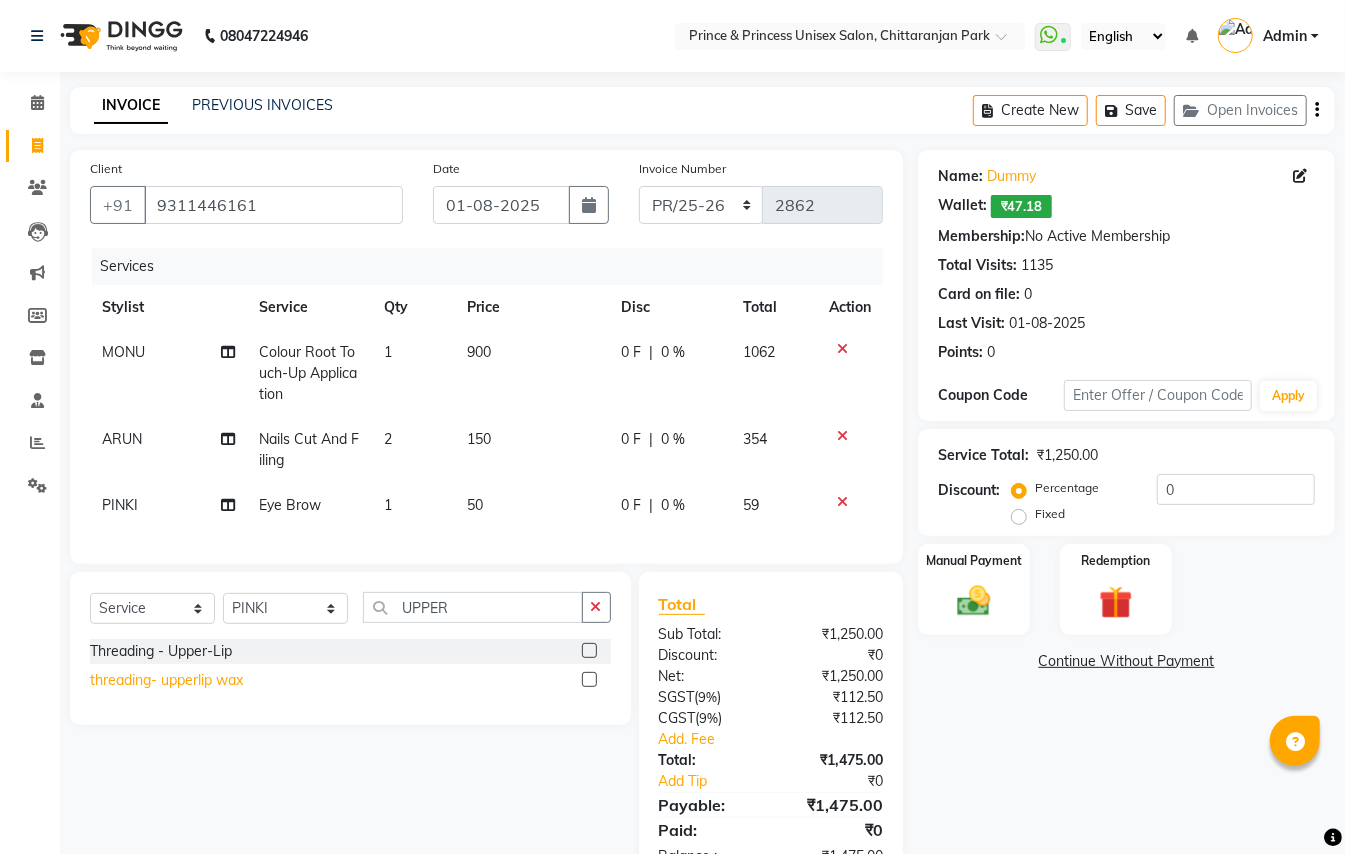click on "threading- upperlip wax" 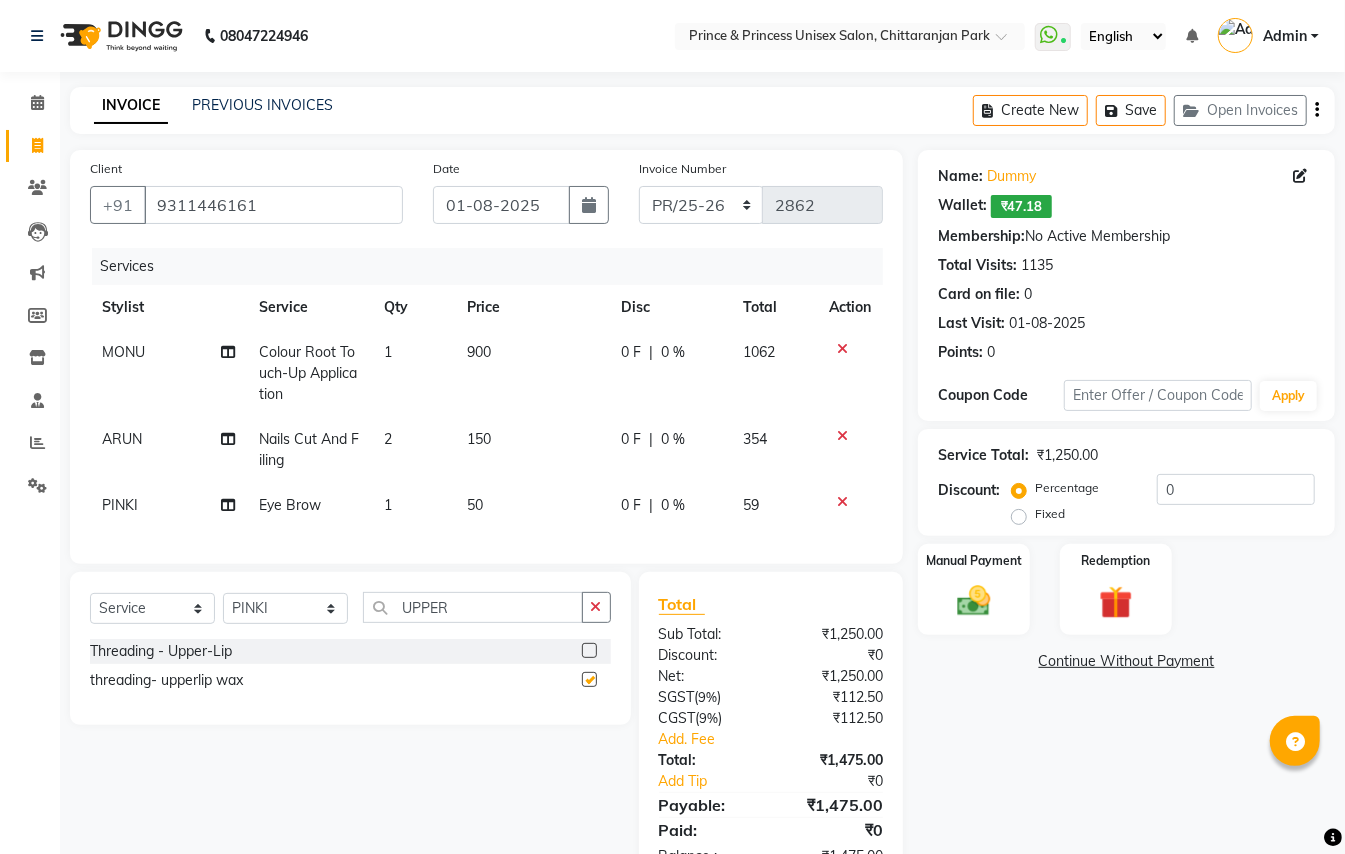 checkbox on "false" 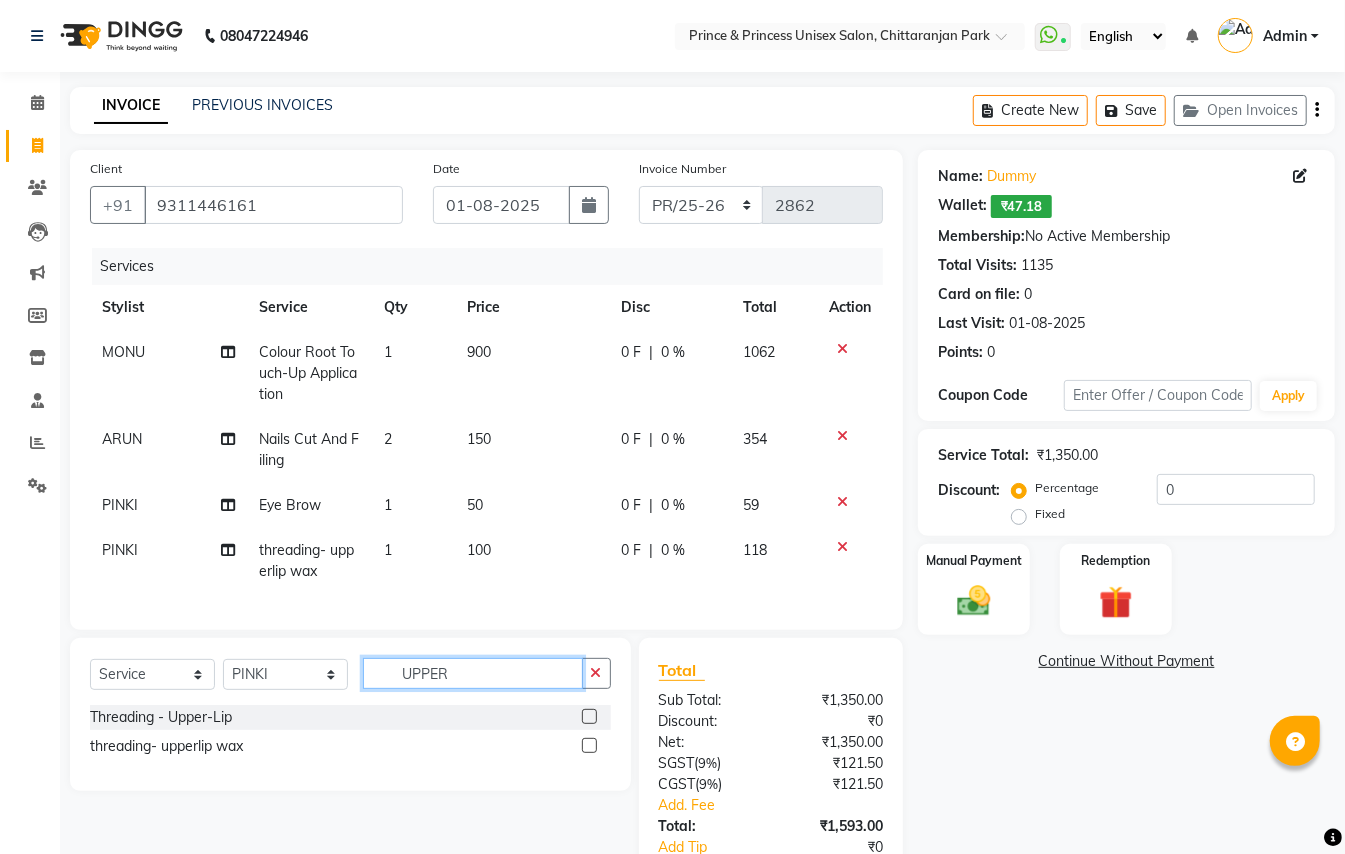 drag, startPoint x: 449, startPoint y: 696, endPoint x: 0, endPoint y: 430, distance: 521.87836 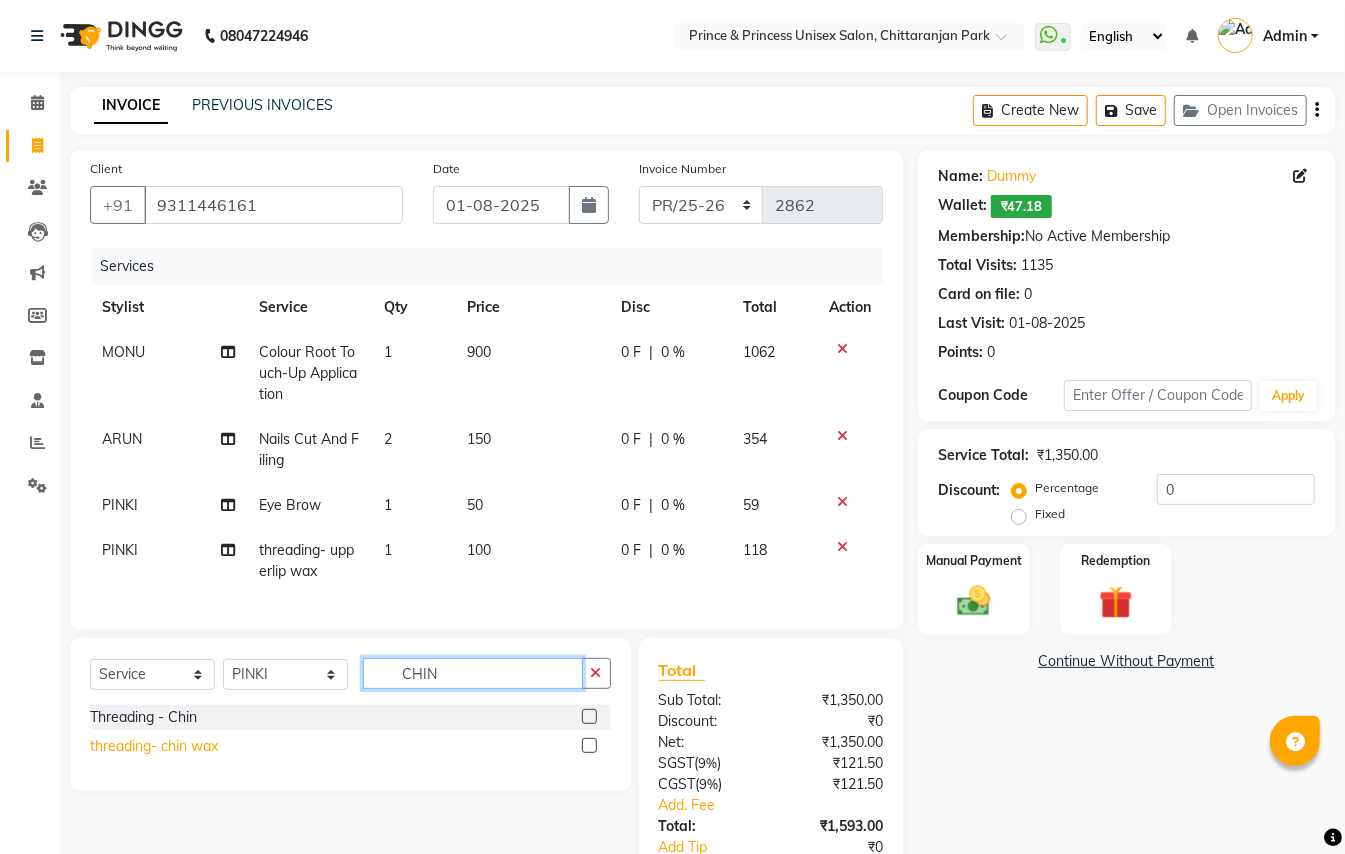type on "CHIN" 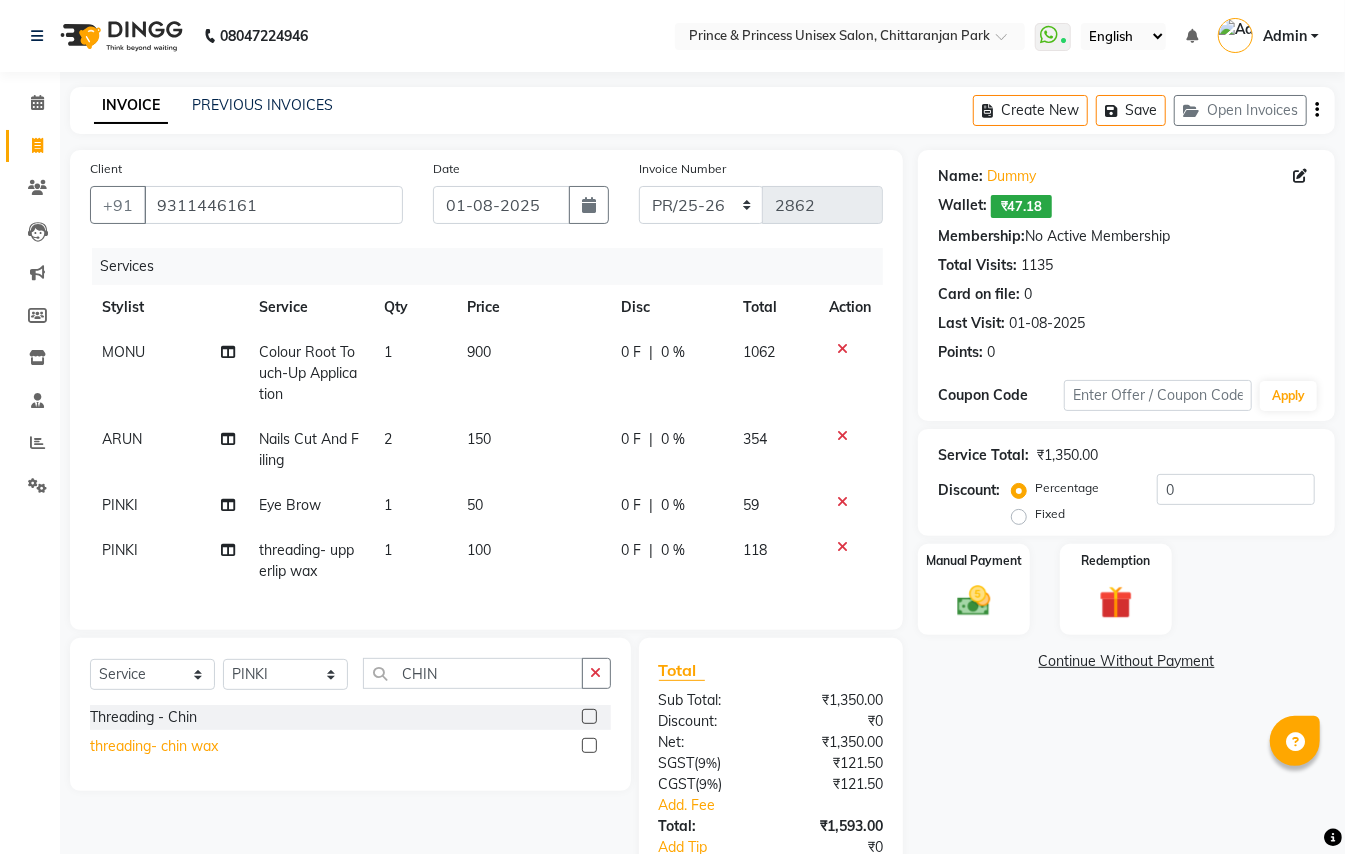 click on "threading- chin wax" 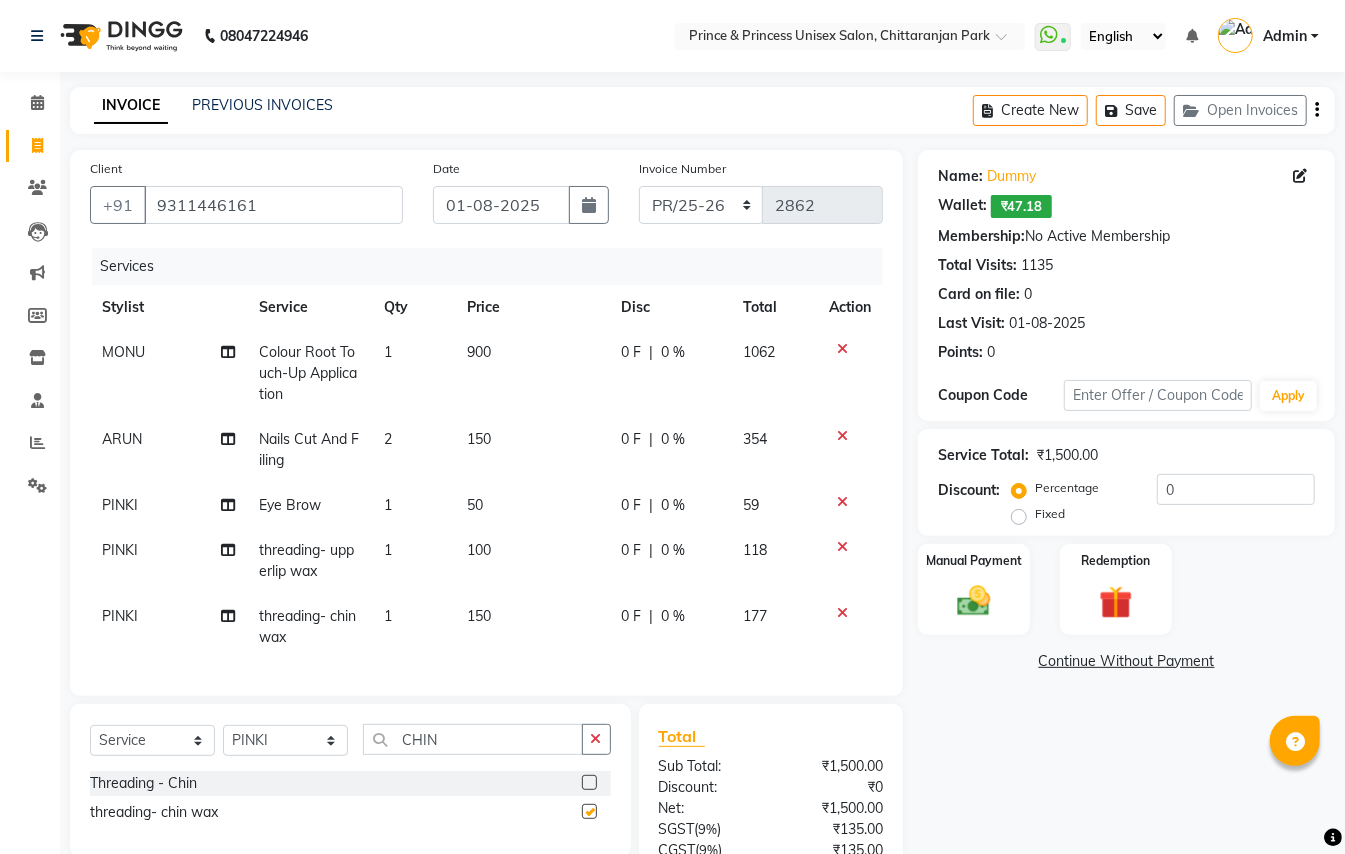 checkbox on "false" 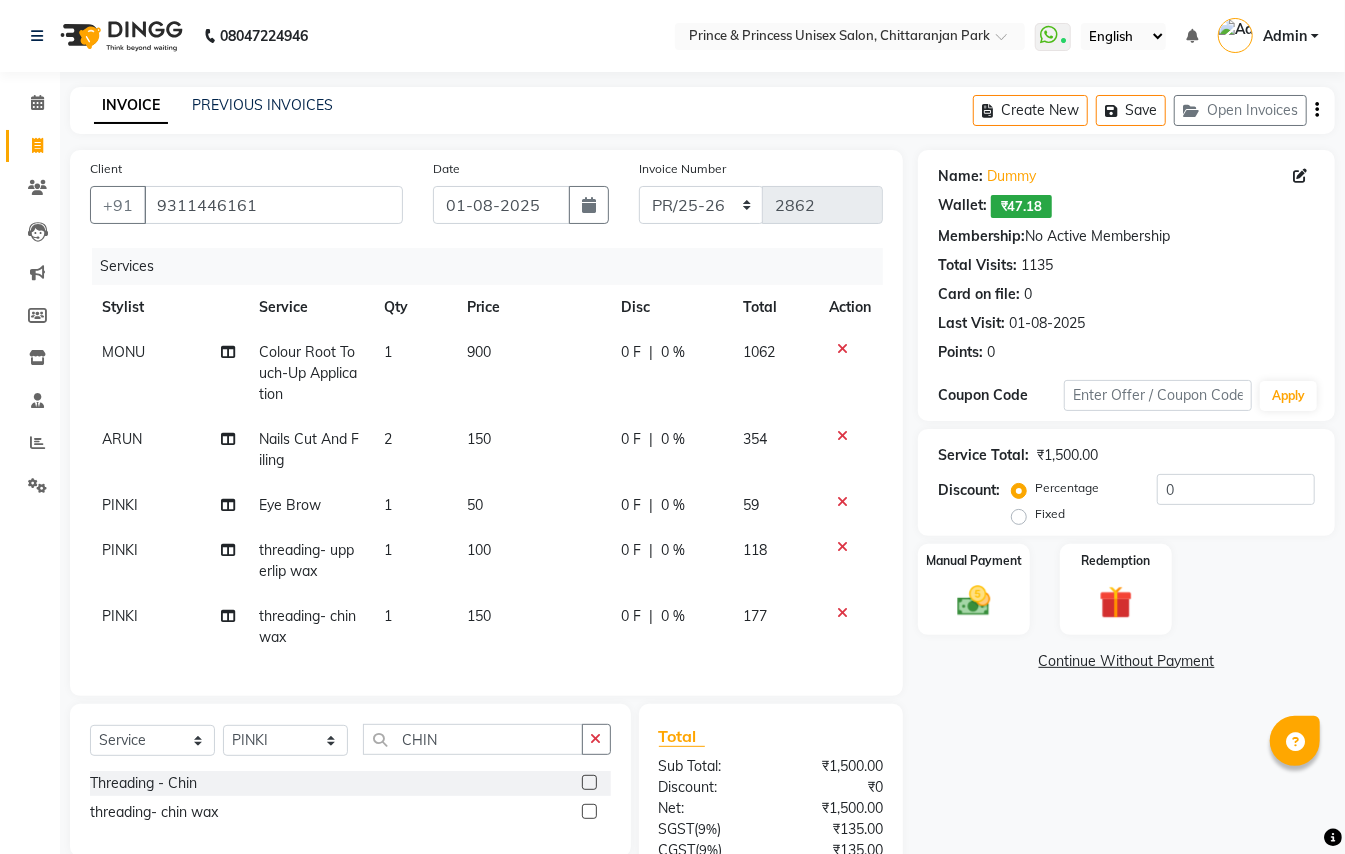click 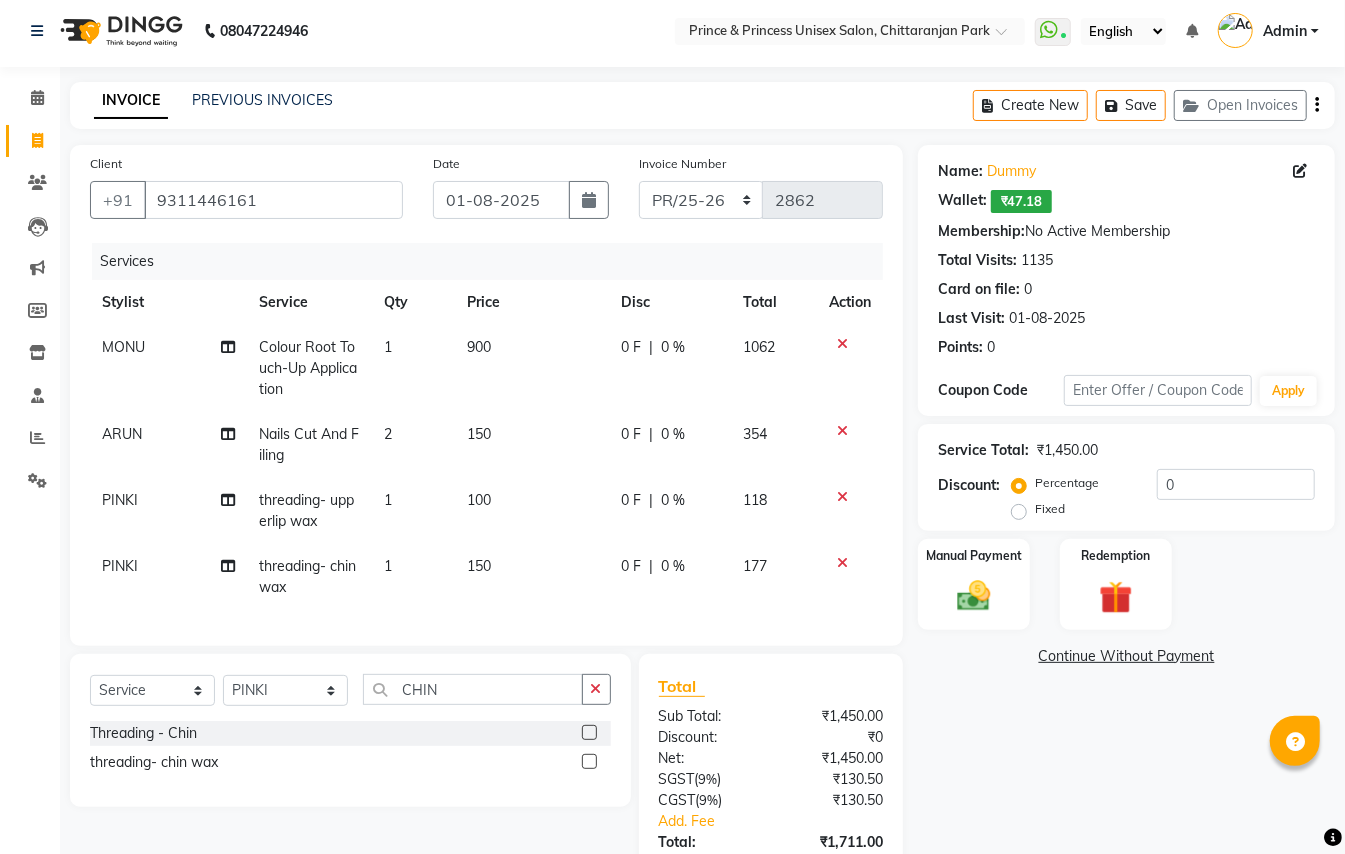 scroll, scrollTop: 0, scrollLeft: 0, axis: both 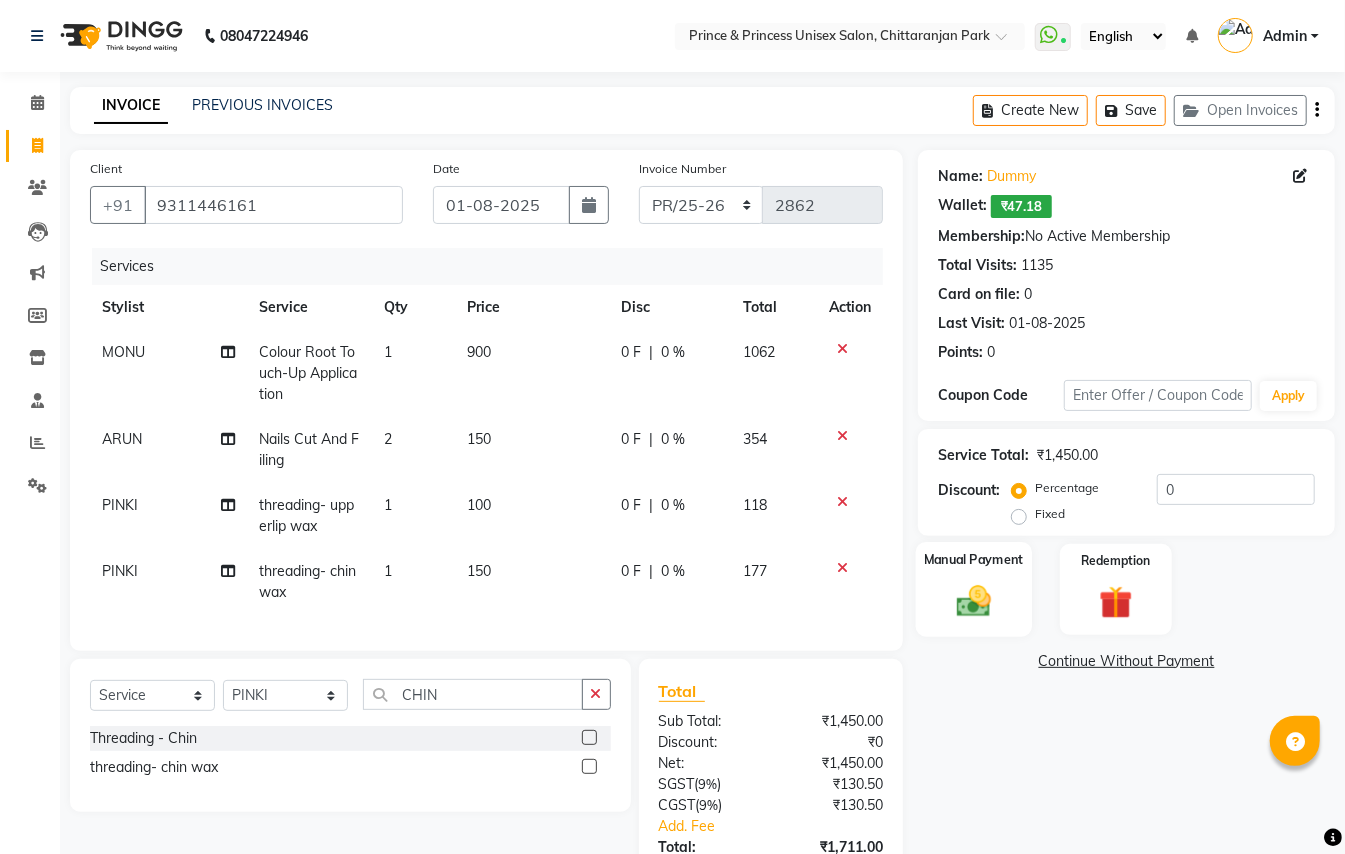 click 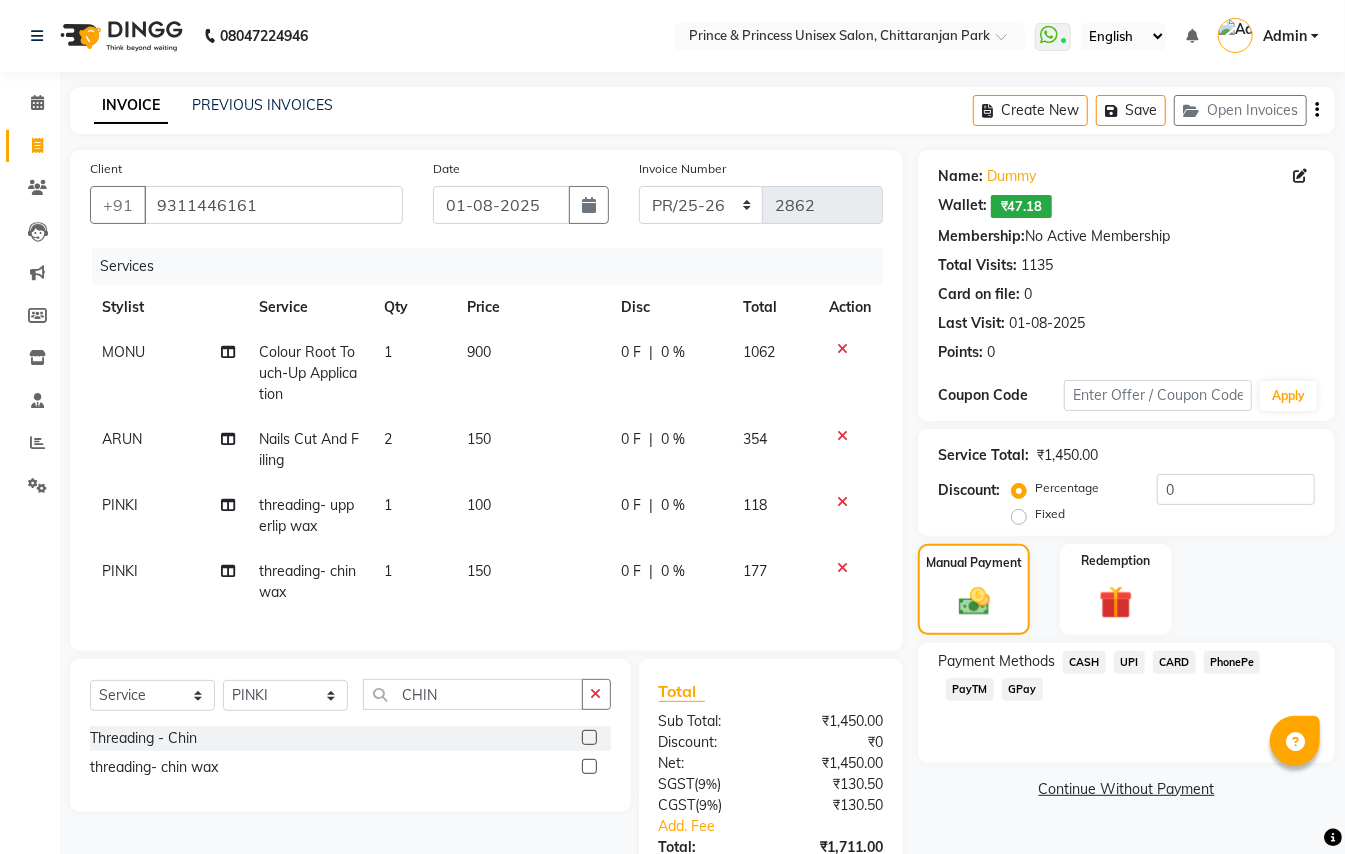 click on "CASH" 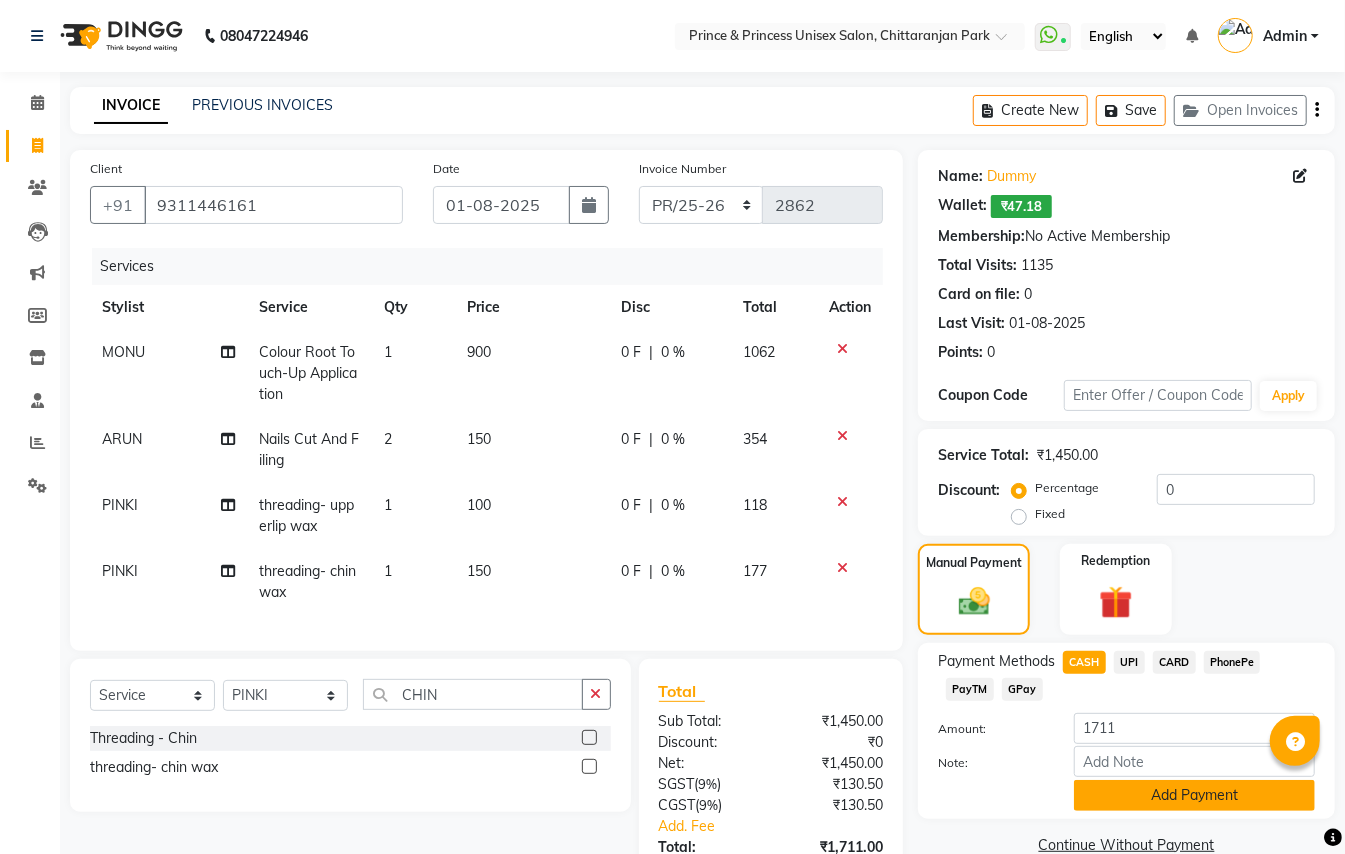 click on "Add Payment" 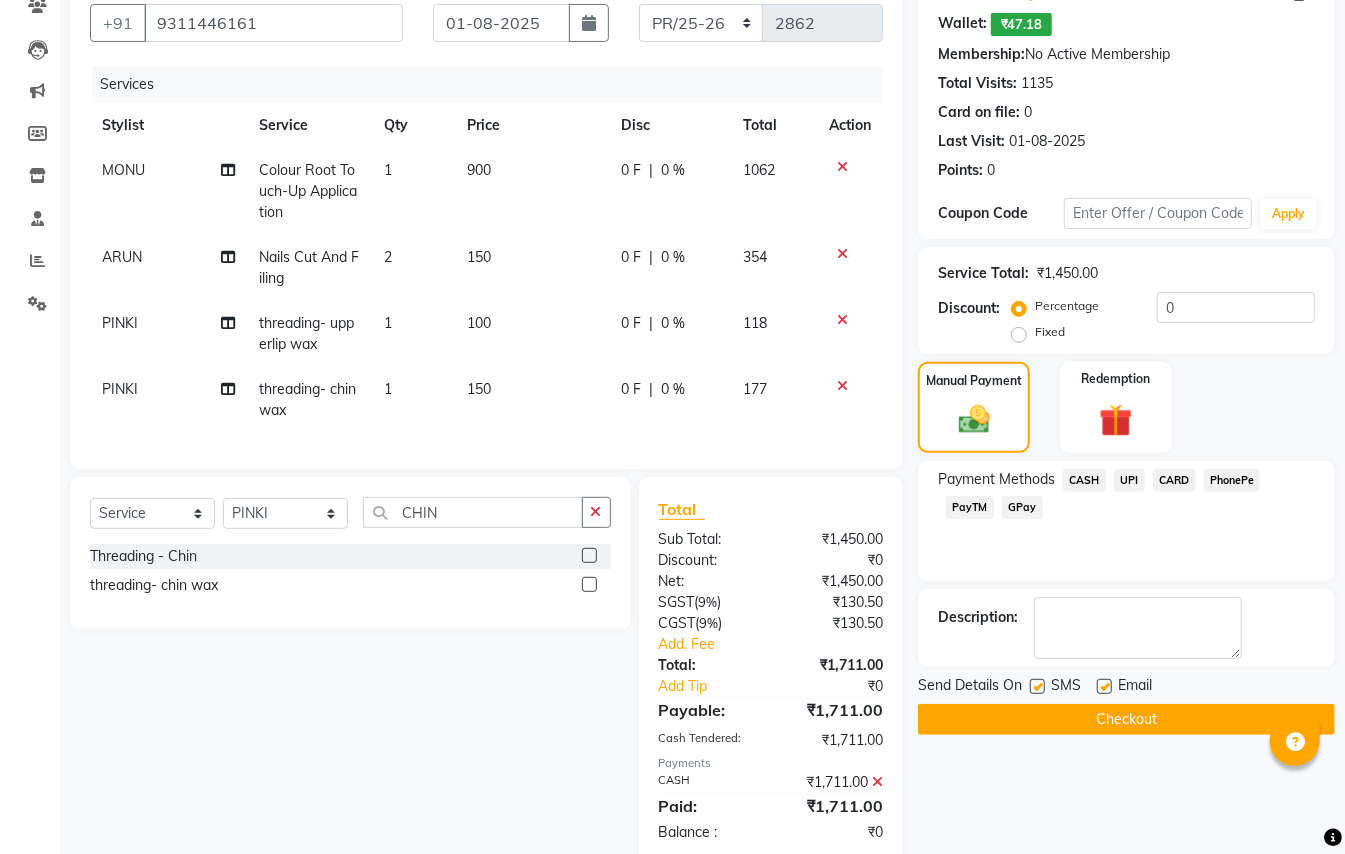 scroll, scrollTop: 241, scrollLeft: 0, axis: vertical 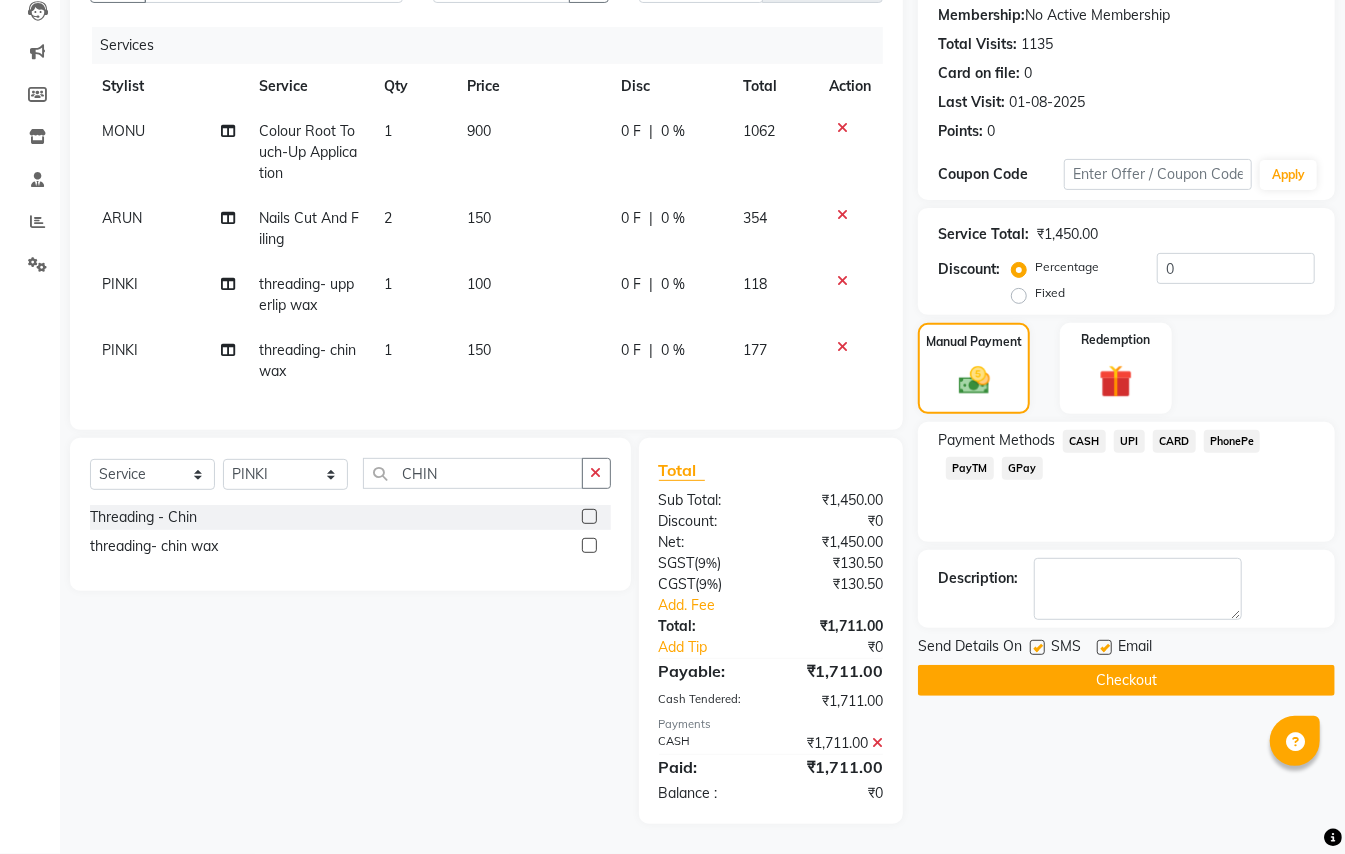 click on "Checkout" 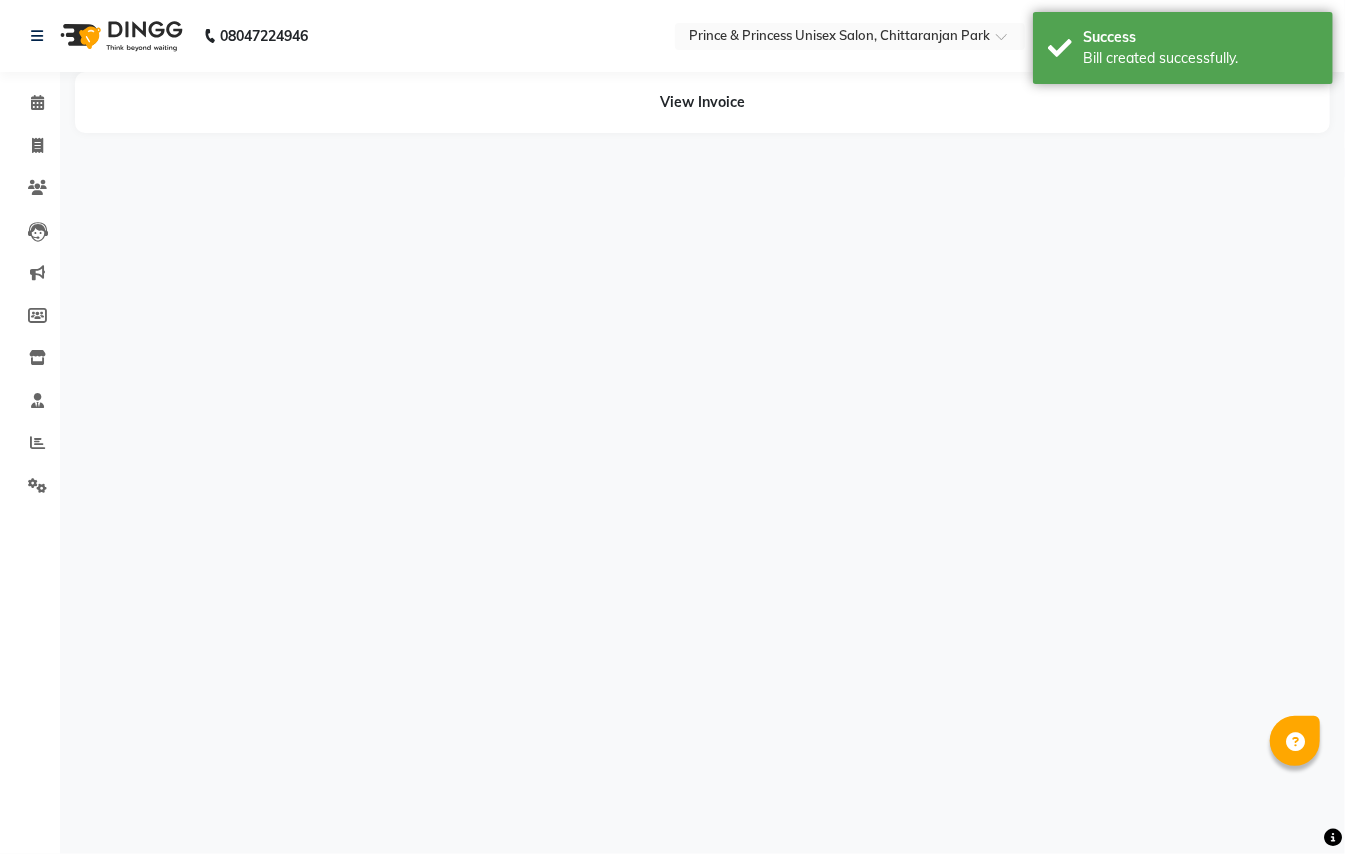 scroll, scrollTop: 0, scrollLeft: 0, axis: both 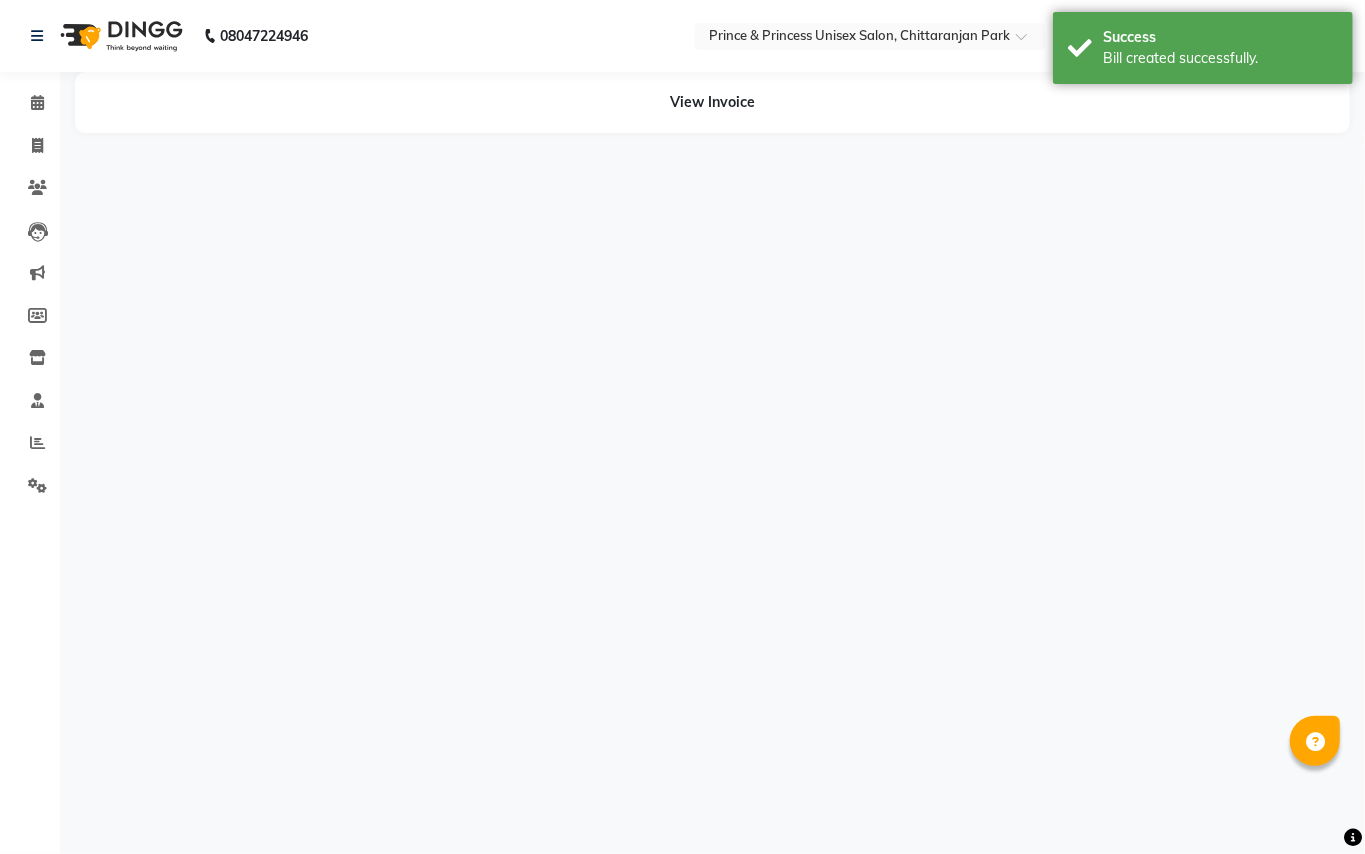 click on "08047224946 Select Location × Prince & Princess Unisex Salon, Chittaranjan Park  WhatsApp Status  ⌚ Status:  Connected Most Recent Message: [DATE]     03:04 PM Recent Service Activity: [DATE]     03:41 PM English ENGLISH Español Arabi﻿a Marathi Hindi Gujarati Tamil 中文 Notifications nothing to show Admin Manage Profile Change Password Sign out  Version:3.15.11  ☀ Prince & Princess unisex salon, Chittaranjan park  Calendar  Invoice  Clients  Leads   Marketing  Members  Inventory  Staff  Reports  Settings Completed InProgress Upcoming Dropped Tentative Check-In Confirm Bookings Generate Report Segments Page Builder  View Invoice" at bounding box center (682, 427) 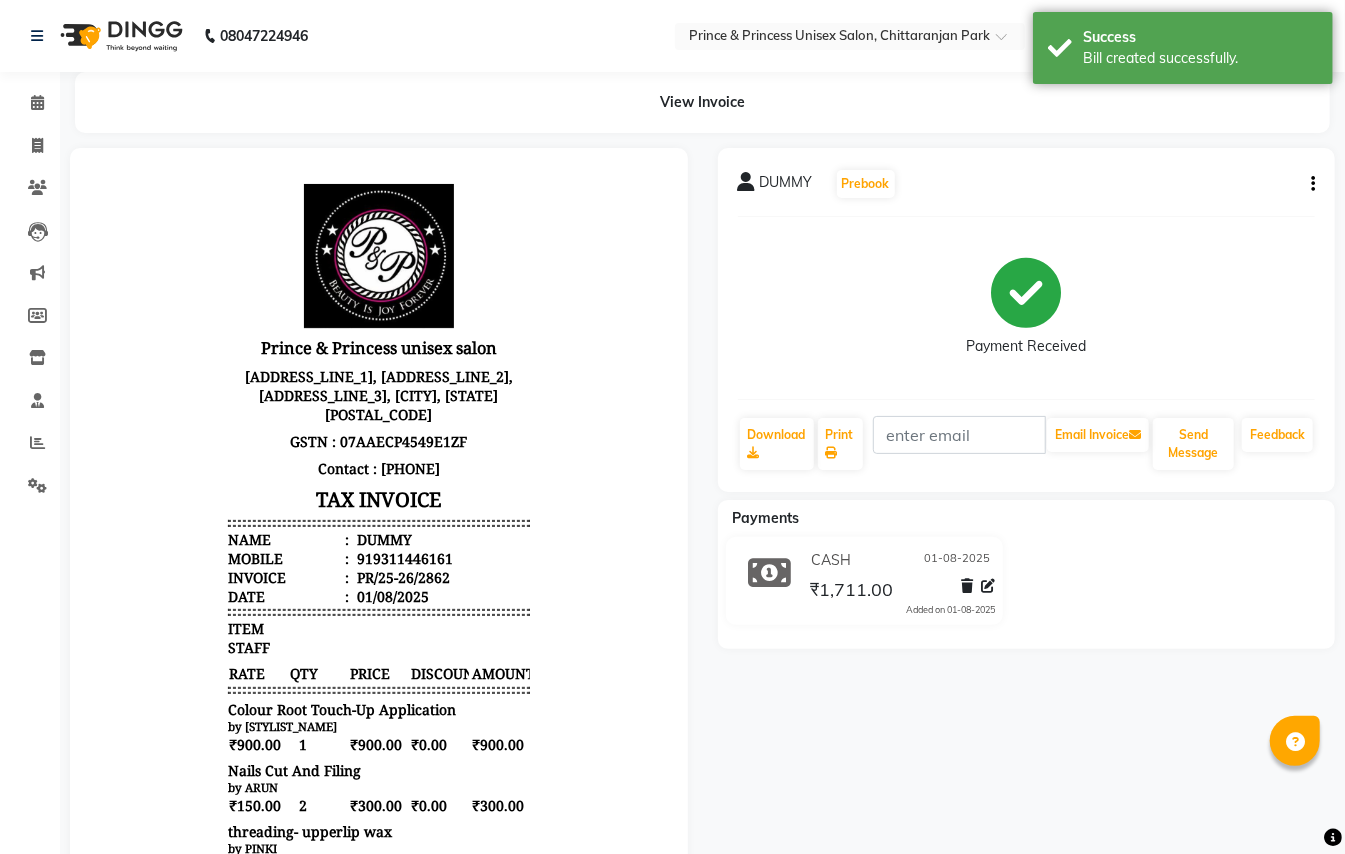 scroll, scrollTop: 0, scrollLeft: 0, axis: both 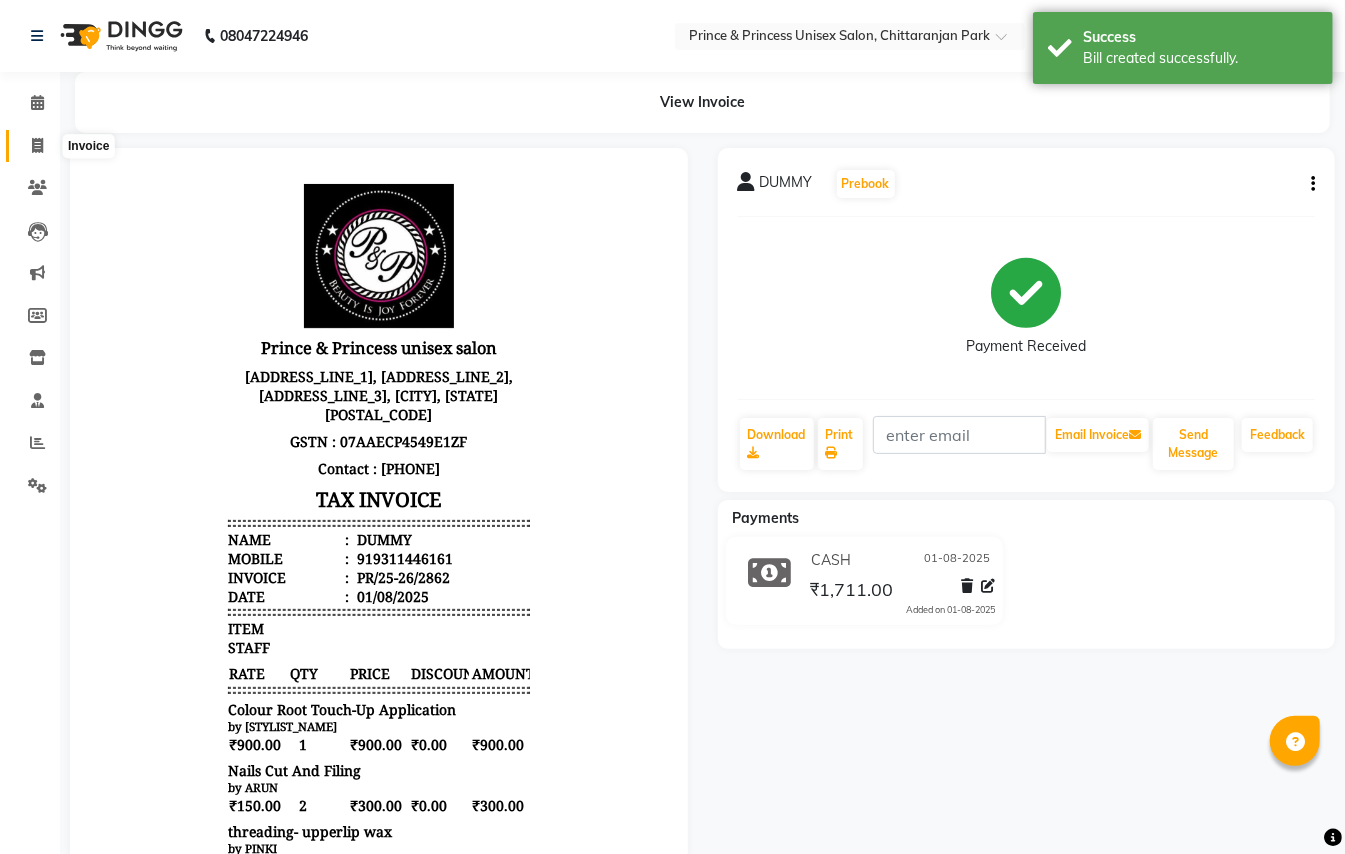 click 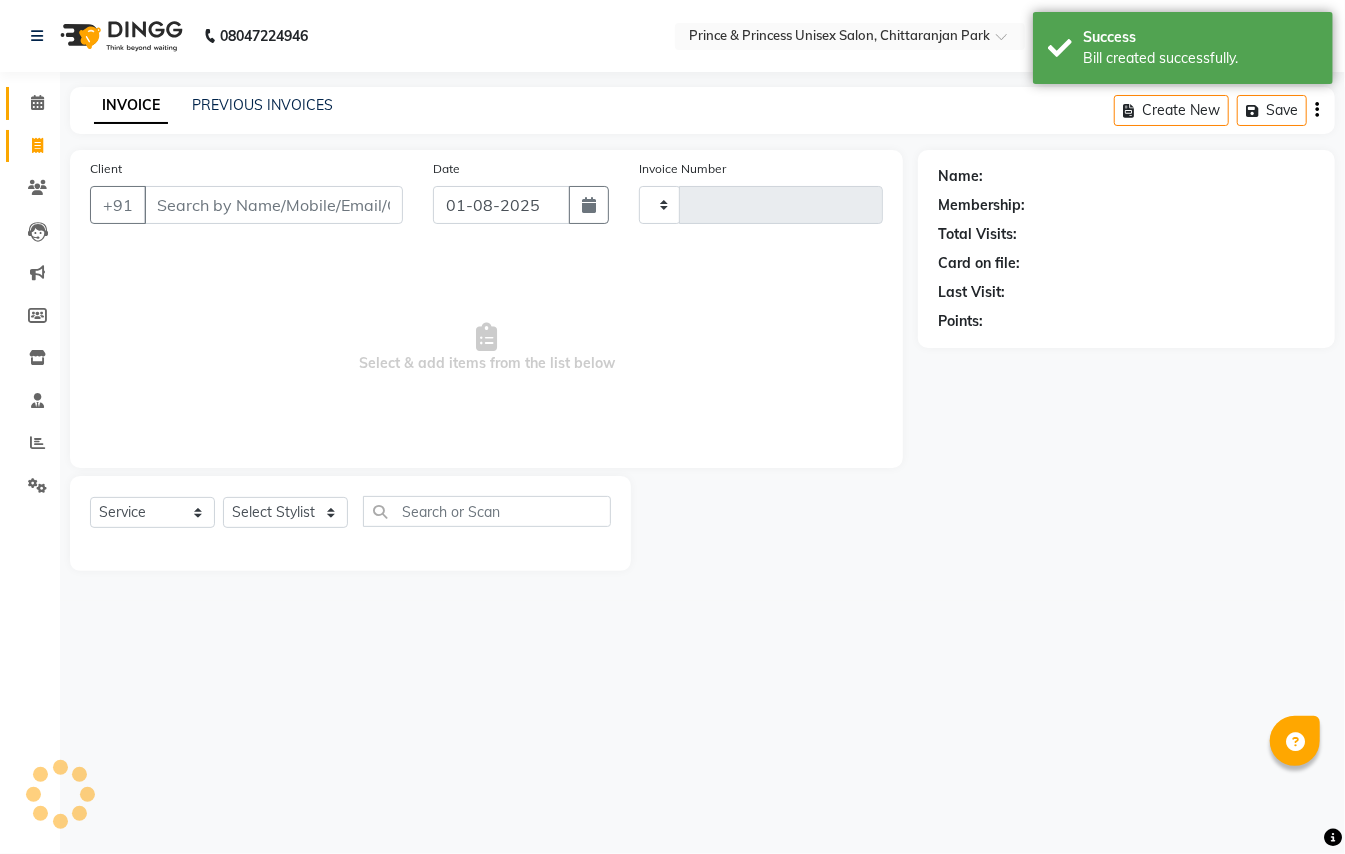 type on "2863" 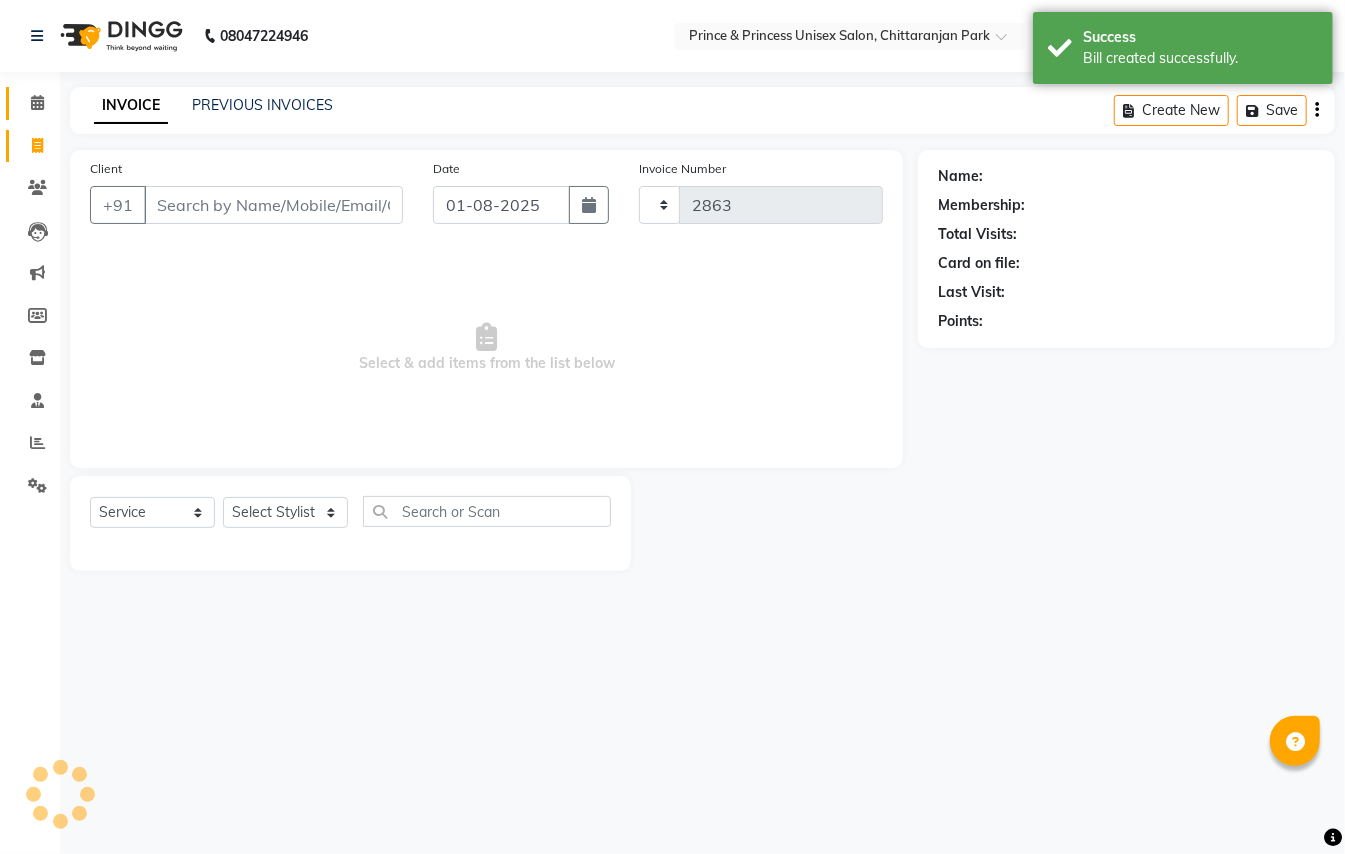 select on "3760" 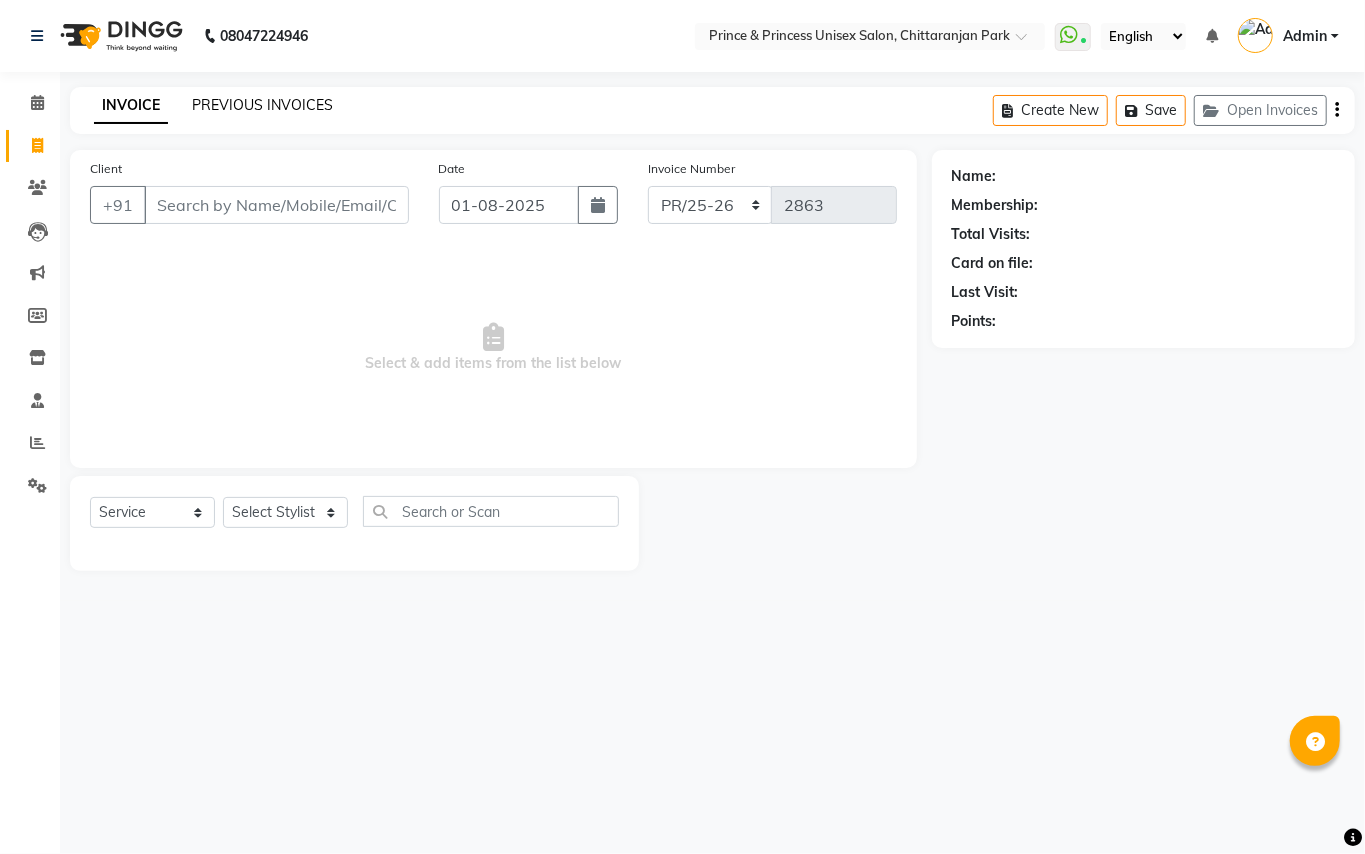 click on "PREVIOUS INVOICES" 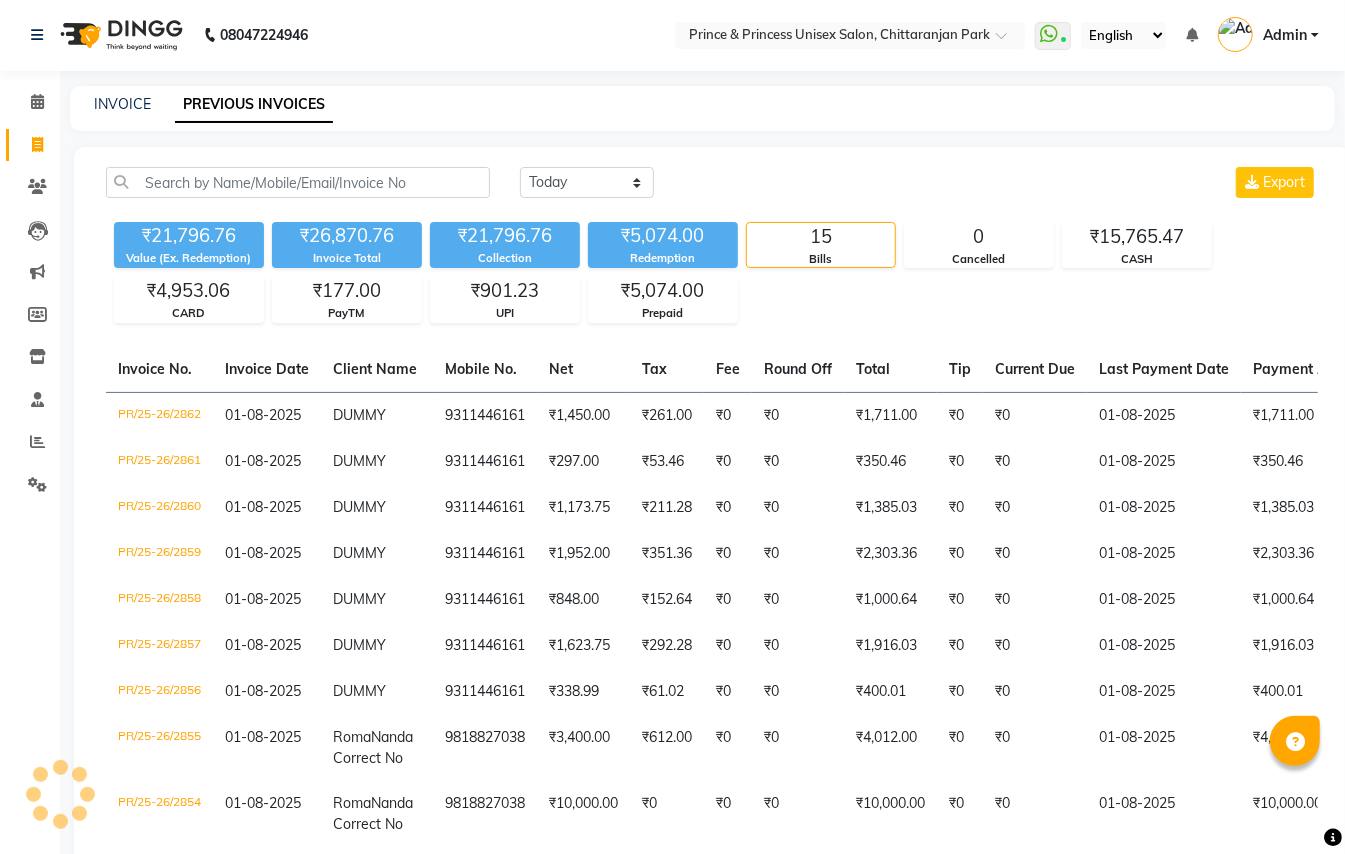 scroll, scrollTop: 0, scrollLeft: 0, axis: both 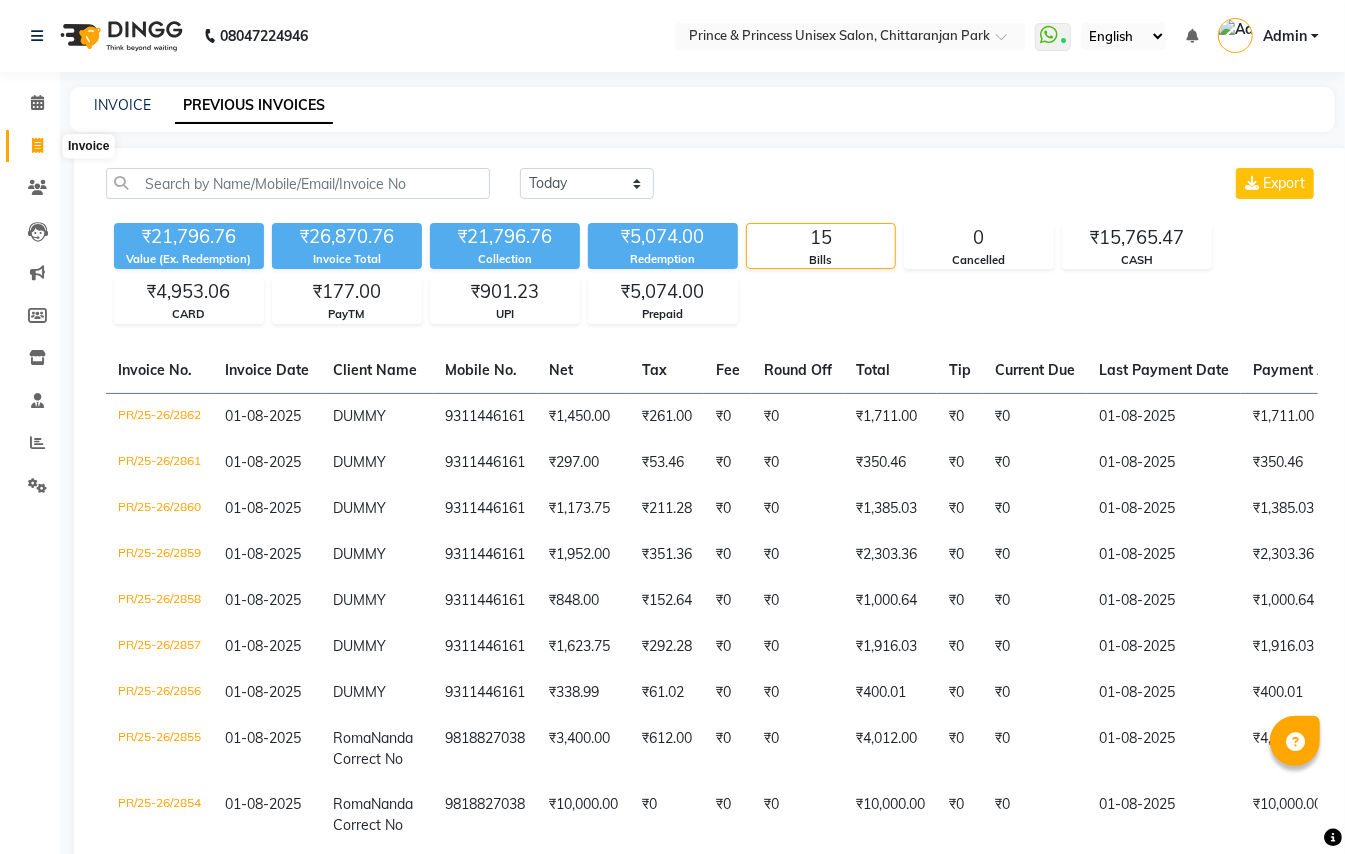 click 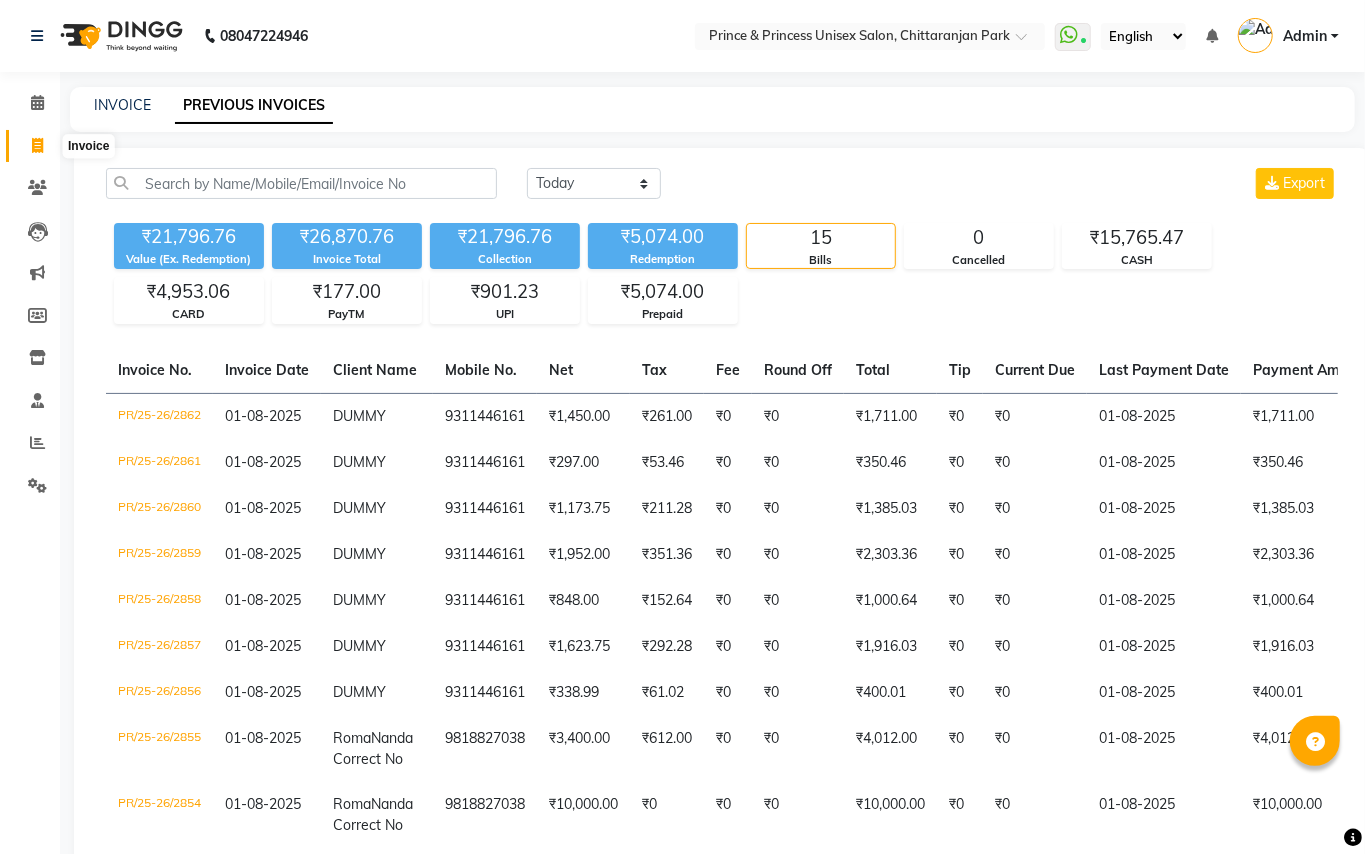 select on "service" 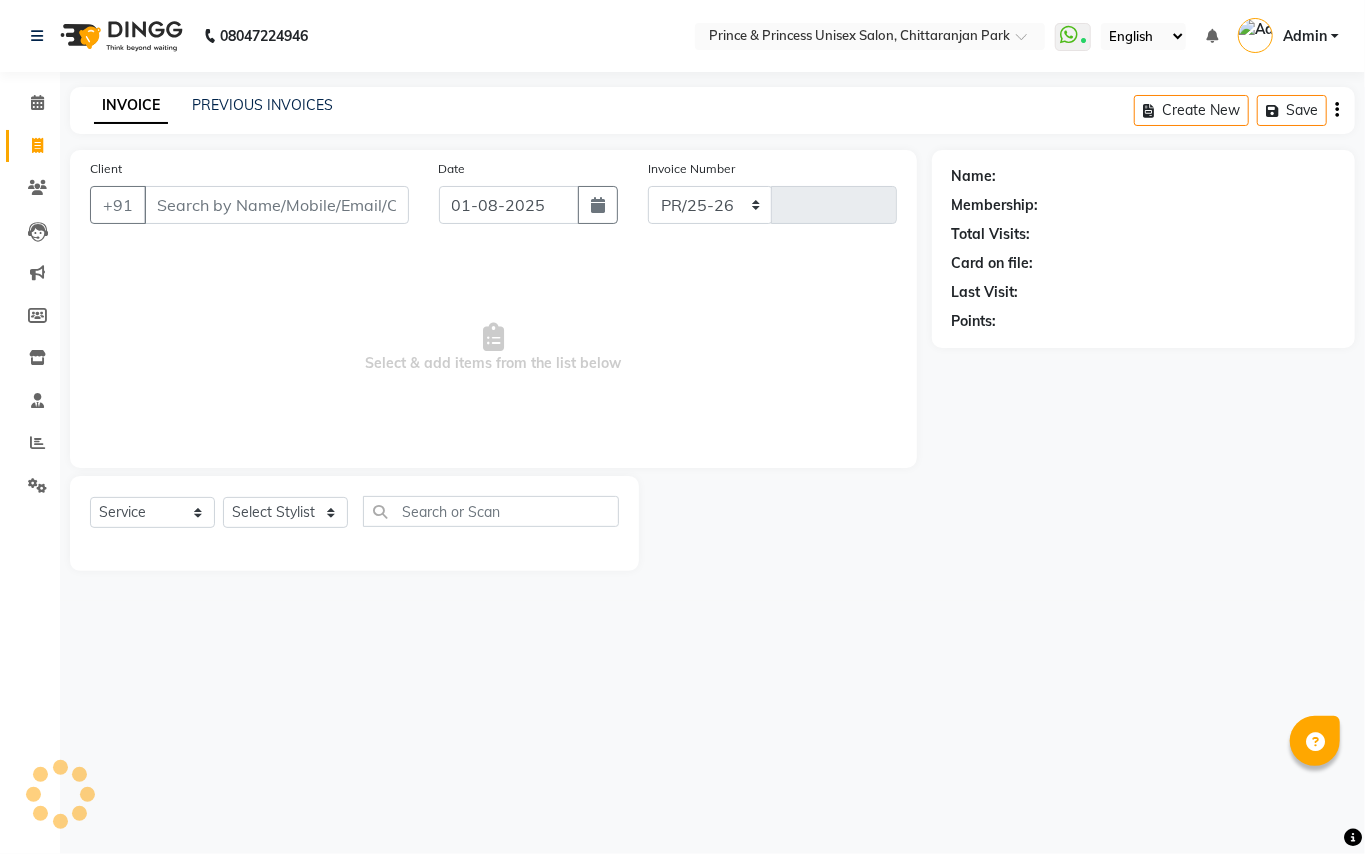 select on "3760" 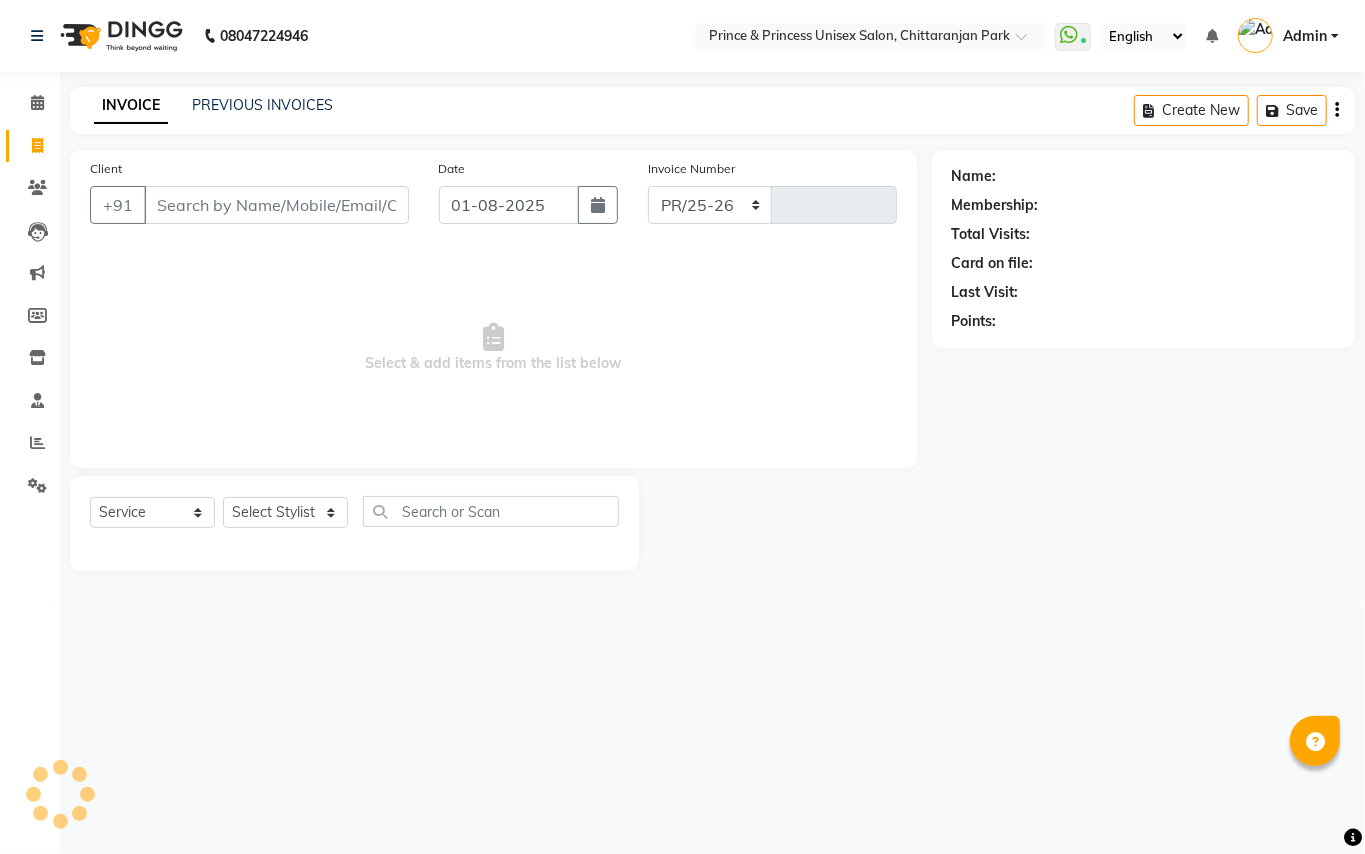 type on "2863" 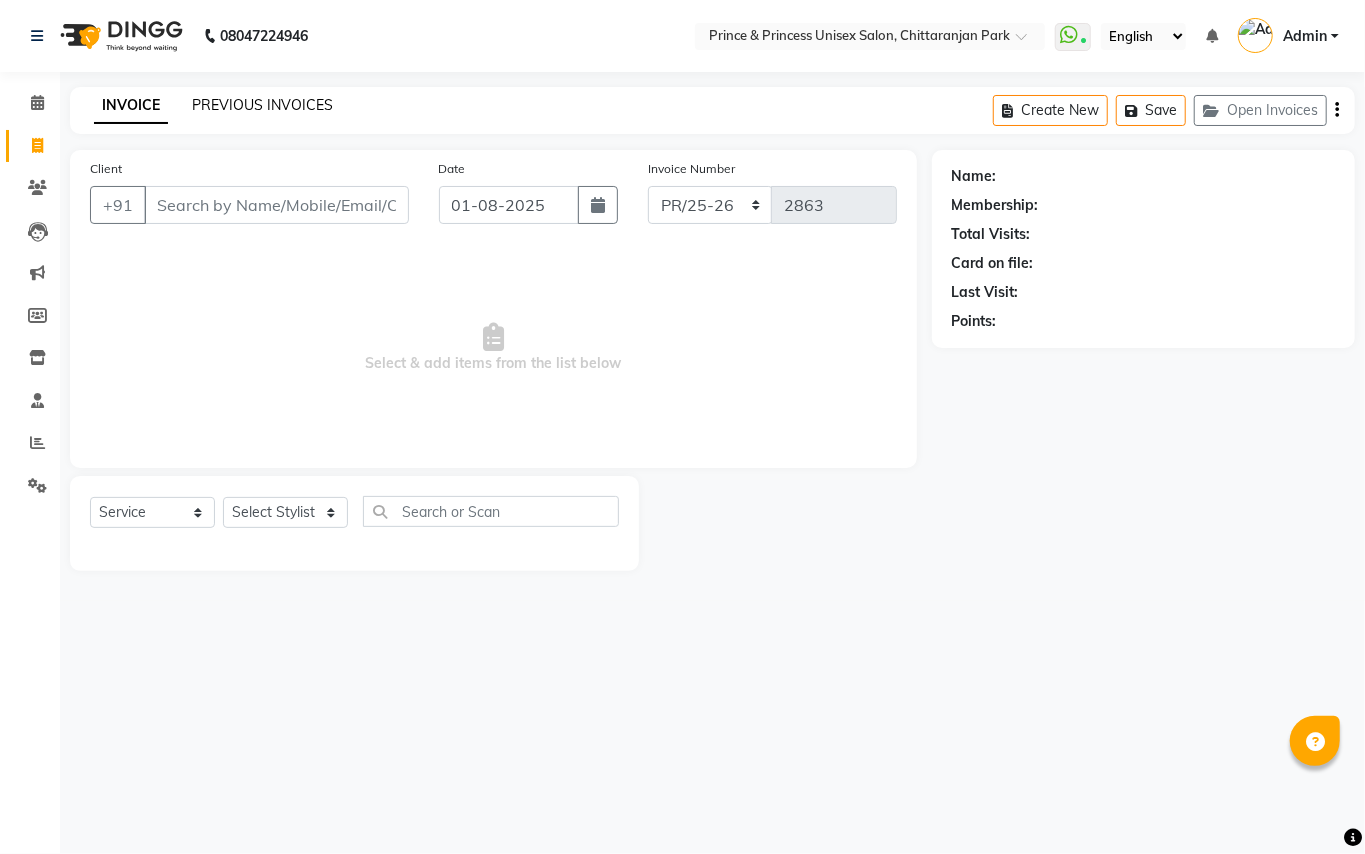 click on "PREVIOUS INVOICES" 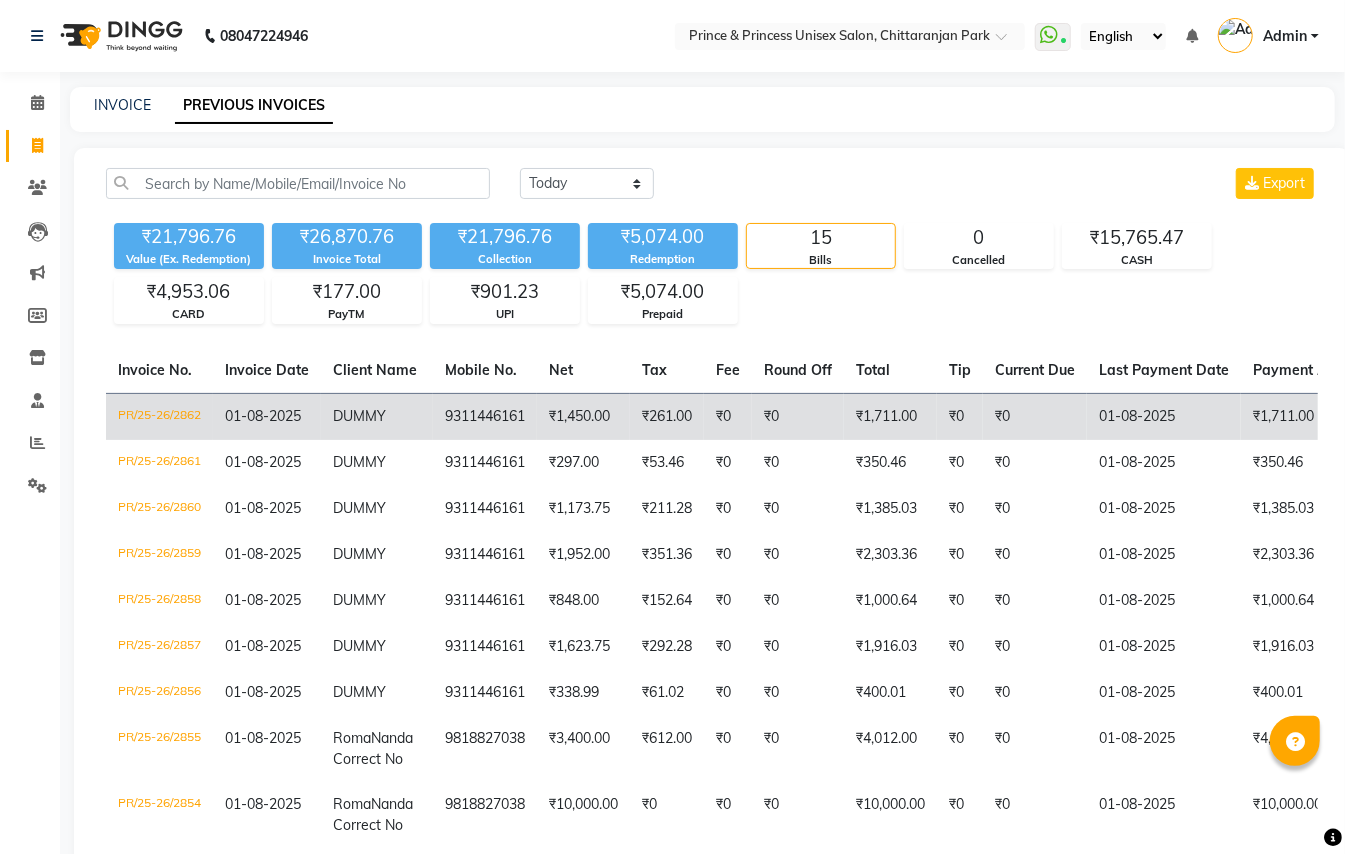 click on "₹0" 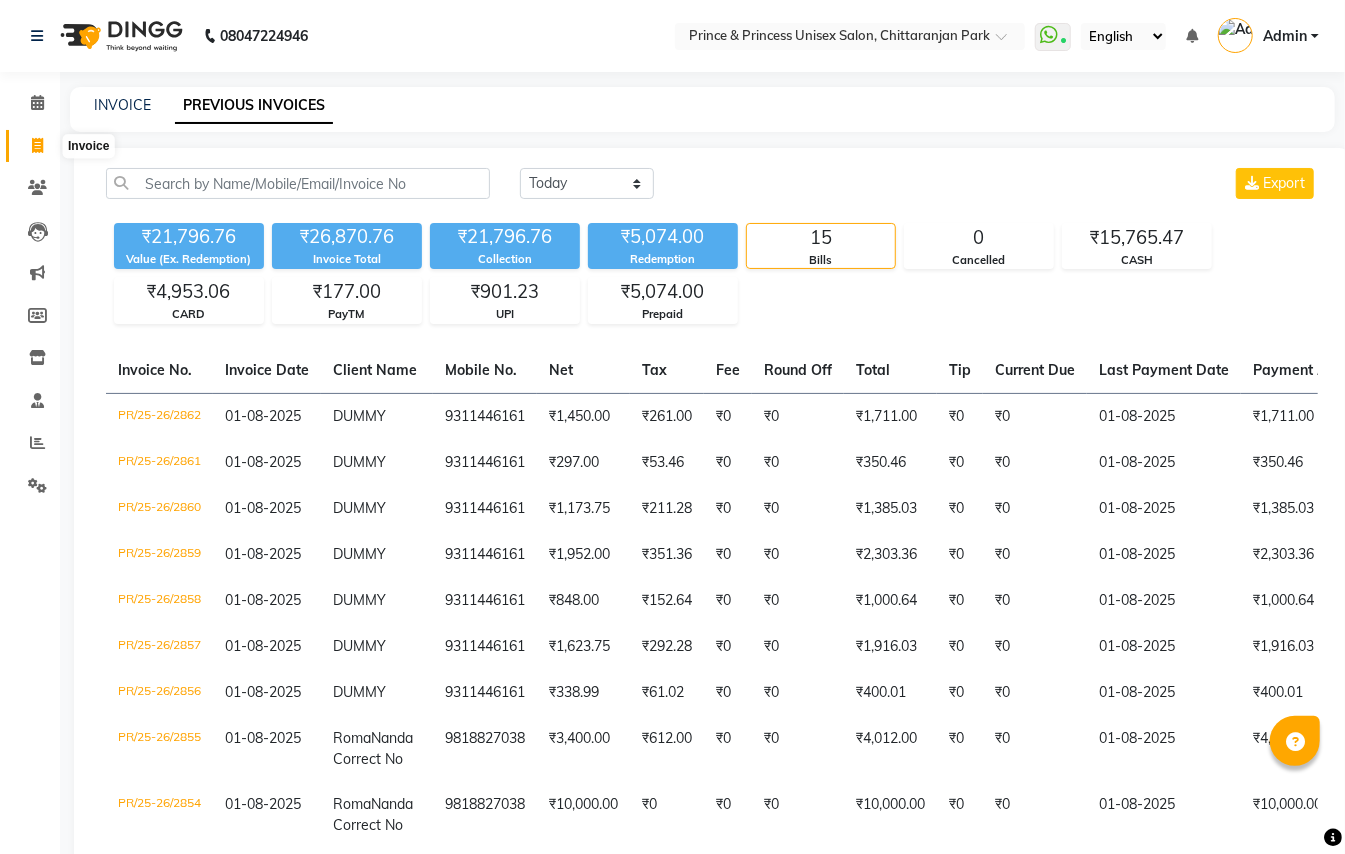 click 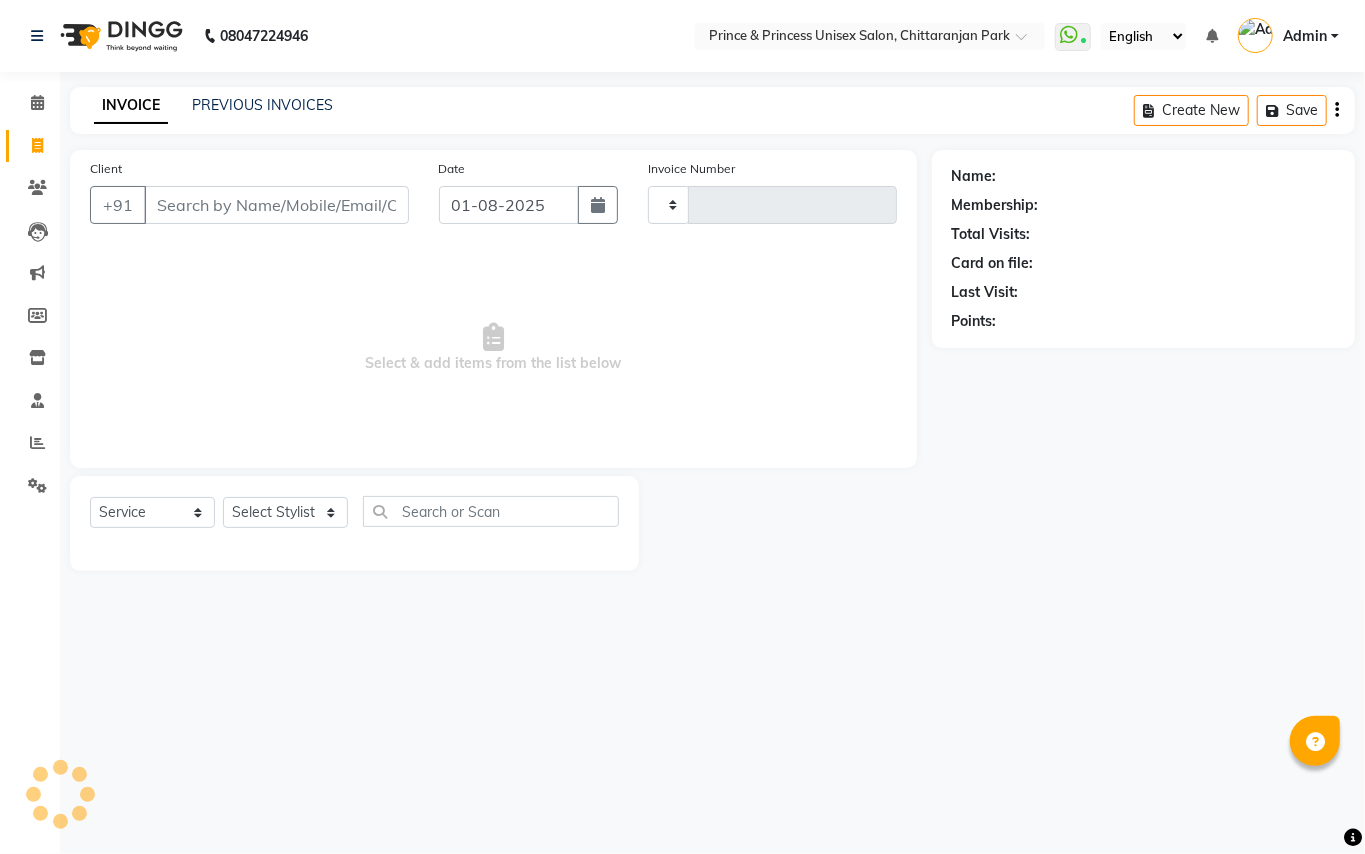 type on "2863" 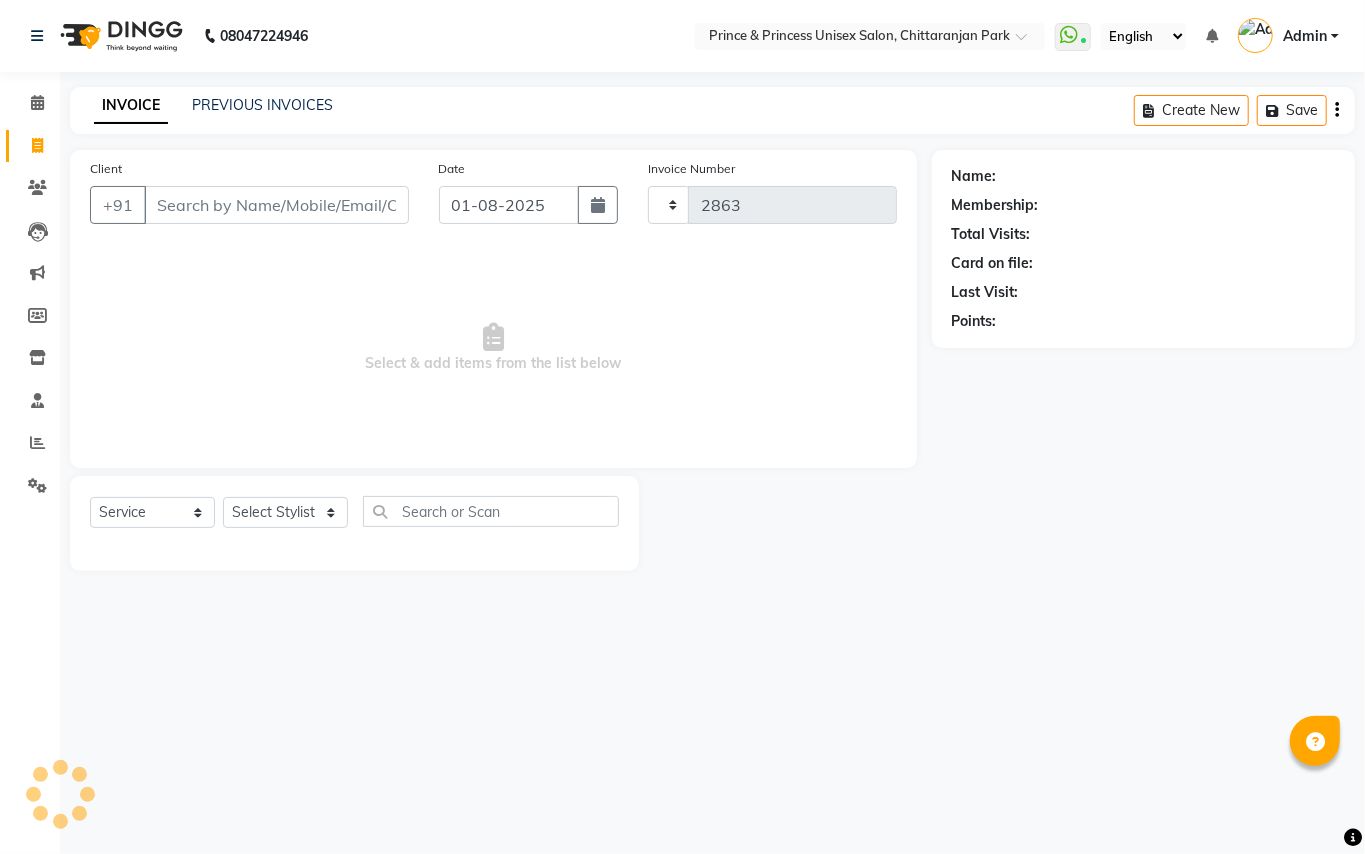 select on "3760" 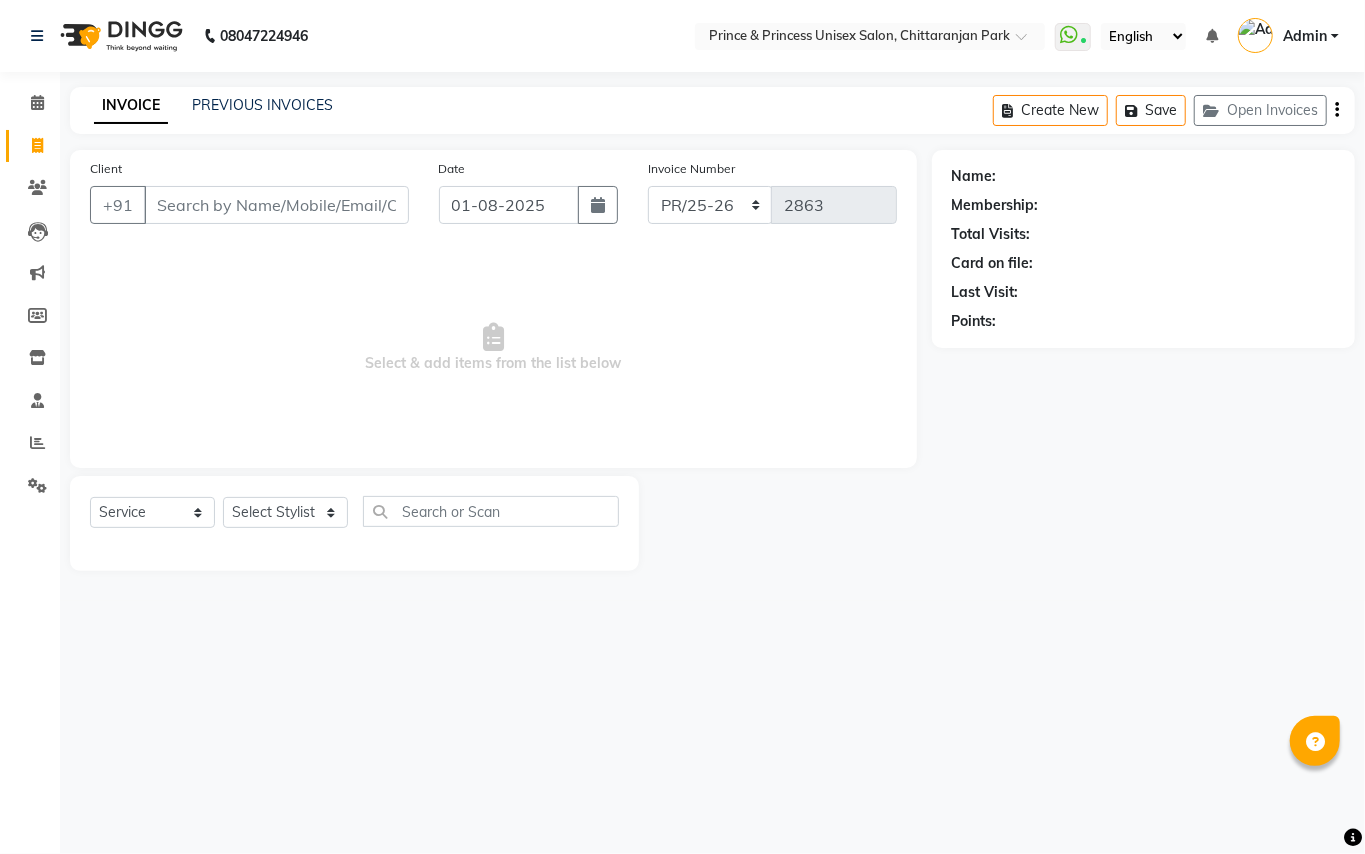 click on "Client" at bounding box center [276, 205] 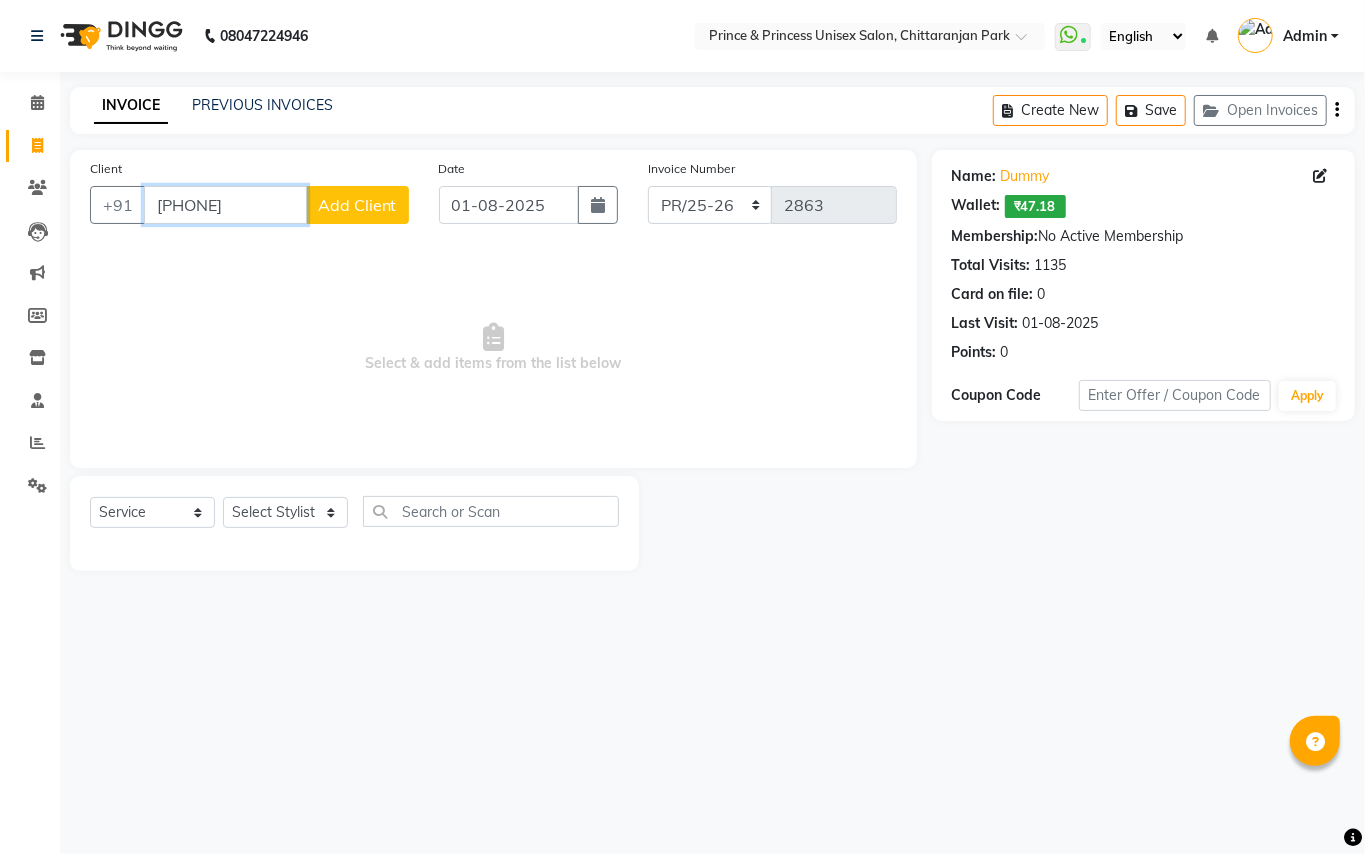 click on "[PHONE]" at bounding box center [225, 205] 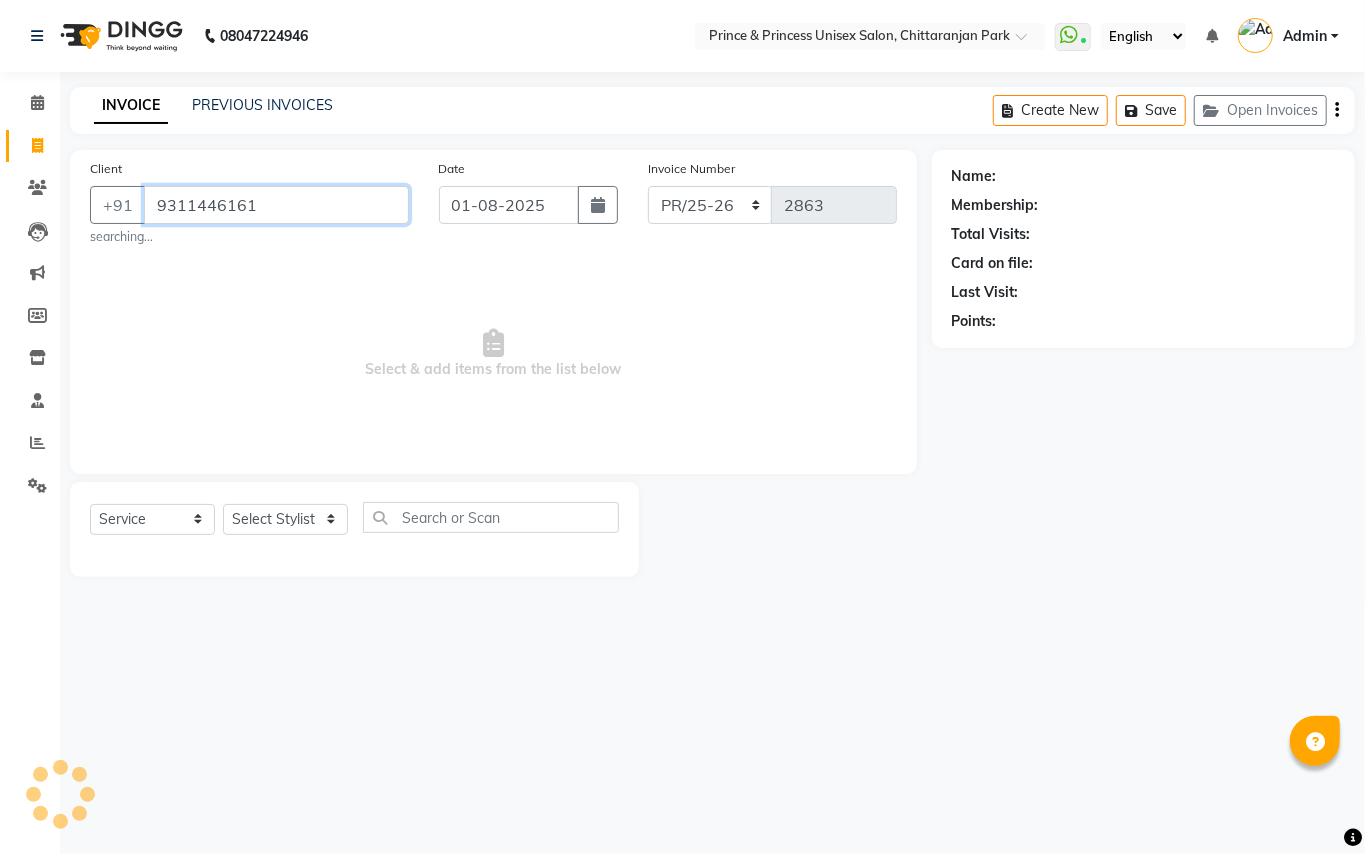 type on "9311446161" 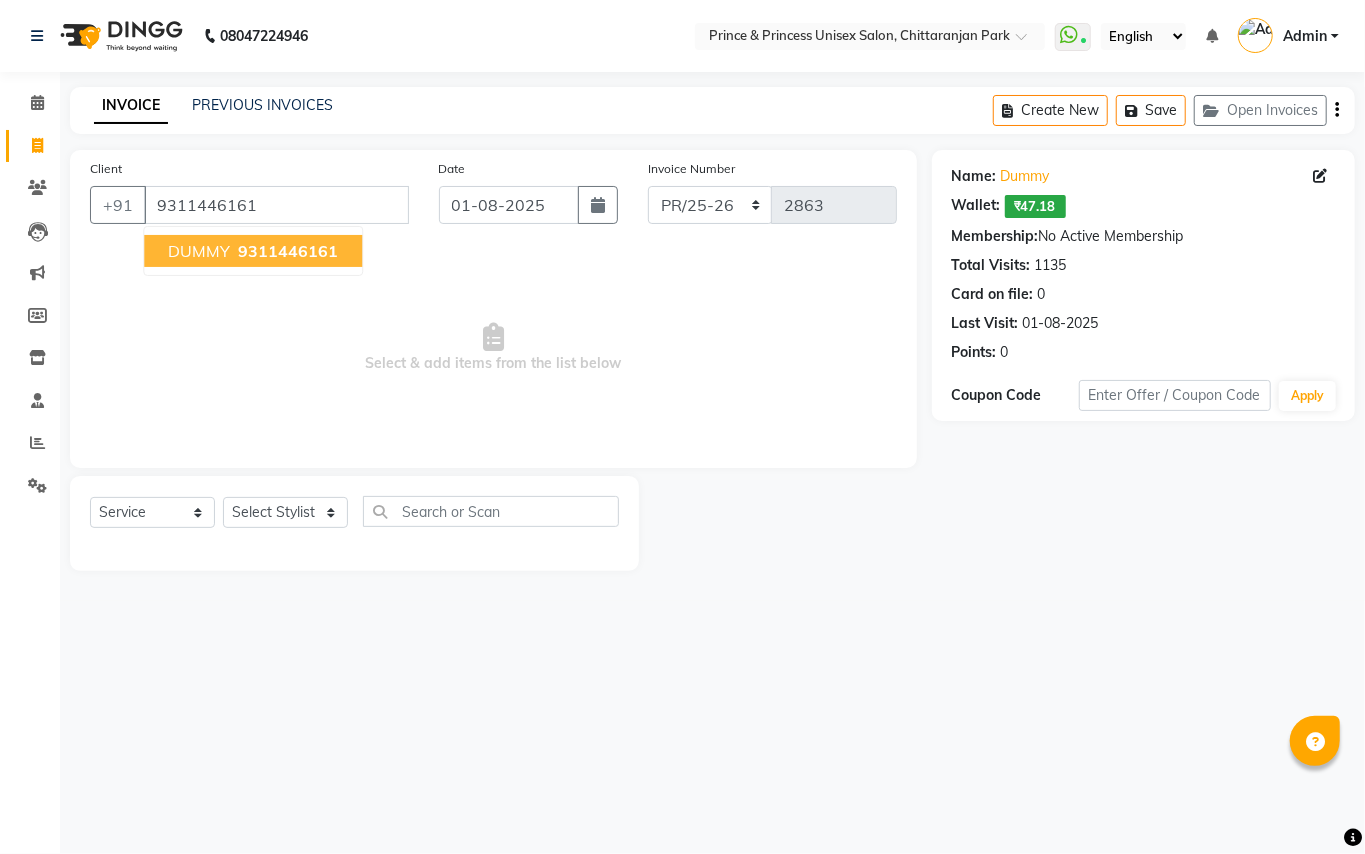 click on "DUMMY" at bounding box center [199, 251] 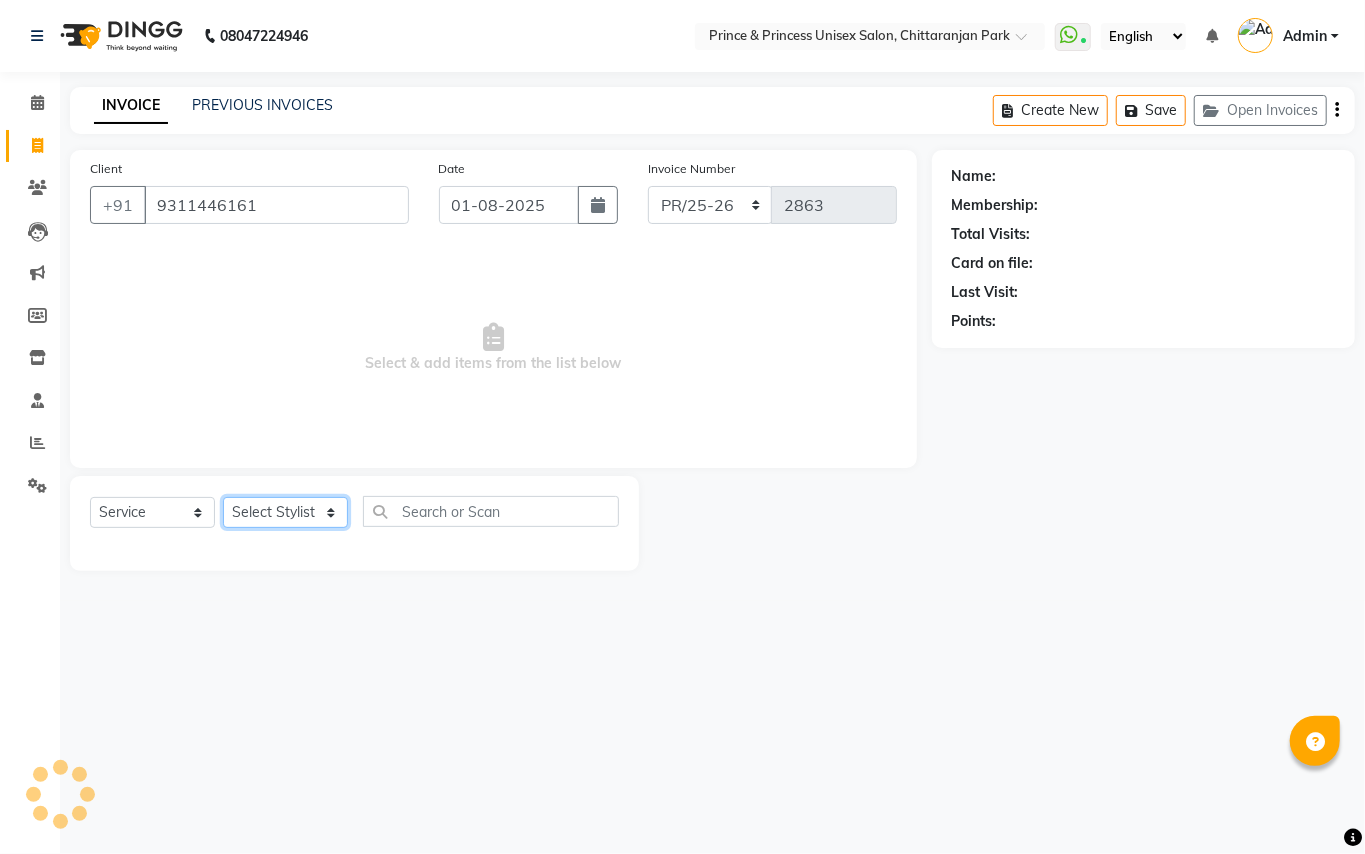 click on "Select Stylist ABHISHEK AJEET AJEET NEW ARUN ASLAM CHANDAN GUDDU MAHESH MANI MEENAKSHI MONU PINKI RAHUL RISHI SANDEEP SONIYA TABASSUM XYZ" 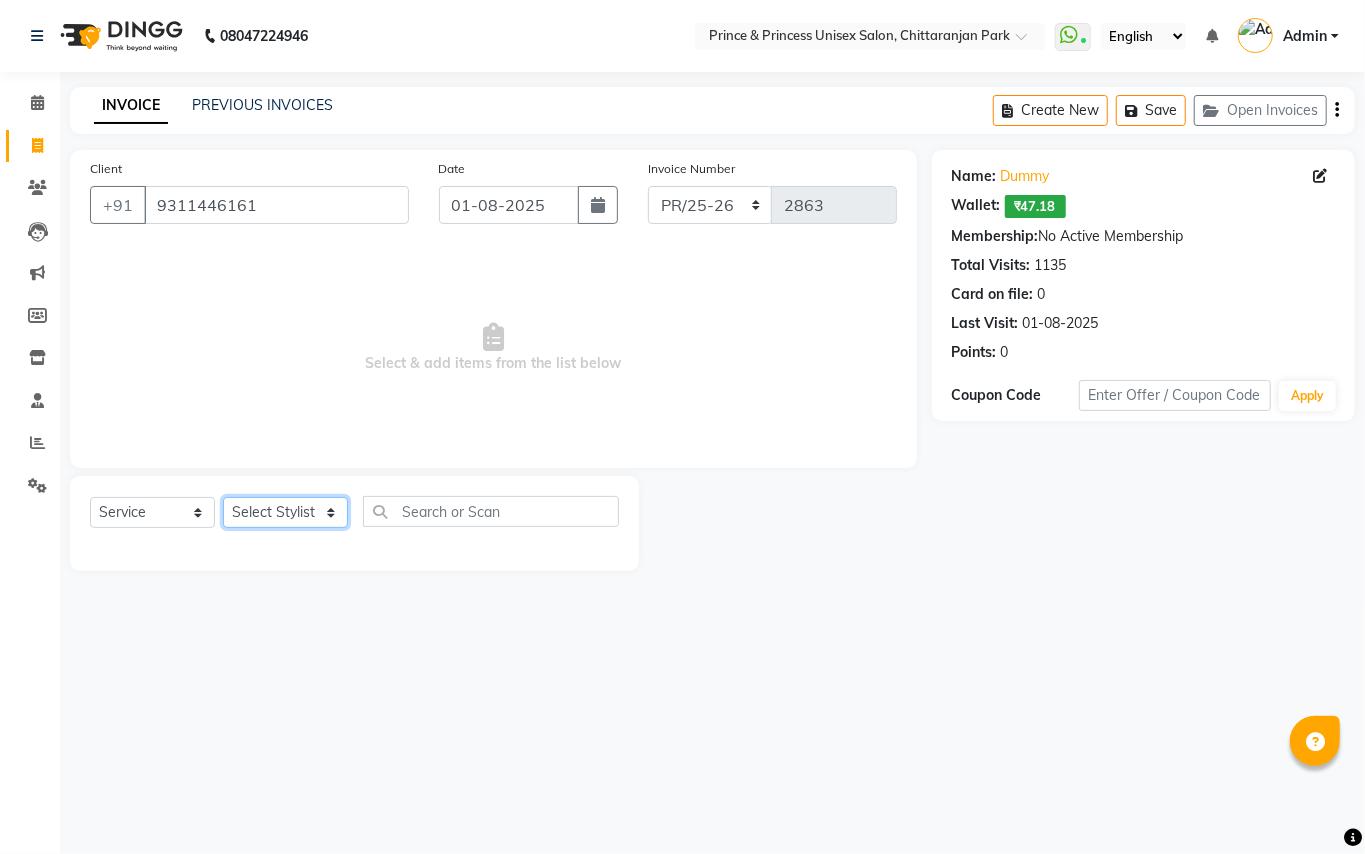 select on "62875" 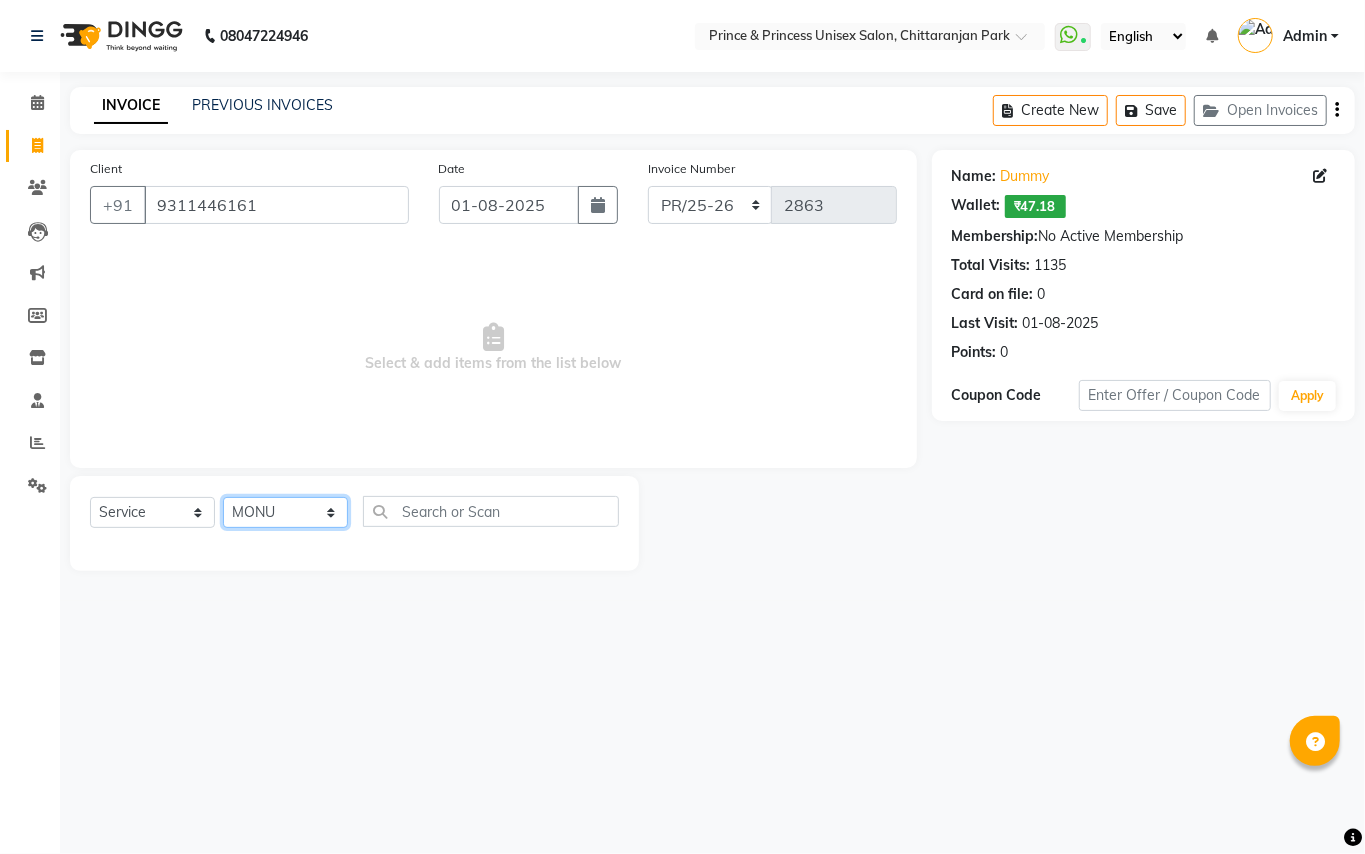 click on "Select Stylist ABHISHEK AJEET AJEET NEW ARUN ASLAM CHANDAN GUDDU MAHESH MANI MEENAKSHI MONU PINKI RAHUL RISHI SANDEEP SONIYA TABASSUM XYZ" 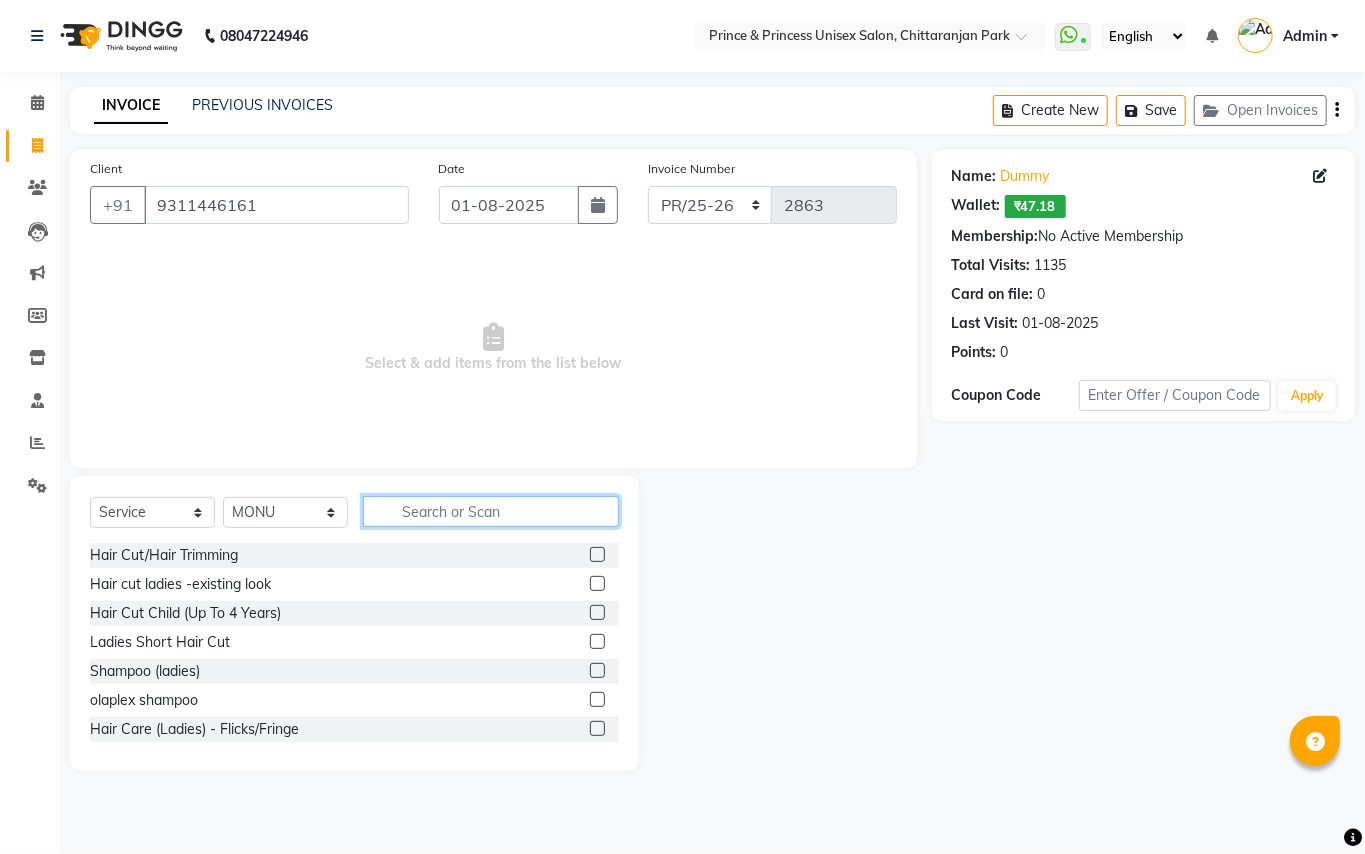 click 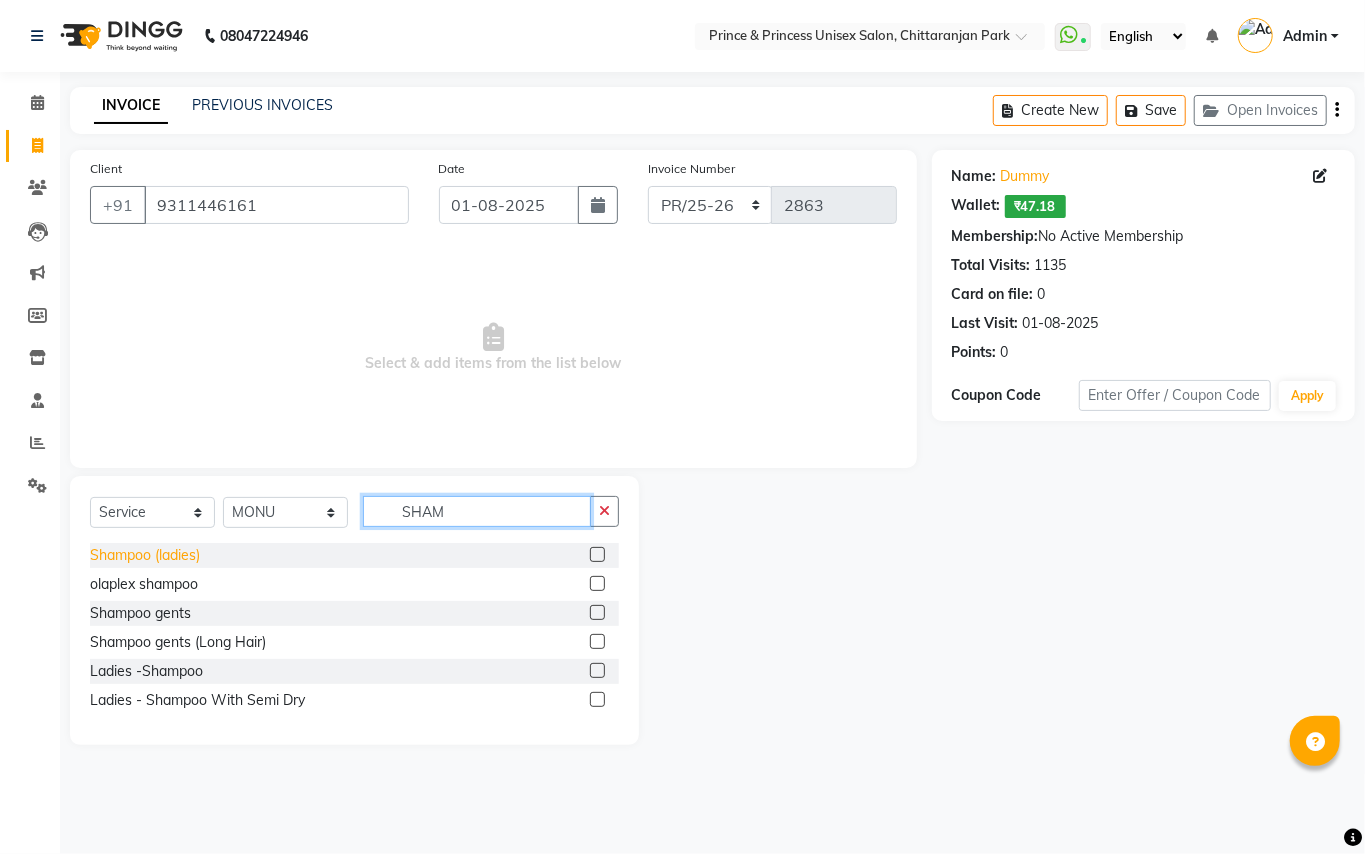type on "SHAM" 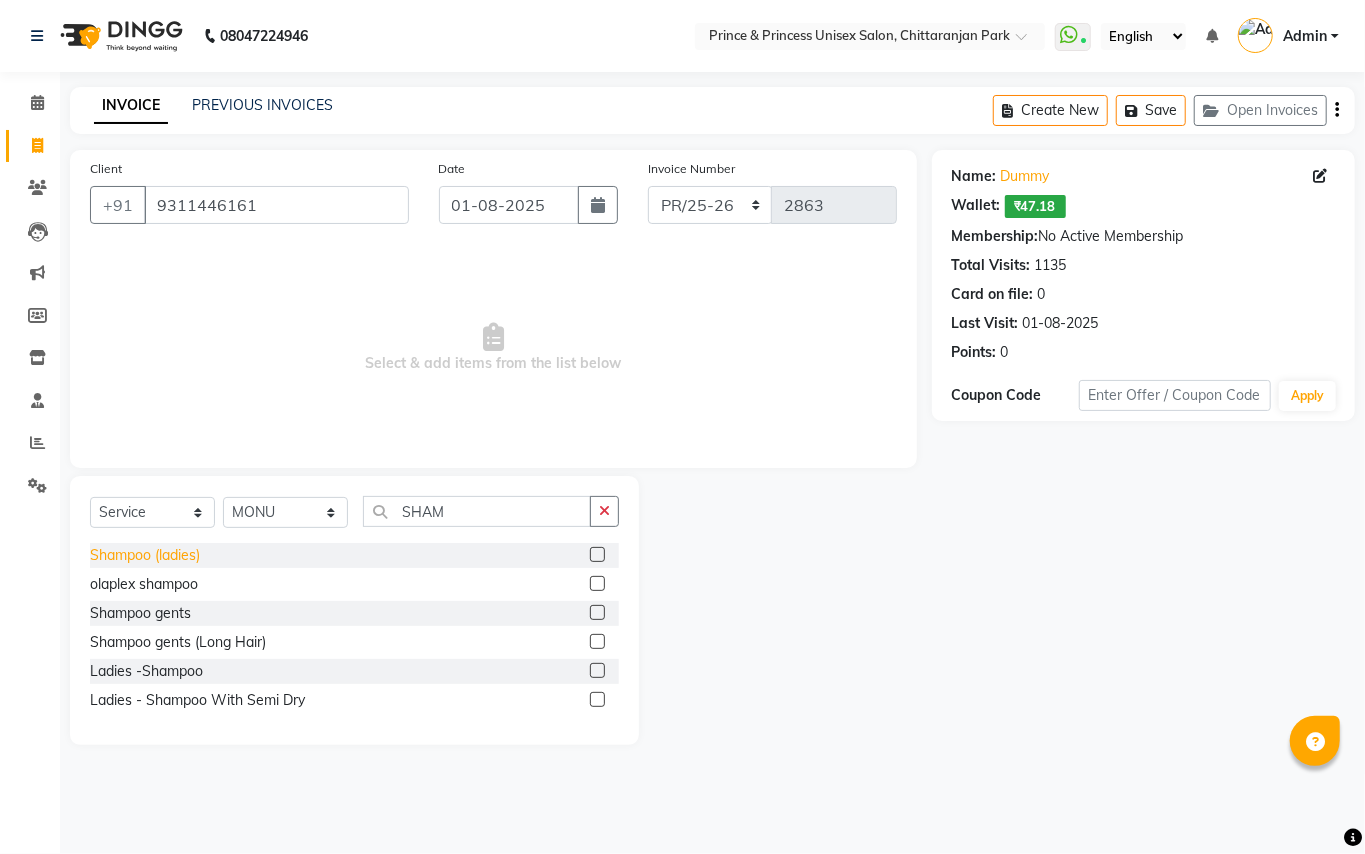 click on "Shampoo (ladies)" 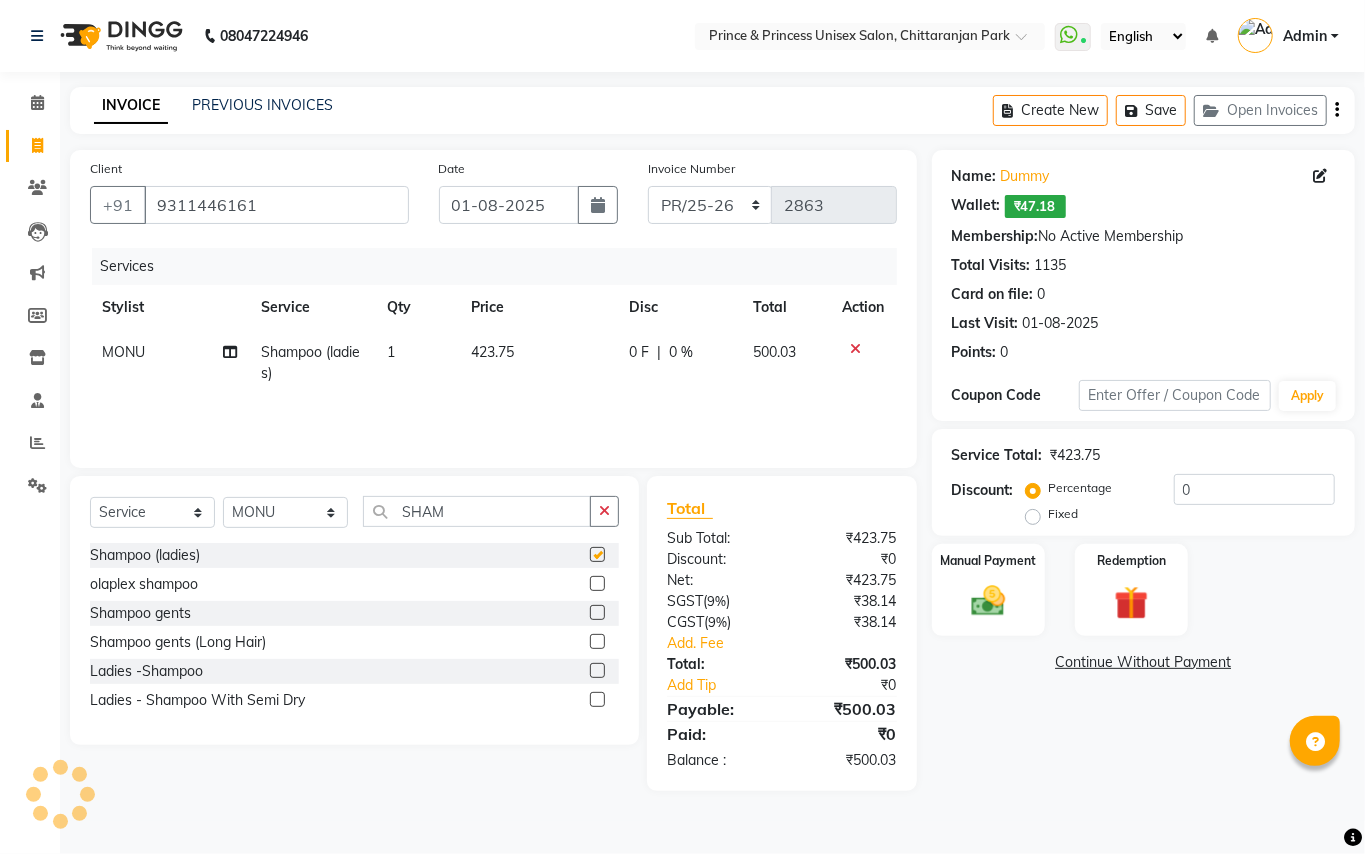 checkbox on "false" 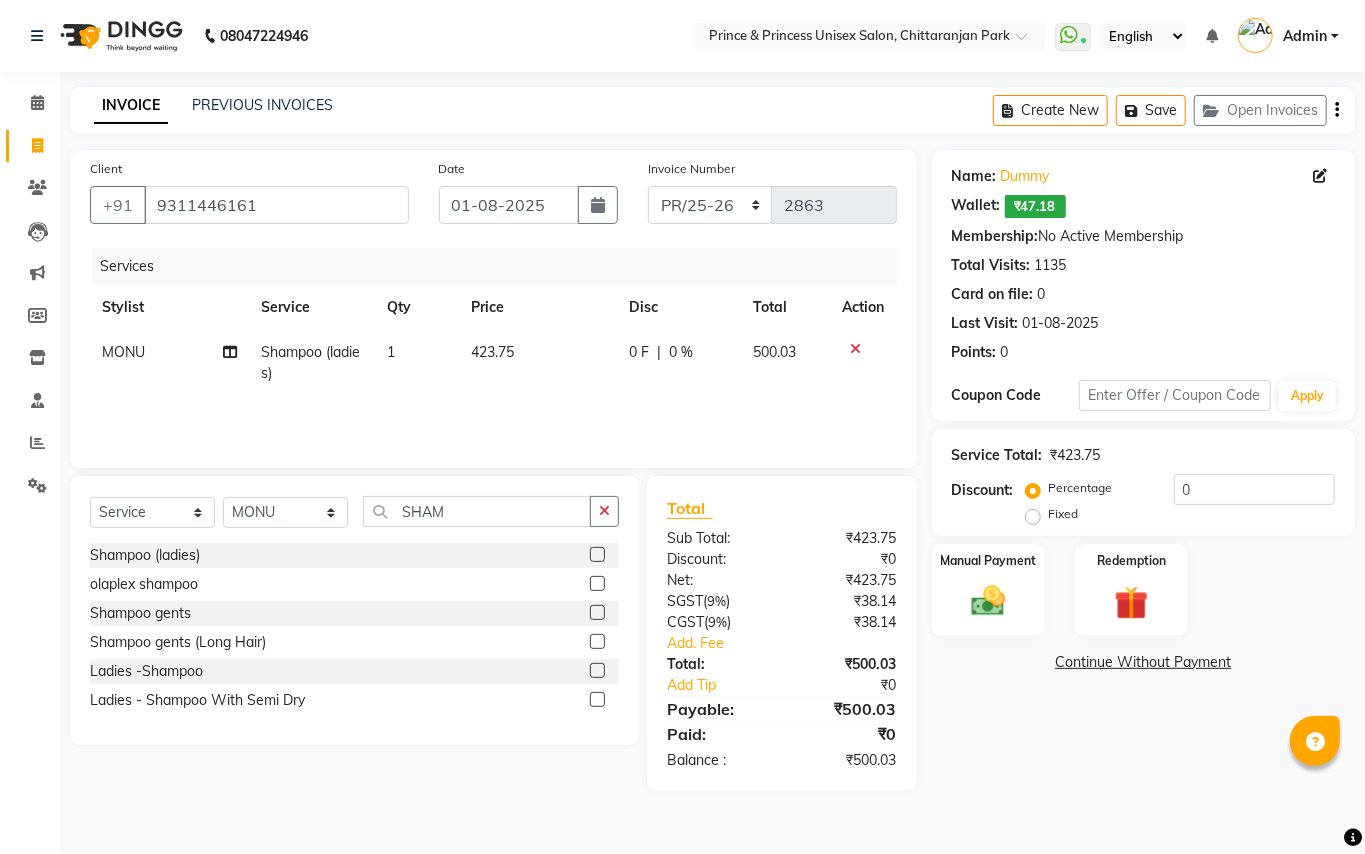 click on "423.75" 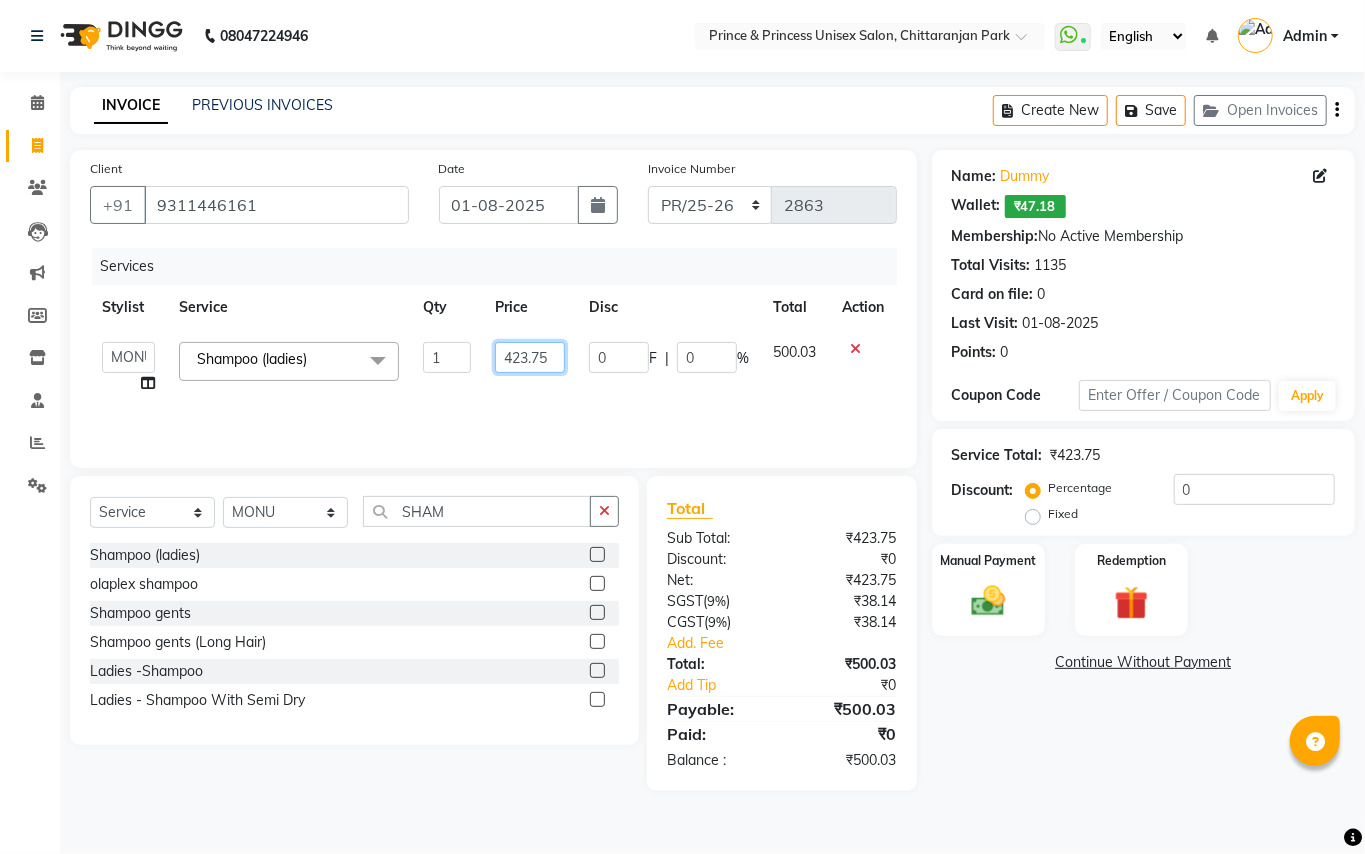click on "423.75" 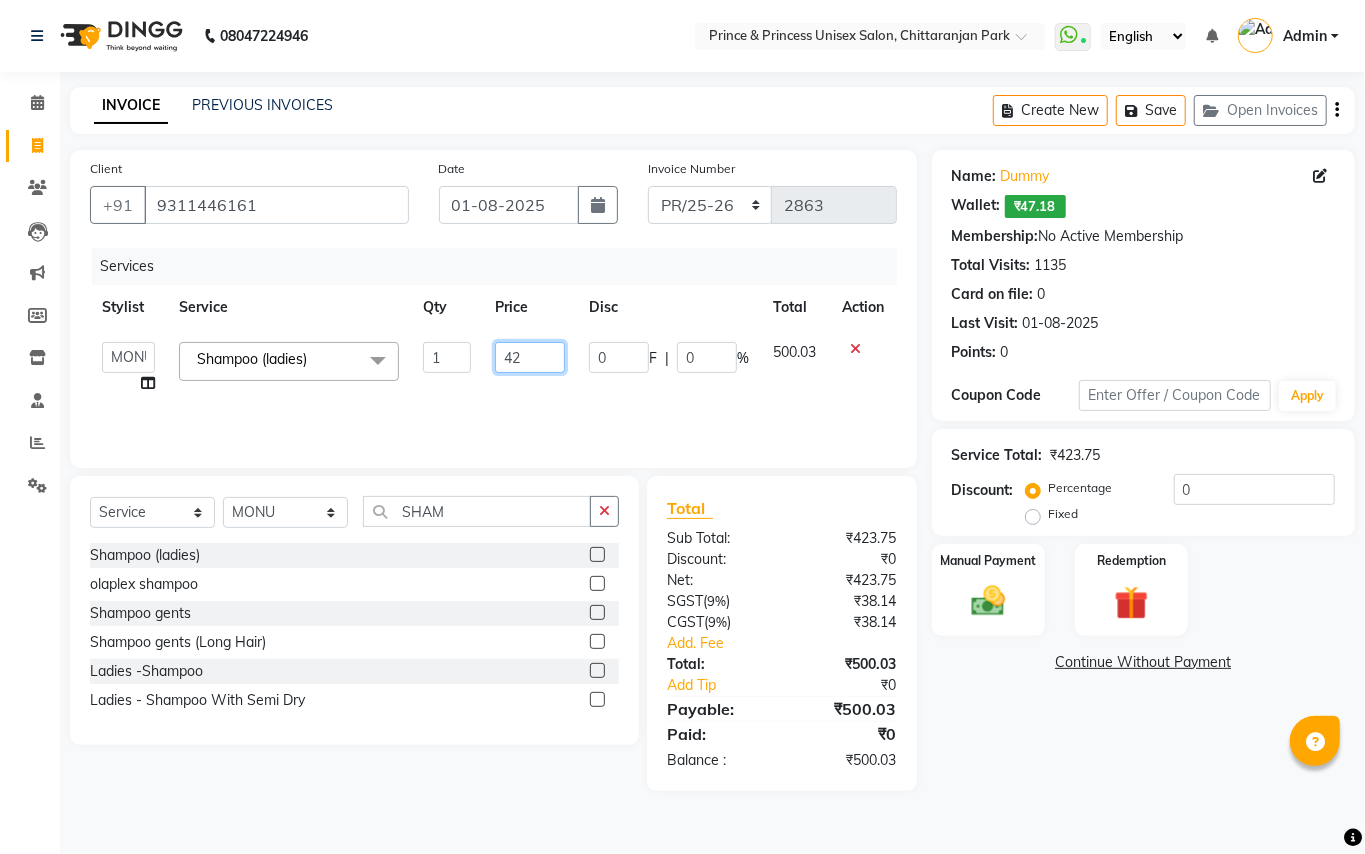 type on "4" 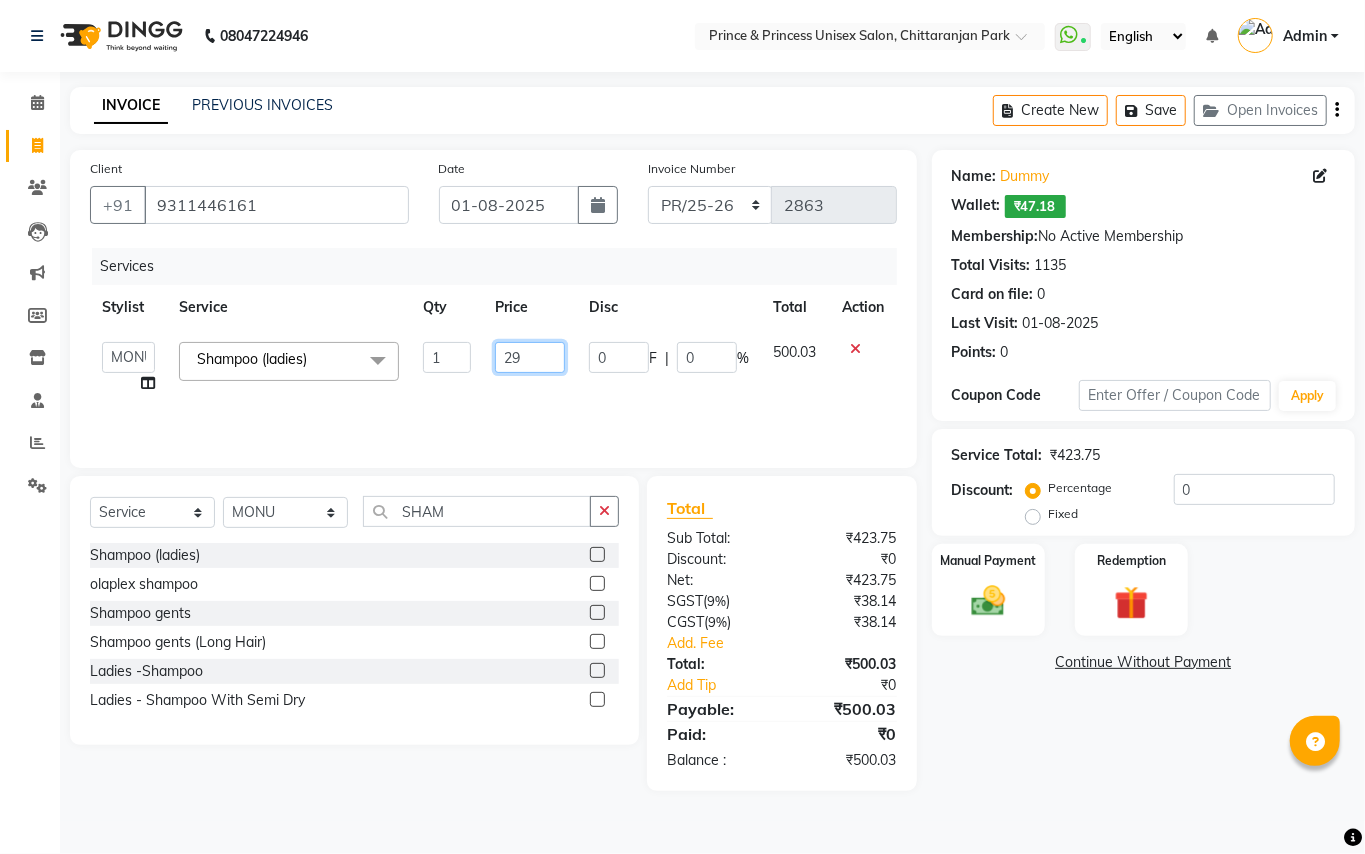 type on "297" 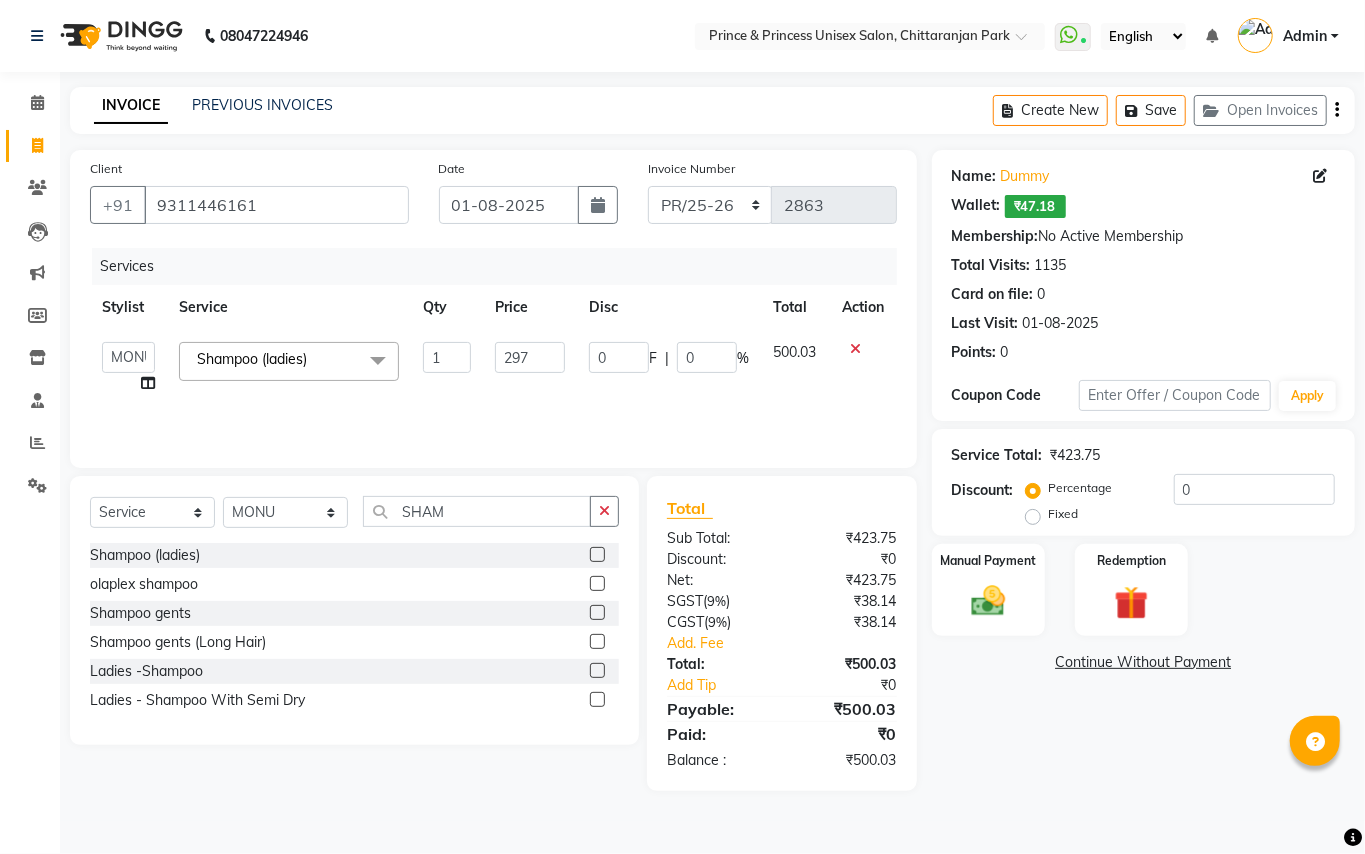 click on "Name: Dummy   Wallet:   ₹47.18  Membership:  No Active Membership  Total Visits:  1135 Card on file:  0 Last Visit:   [DATE] Points:   0  Coupon Code Apply Service Total:  ₹423.75  Discount:  Percentage   Fixed  0 Manual Payment Redemption  Continue Without Payment" 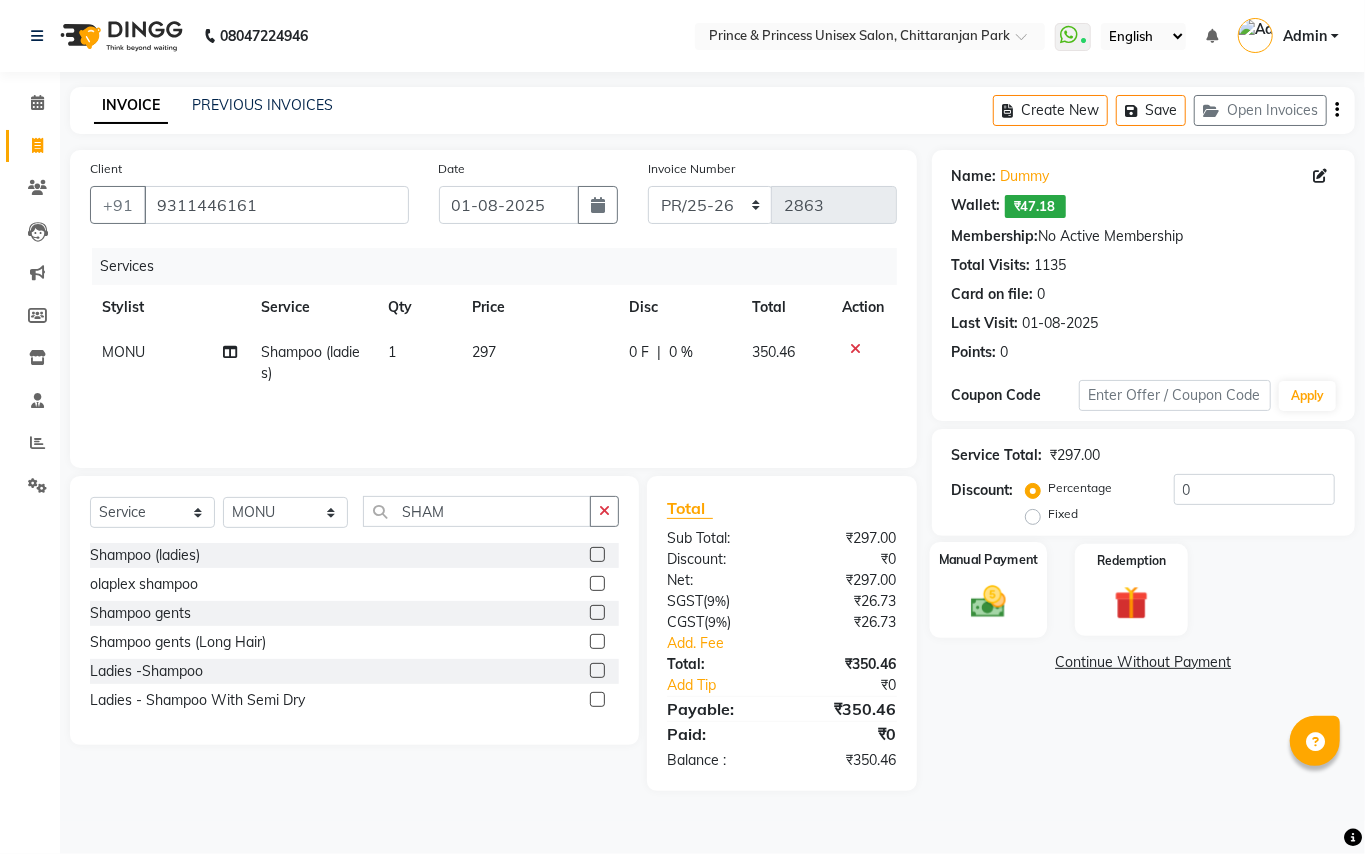 click 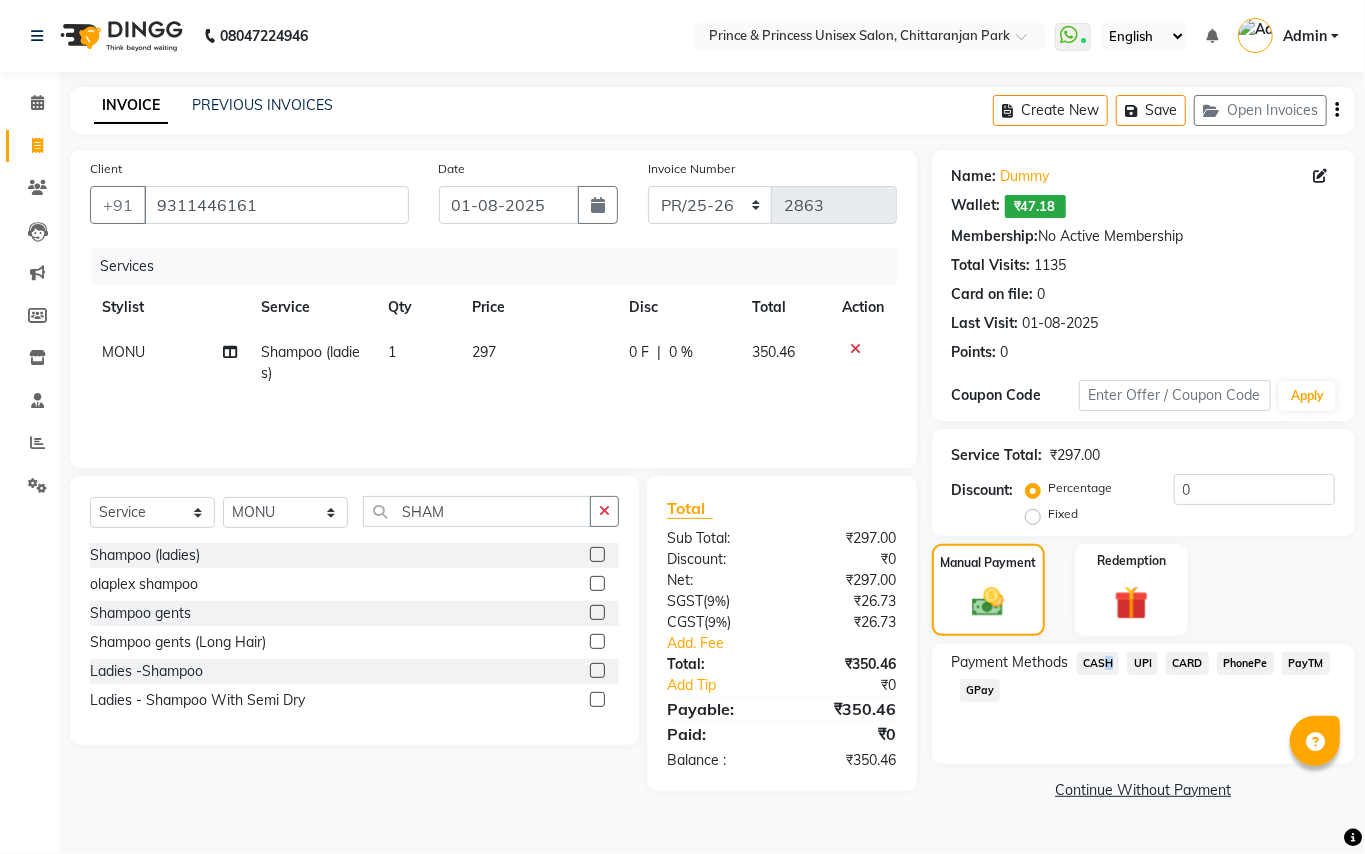click on "CASH" 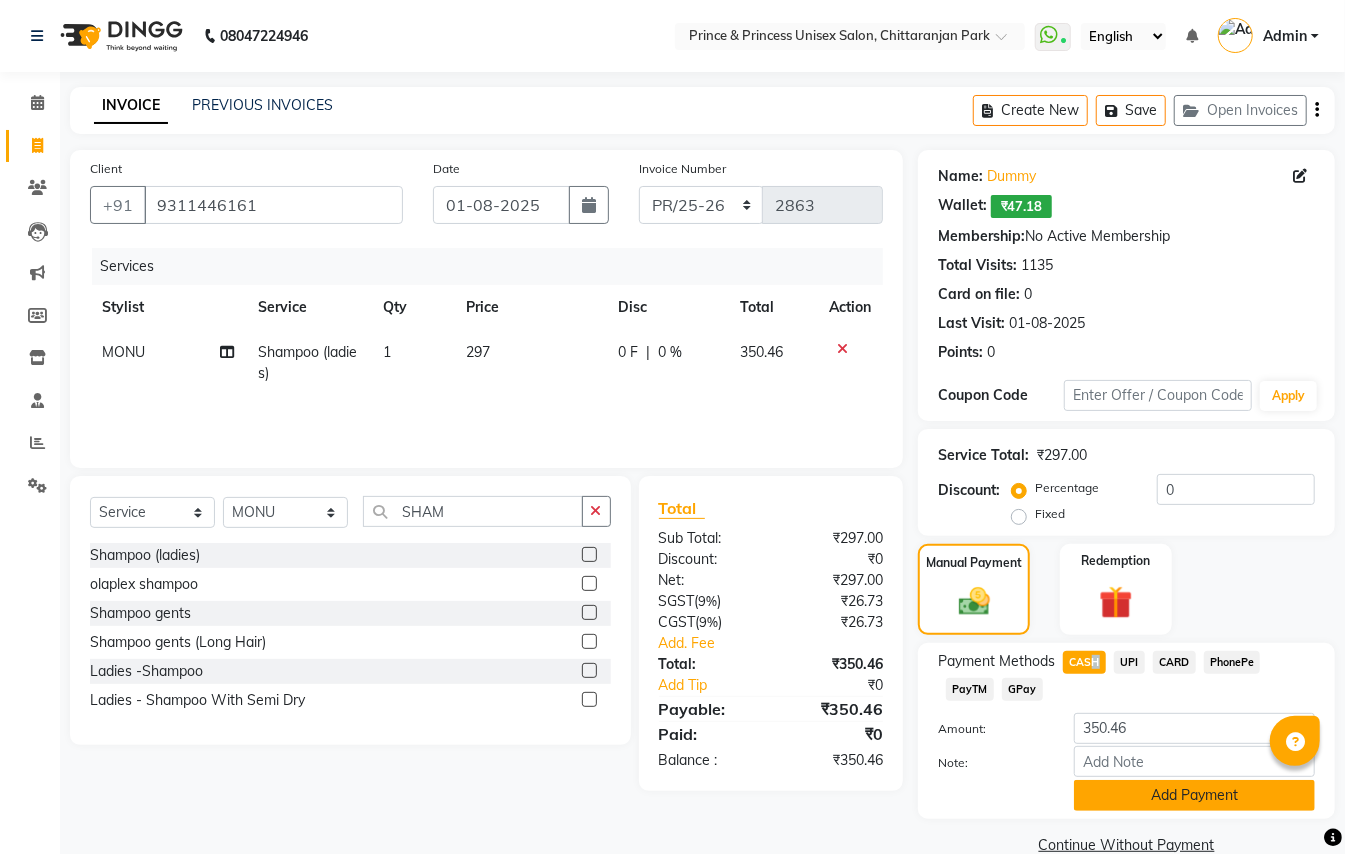click on "Add Payment" 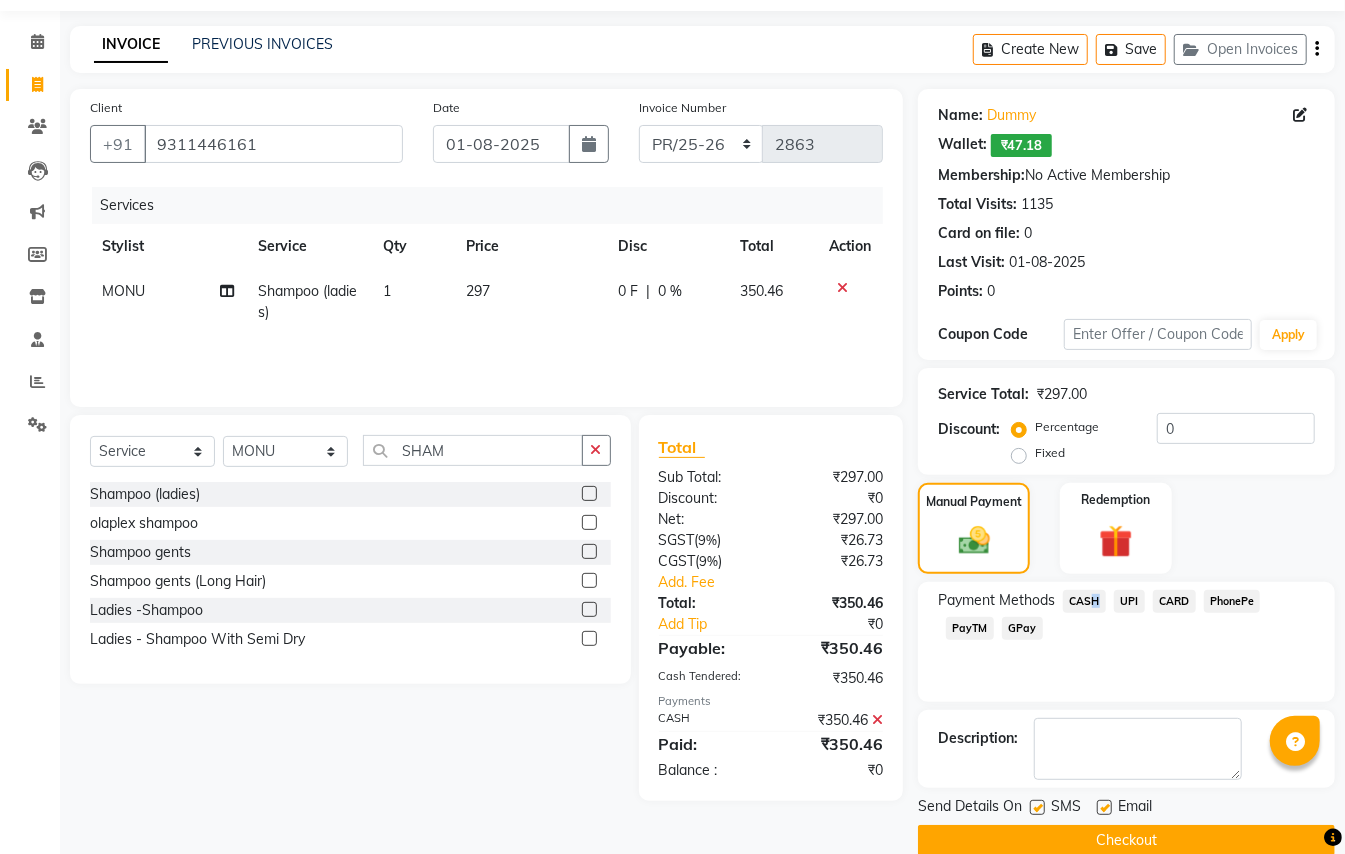 scroll, scrollTop: 94, scrollLeft: 0, axis: vertical 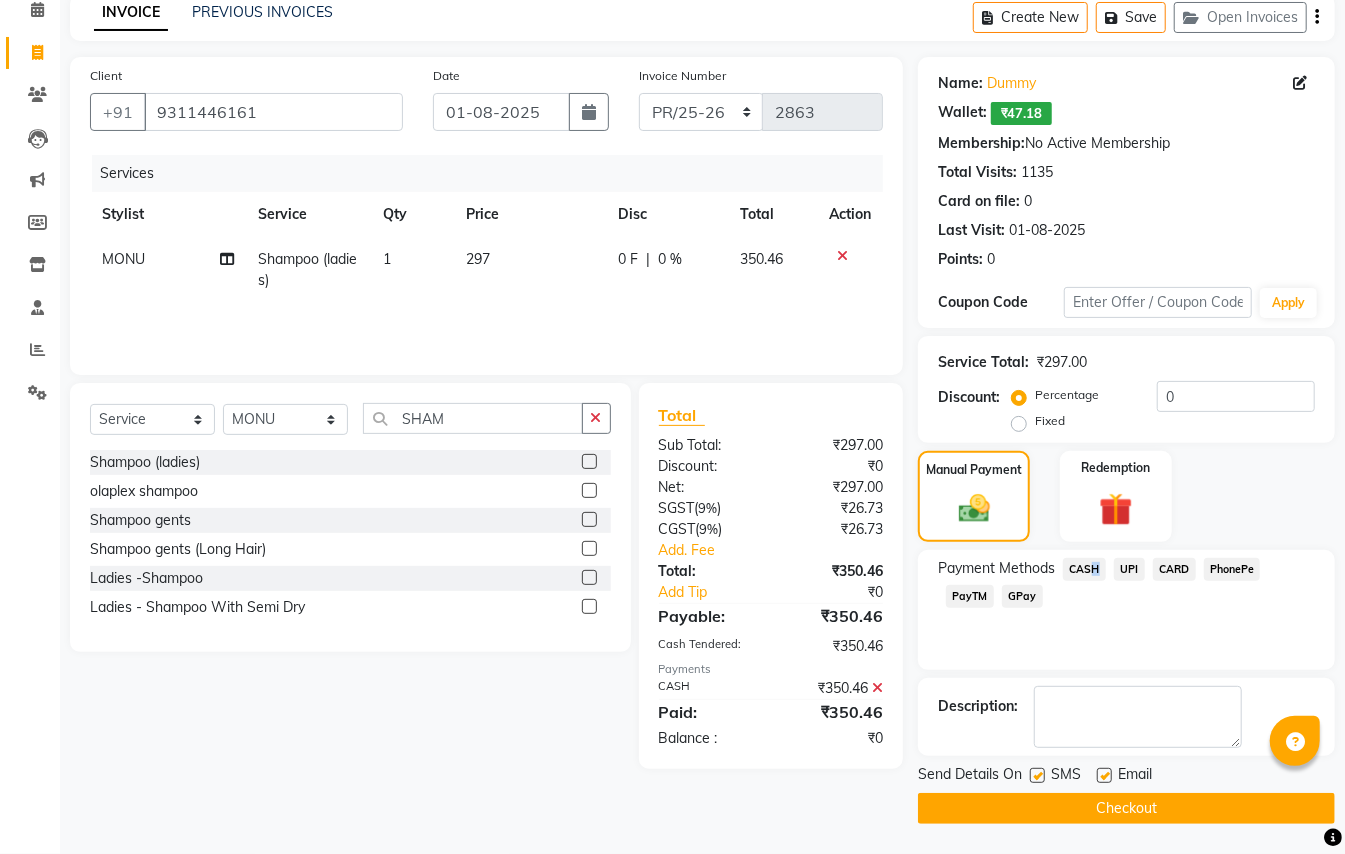 click on "Checkout" 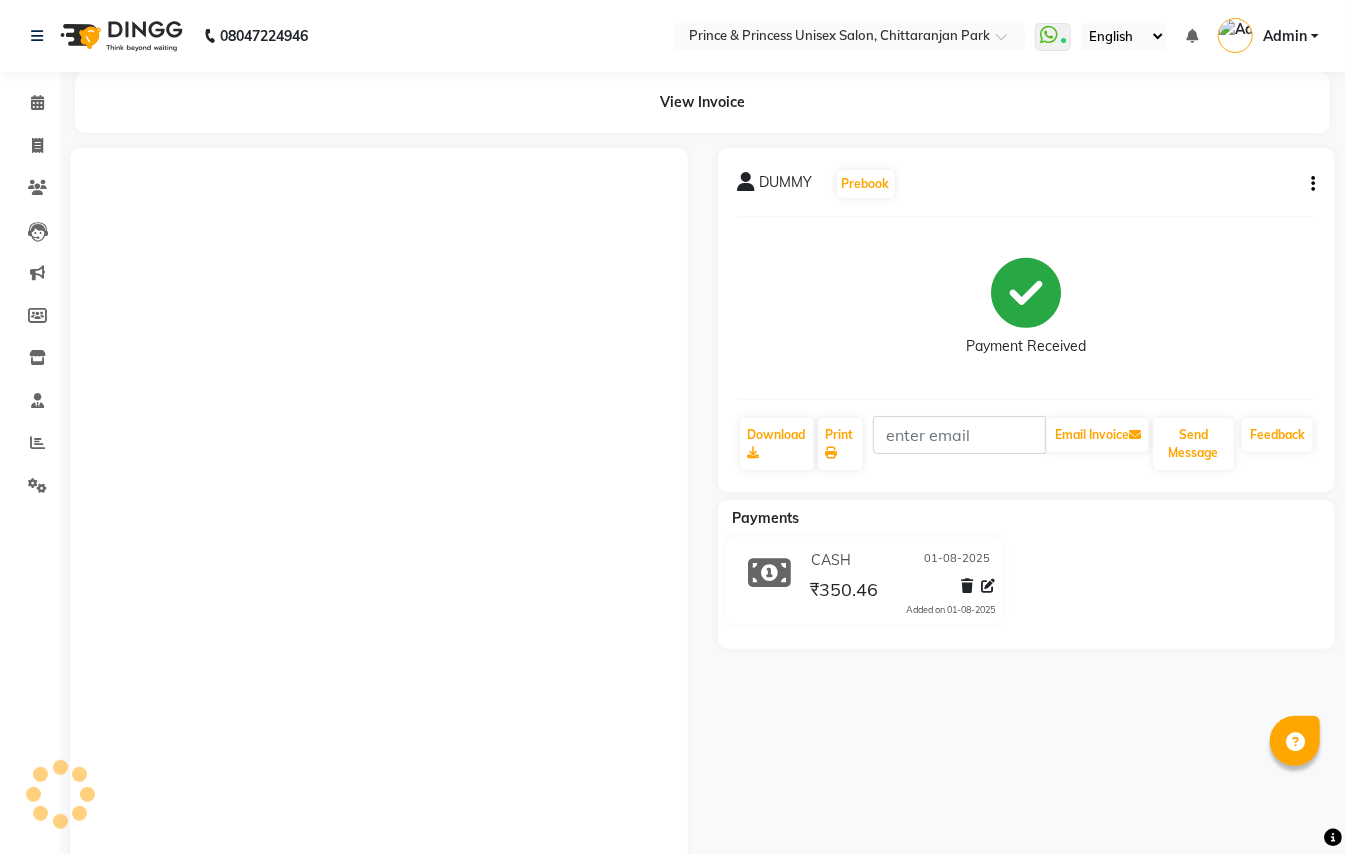 scroll, scrollTop: 133, scrollLeft: 0, axis: vertical 